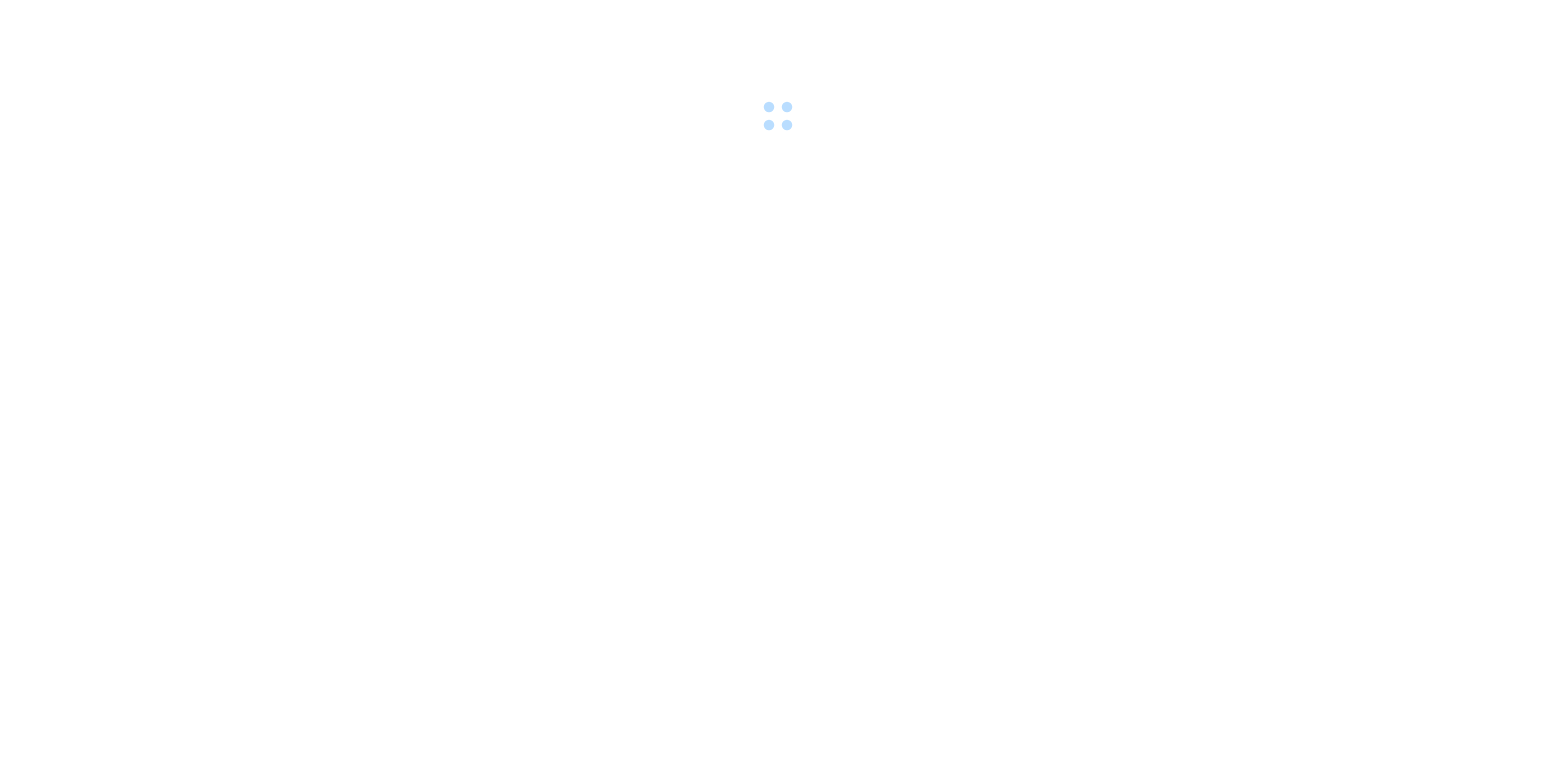 scroll, scrollTop: 0, scrollLeft: 0, axis: both 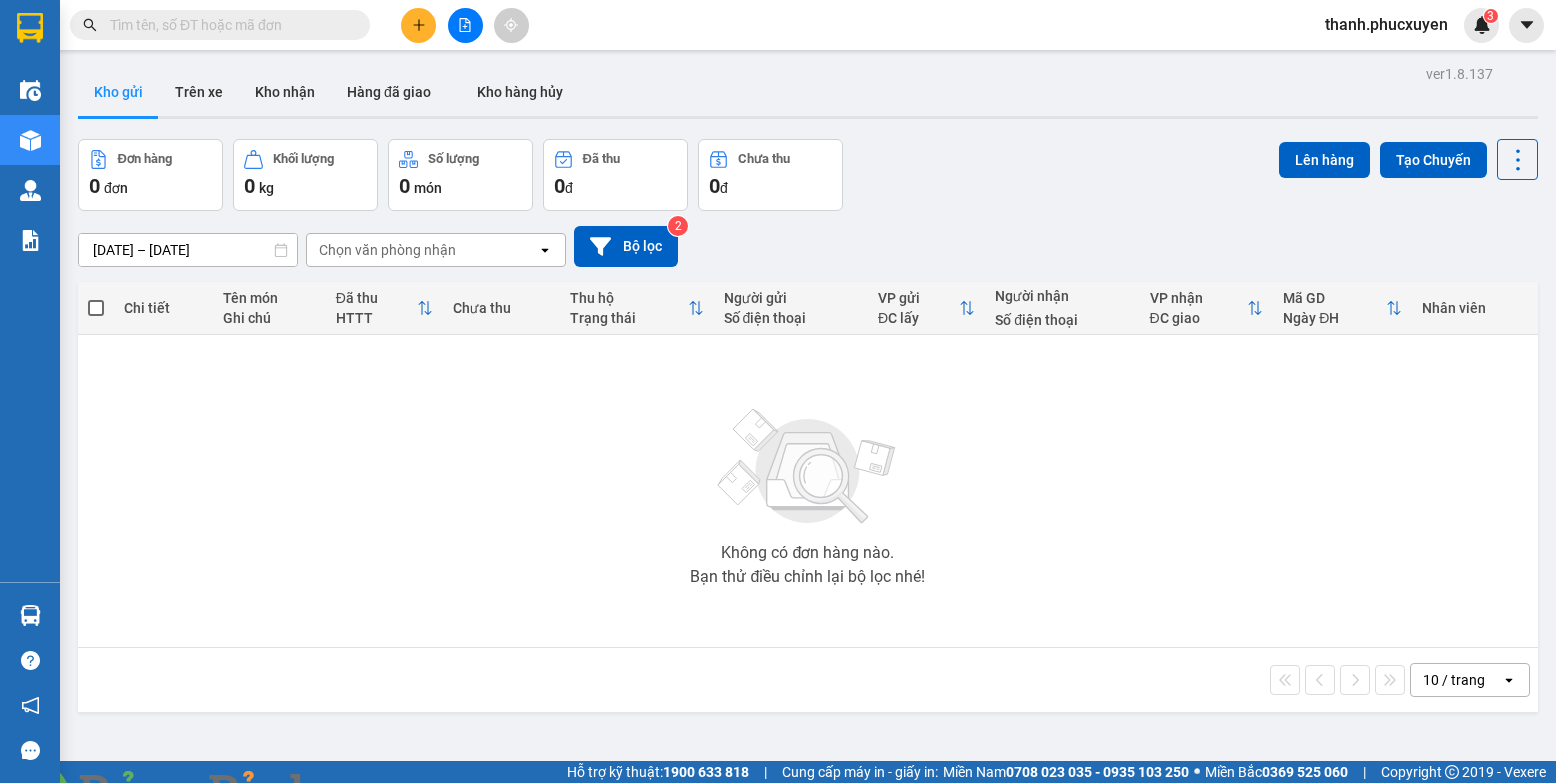 click on "Nhận hoàn tiền lên đến 2,1% Ẩn" at bounding box center (184, 829) 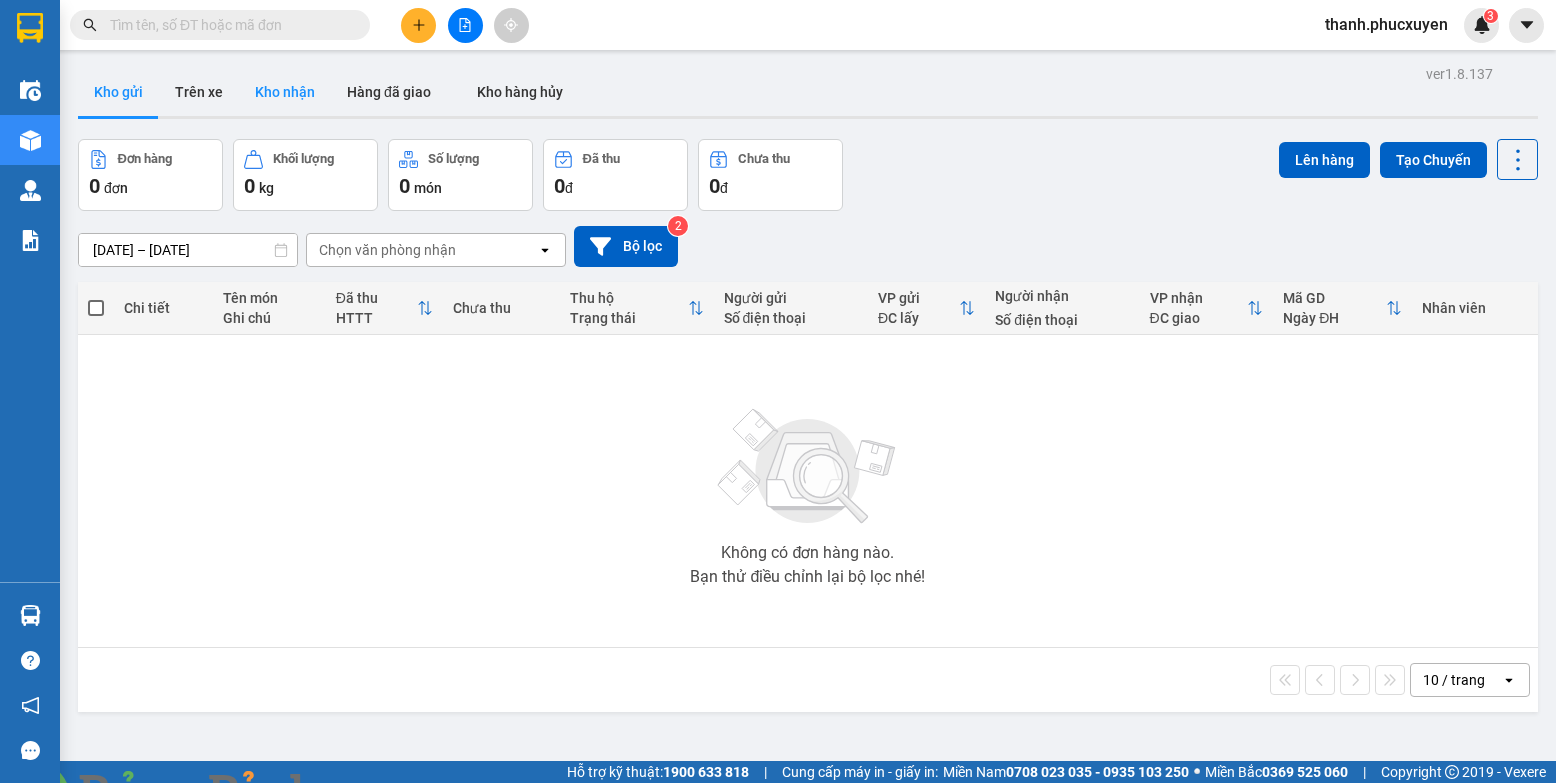 click on "Kho nhận" at bounding box center [285, 92] 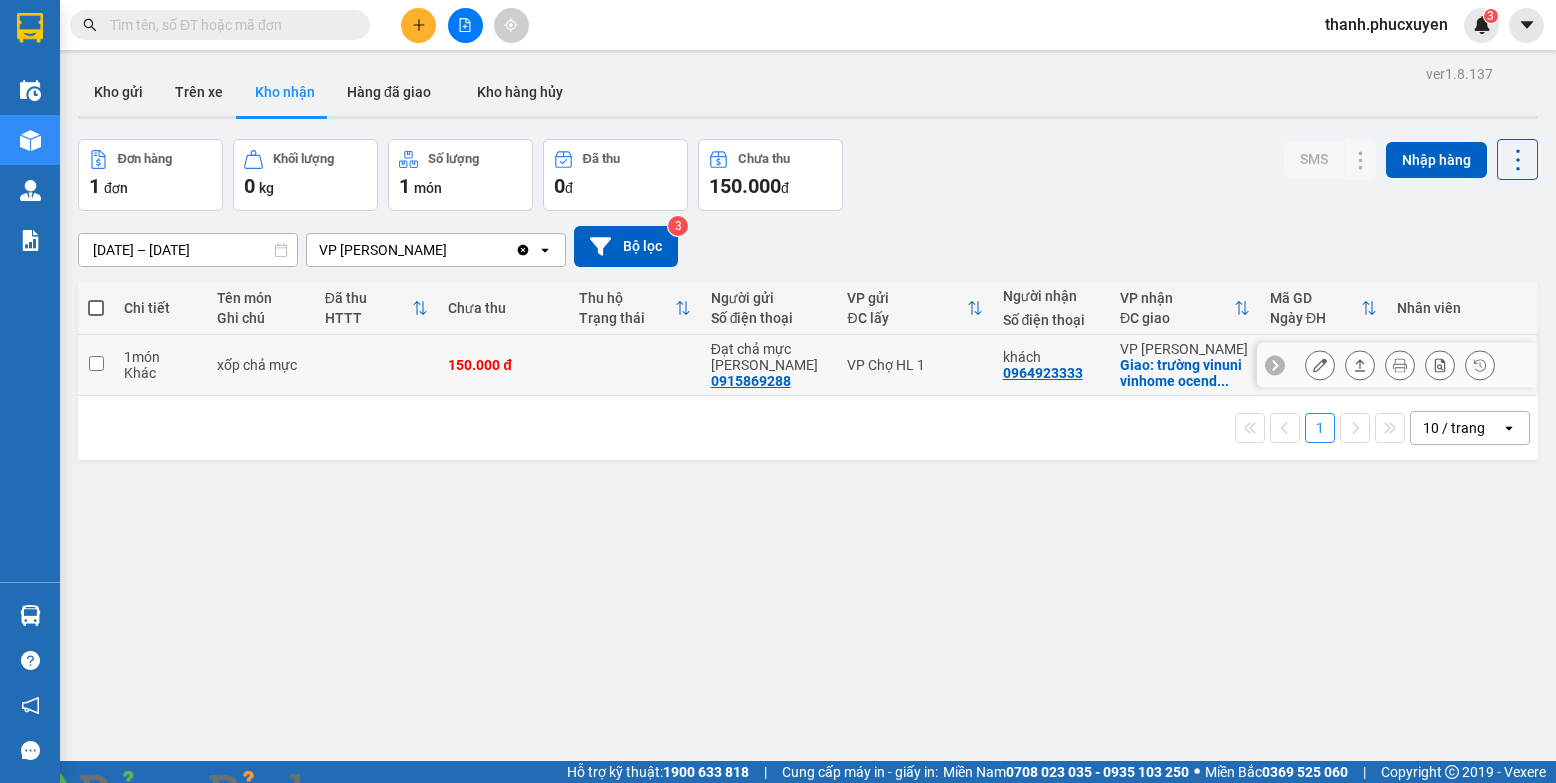 click at bounding box center [1320, 365] 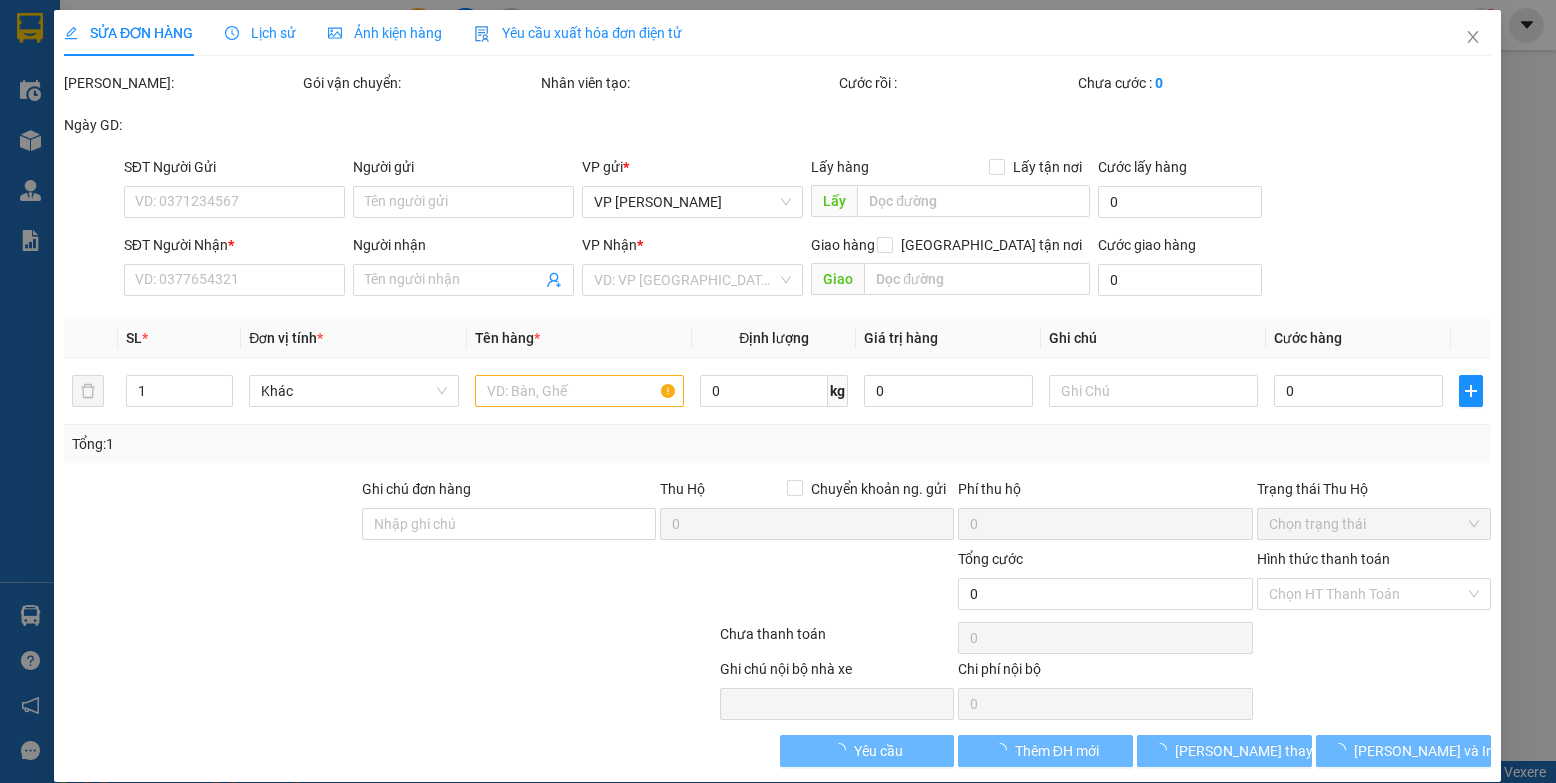 click at bounding box center [362, 795] 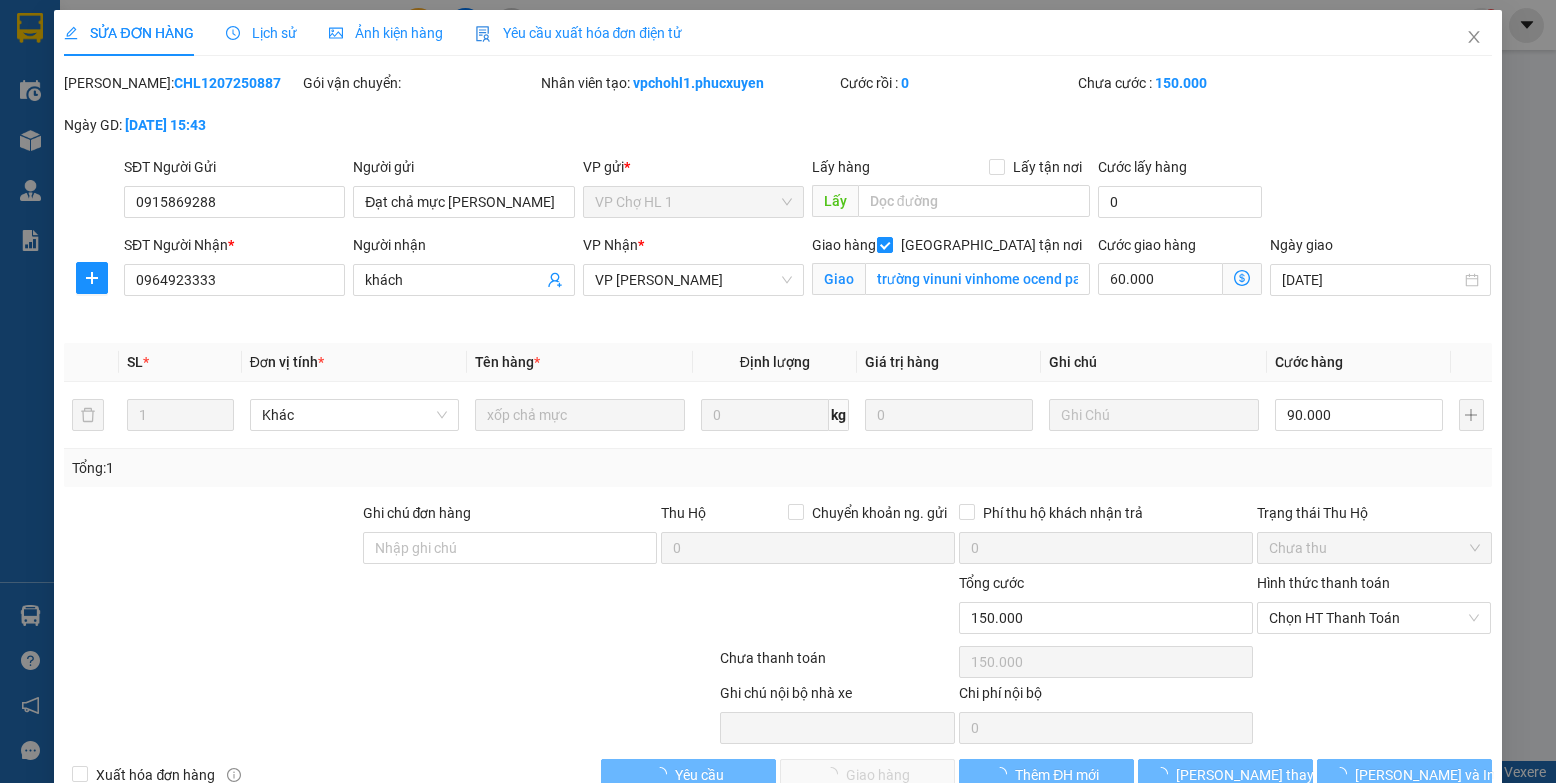 type on "0915869288" 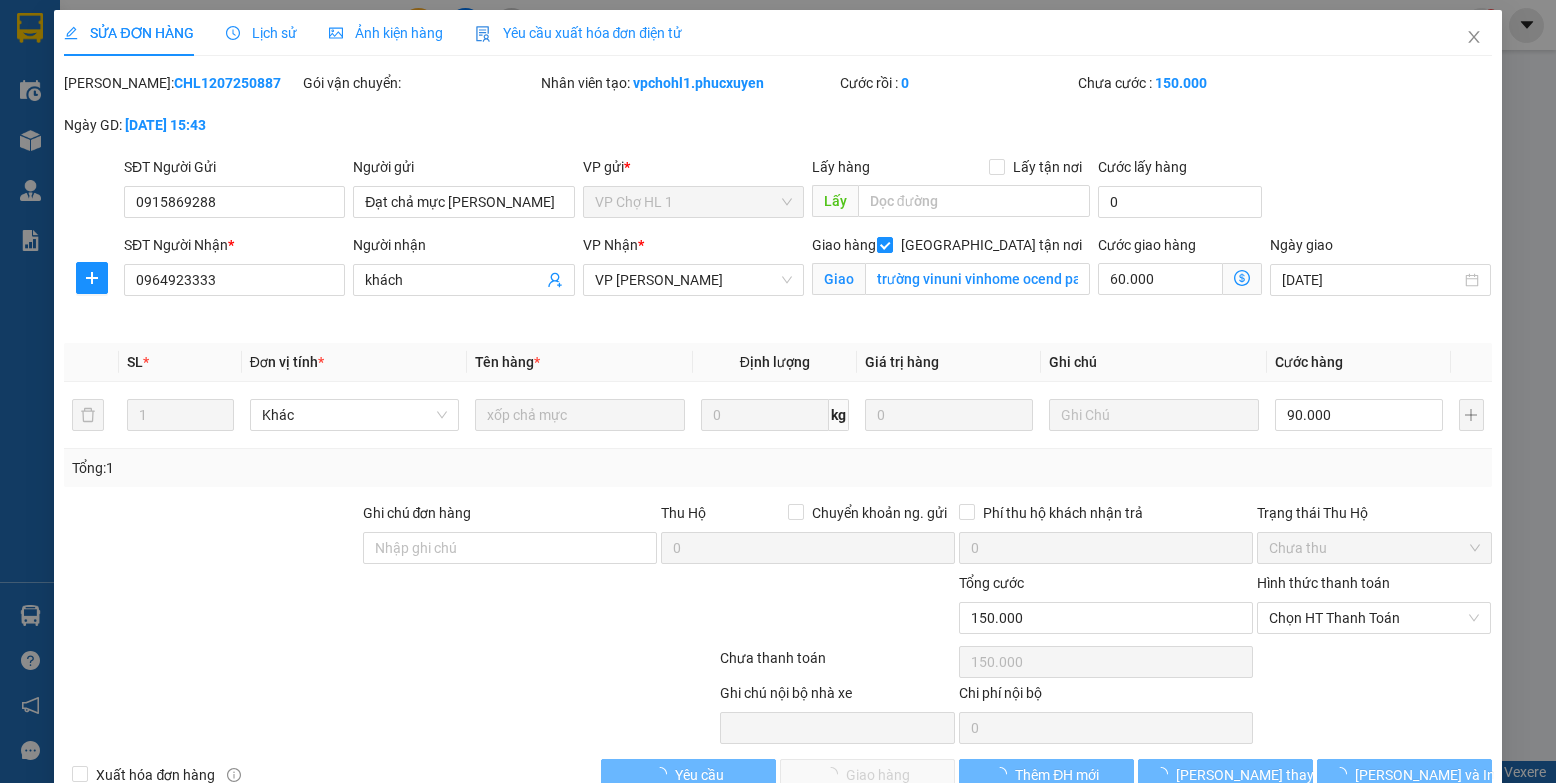 type on "Đạt chả mực [PERSON_NAME]" 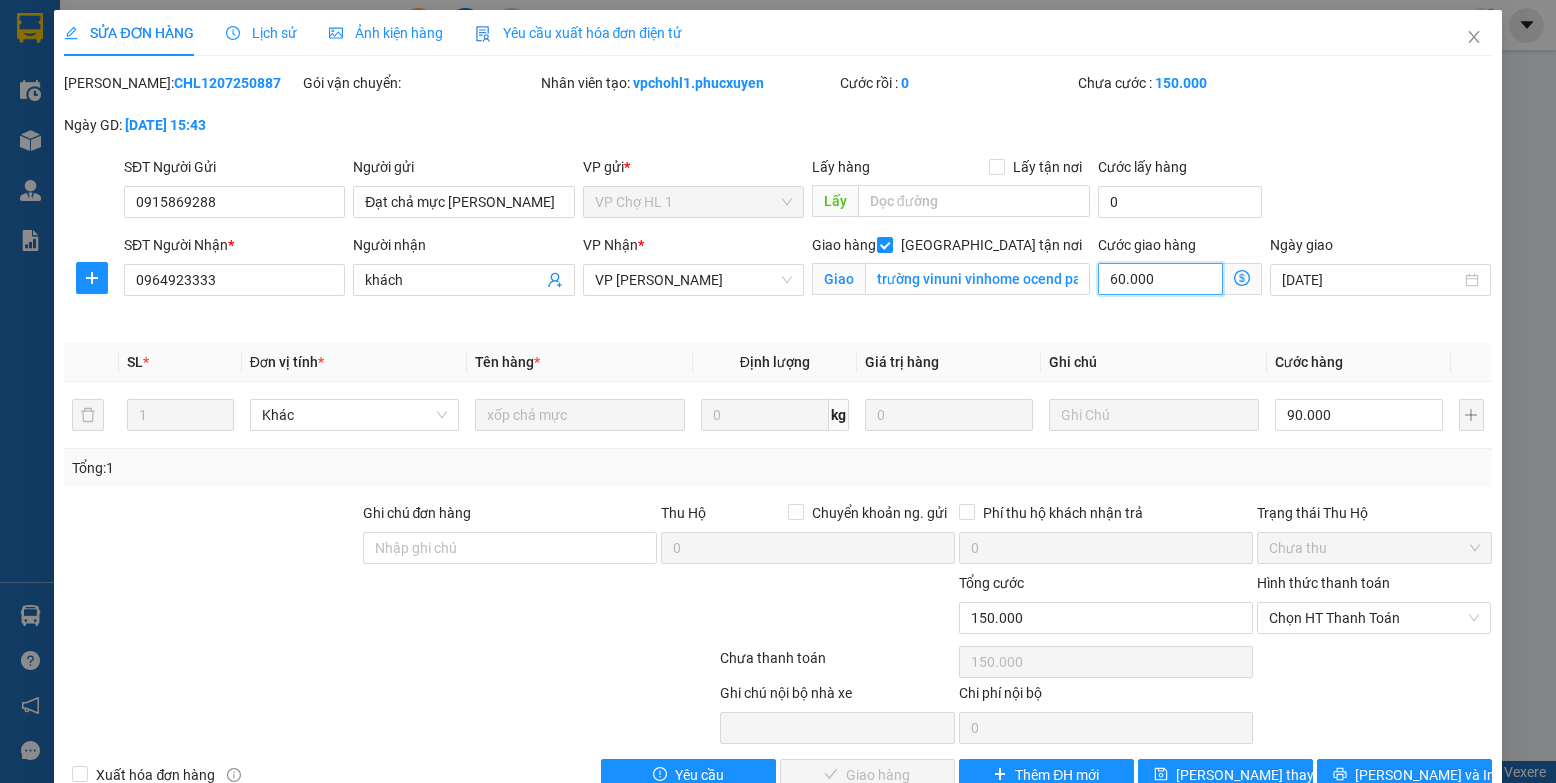 click on "60.000" at bounding box center (1160, 279) 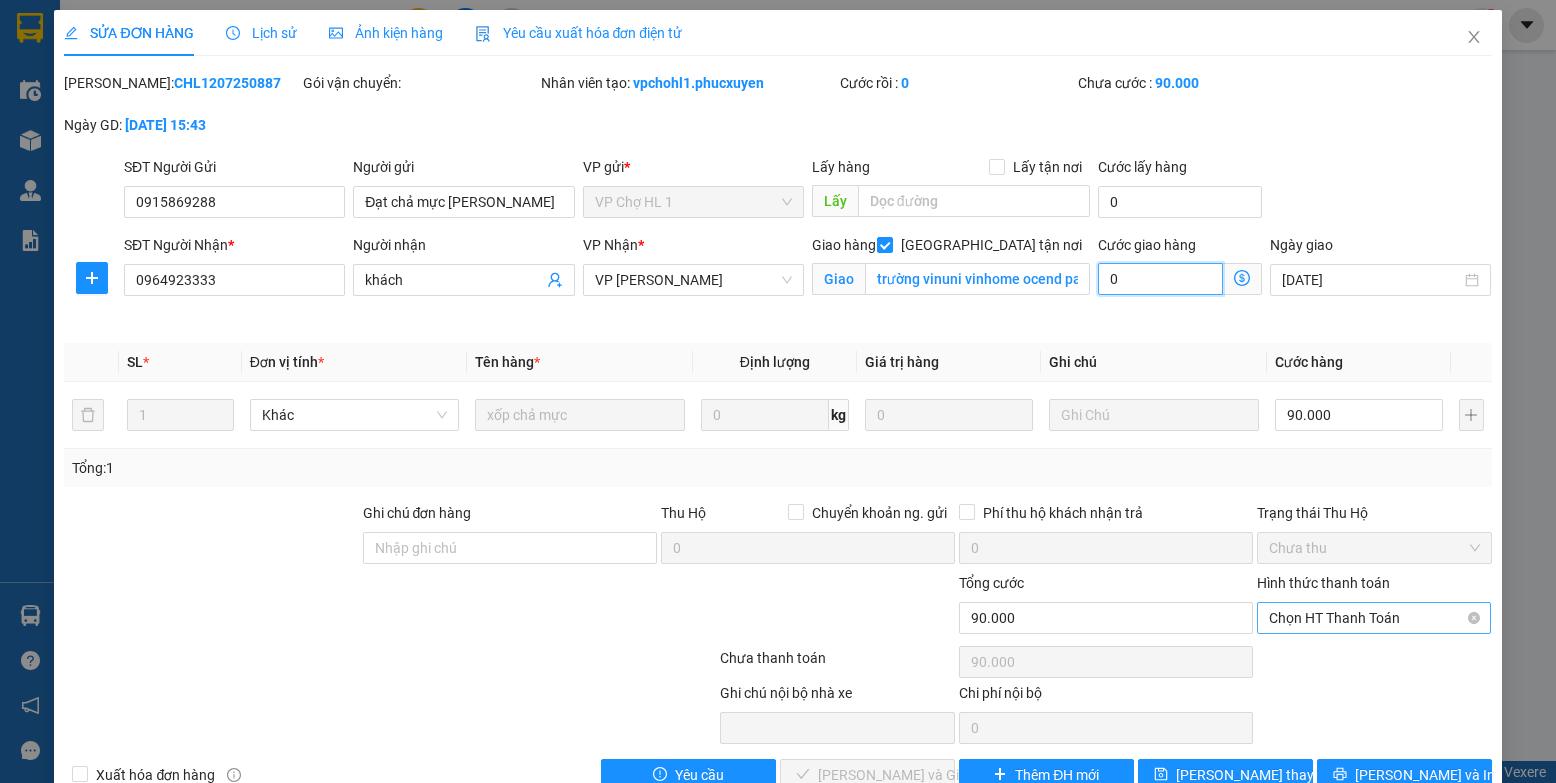 click on "Chọn HT Thanh Toán" at bounding box center [1374, 618] 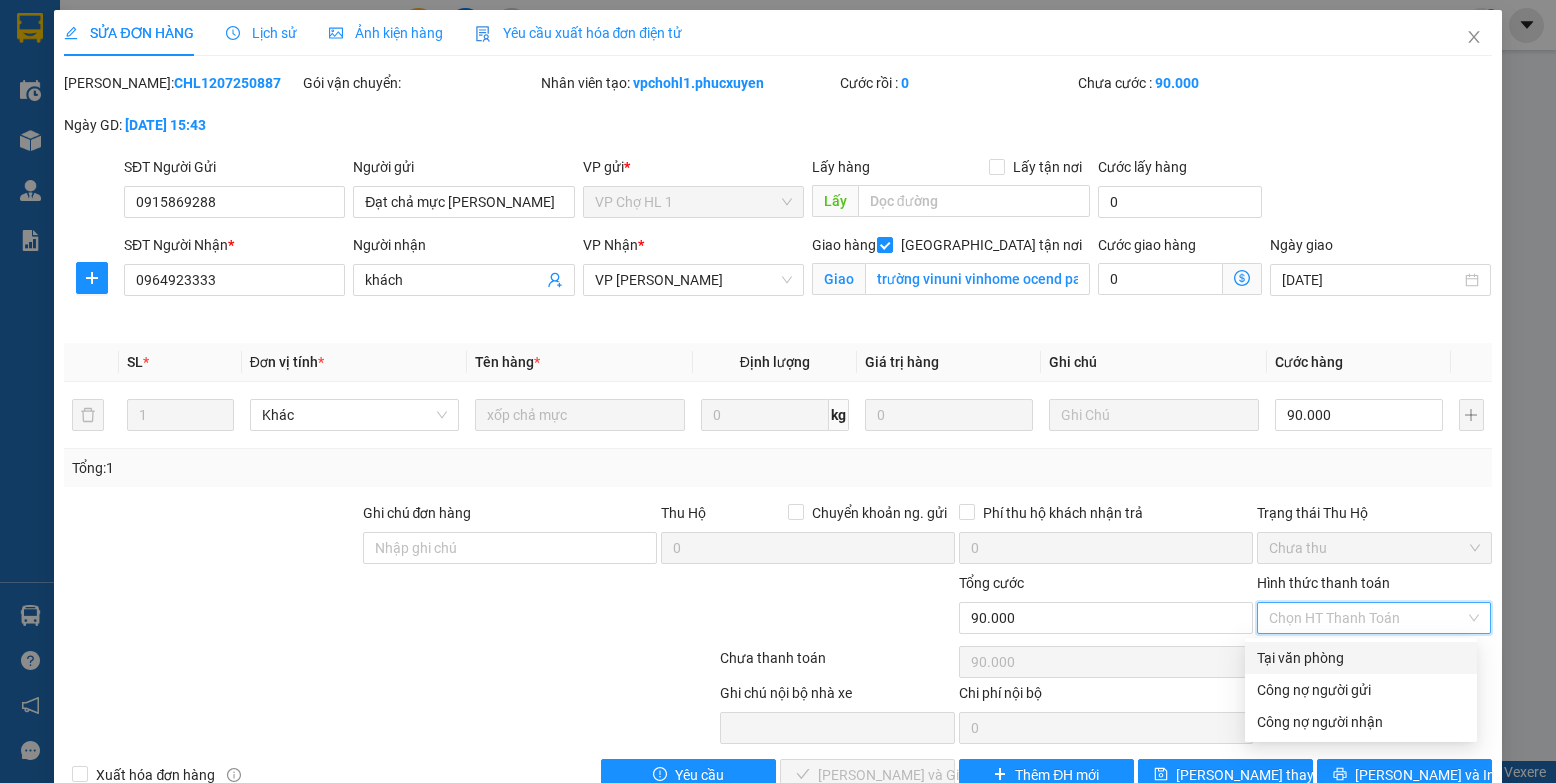 click on "Tại văn phòng" at bounding box center (1361, 658) 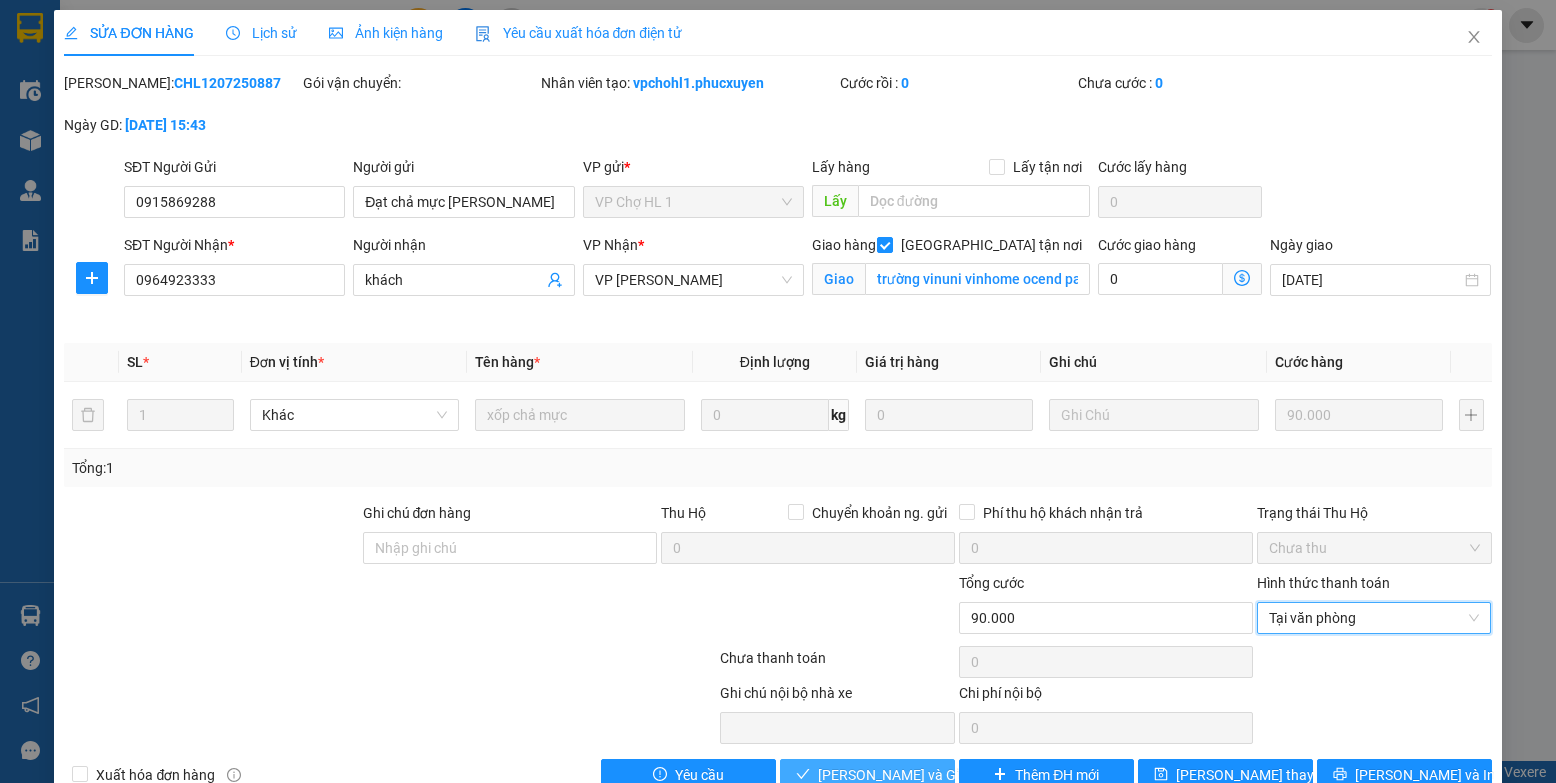 click on "[PERSON_NAME] và Giao hàng" at bounding box center [914, 775] 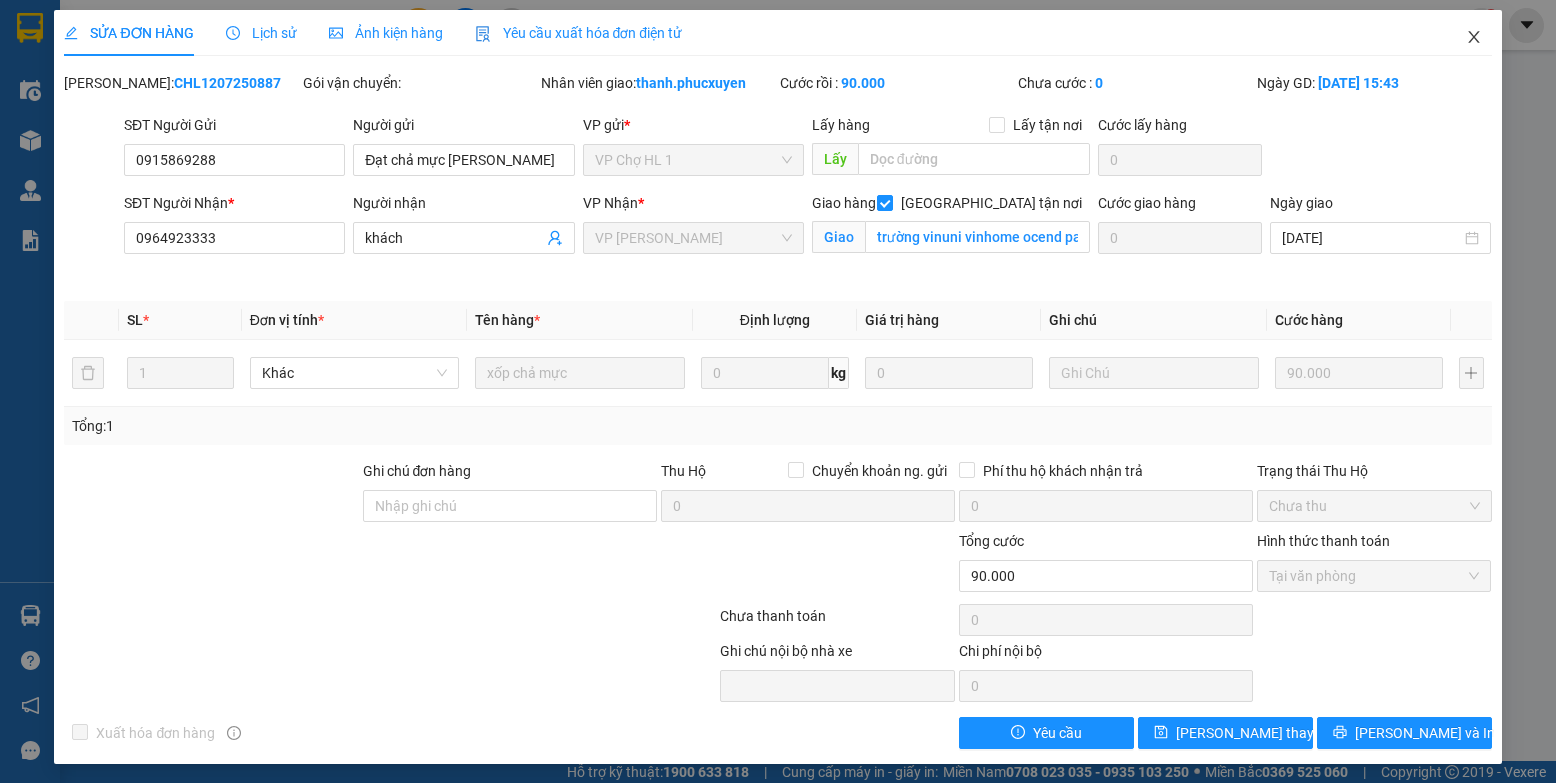 click 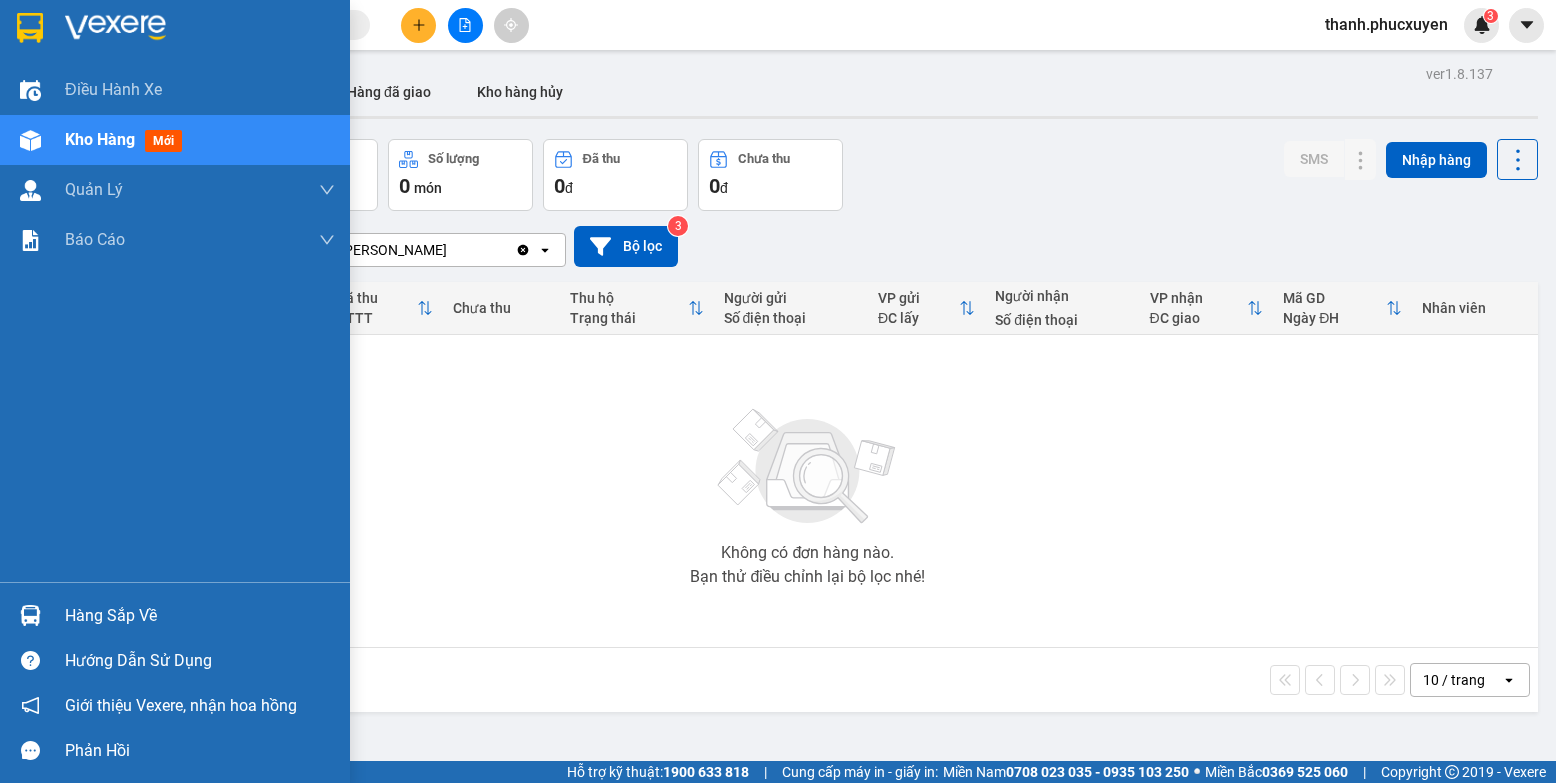 click at bounding box center [30, 615] 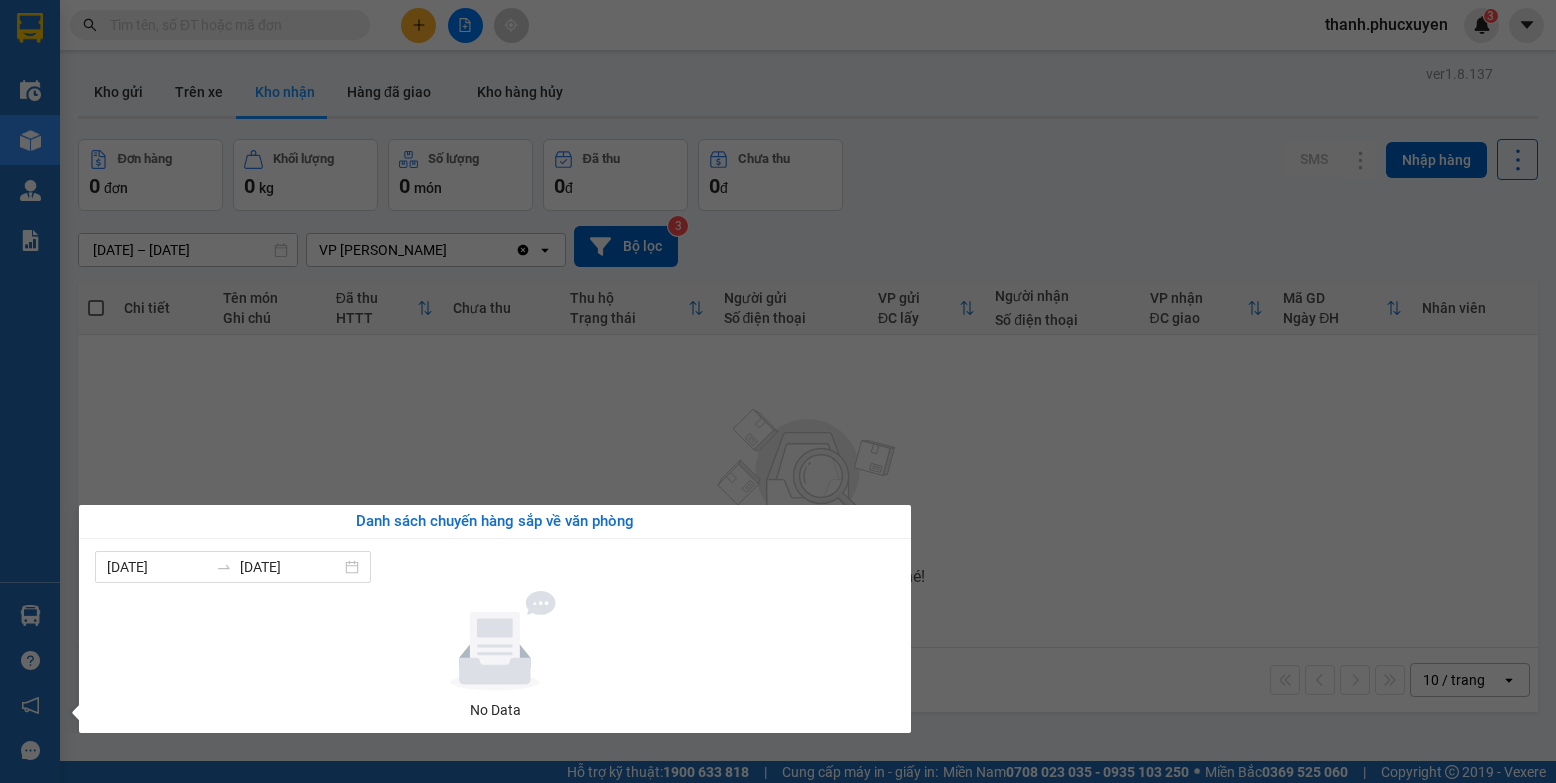 click on "Kết quả tìm kiếm ( 0 )  Bộ lọc  Thuộc VP này No Data thanh.phucxuyen 3     Điều hành xe     Kho hàng mới     Quản [PERSON_NAME] lý thu hộ Quản lý chuyến Quản lý khách hàng Quản lý khách hàng mới Quản lý giao nhận mới Quản lý kiểm kho     Báo cáo  11. Báo cáo đơn giao nhận nội bộ 1. Chi tiết đơn hàng văn phòng 12. Thống kê đơn đối tác 2. Tổng doanh thu theo từng văn phòng 3. Thống kê đơn hàng toàn nhà xe  4. Báo cáo dòng tiền theo nhân viên 5. Doanh thu thực tế chi tiết theo phòng hàng  8. Thống kê nhận và gửi hàng theo văn phòng 9. Thống kê chi tiết đơn hàng theo văn phòng gửi Báo cáo Dòng tiền Thực thu của Nhân viên (Tách cước) Hàng sắp về Hướng dẫn sử dụng Giới thiệu Vexere, nhận hoa hồng Phản hồi Phần mềm hỗ trợ bạn tốt chứ? ver  1.8.137 Kho gửi Trên xe Kho nhận Hàng đã giao Kho hàng hủy Đơn hàng 0 đơn 0 kg" at bounding box center [778, 391] 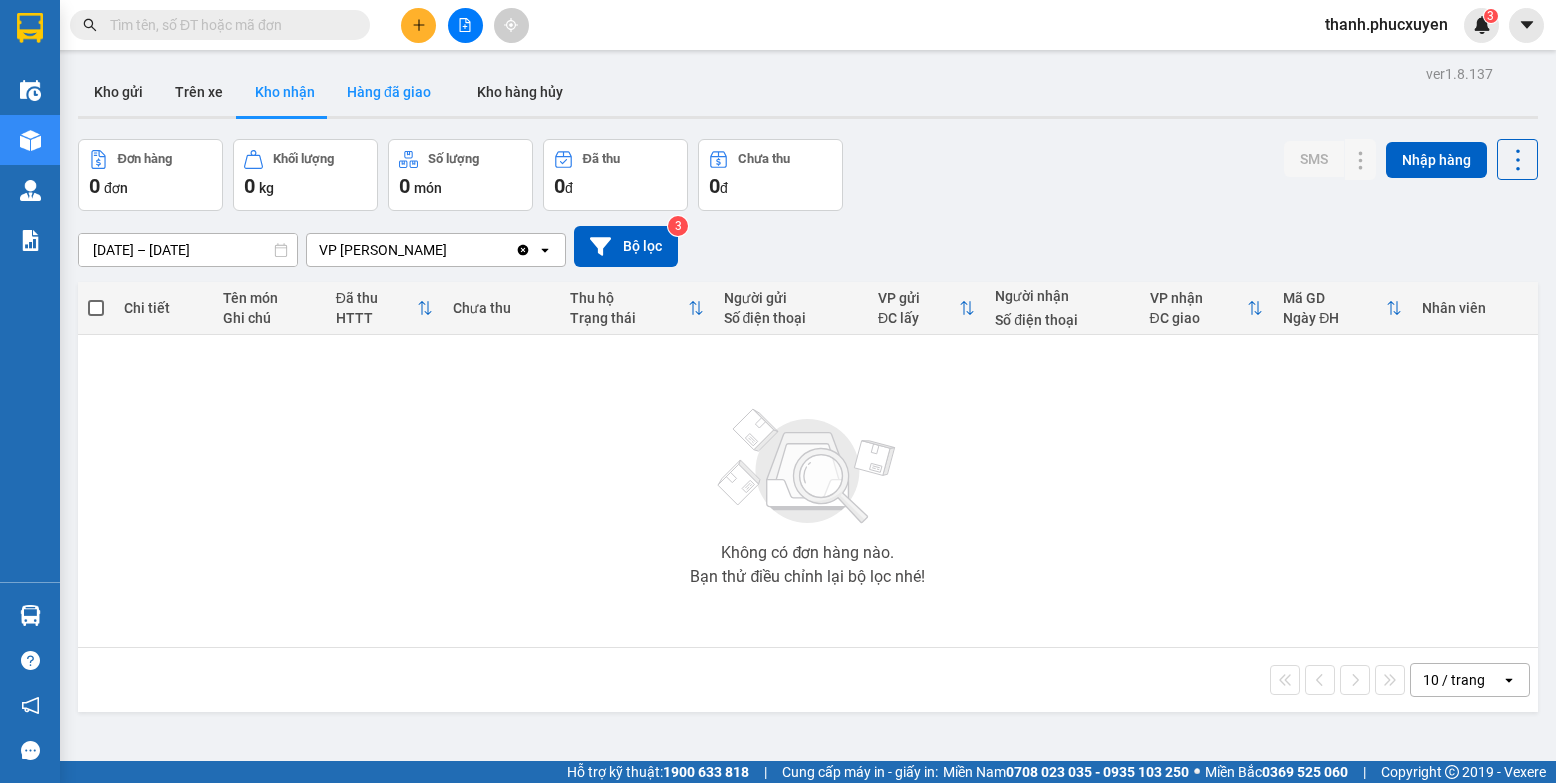 click on "Hàng đã giao" at bounding box center [389, 92] 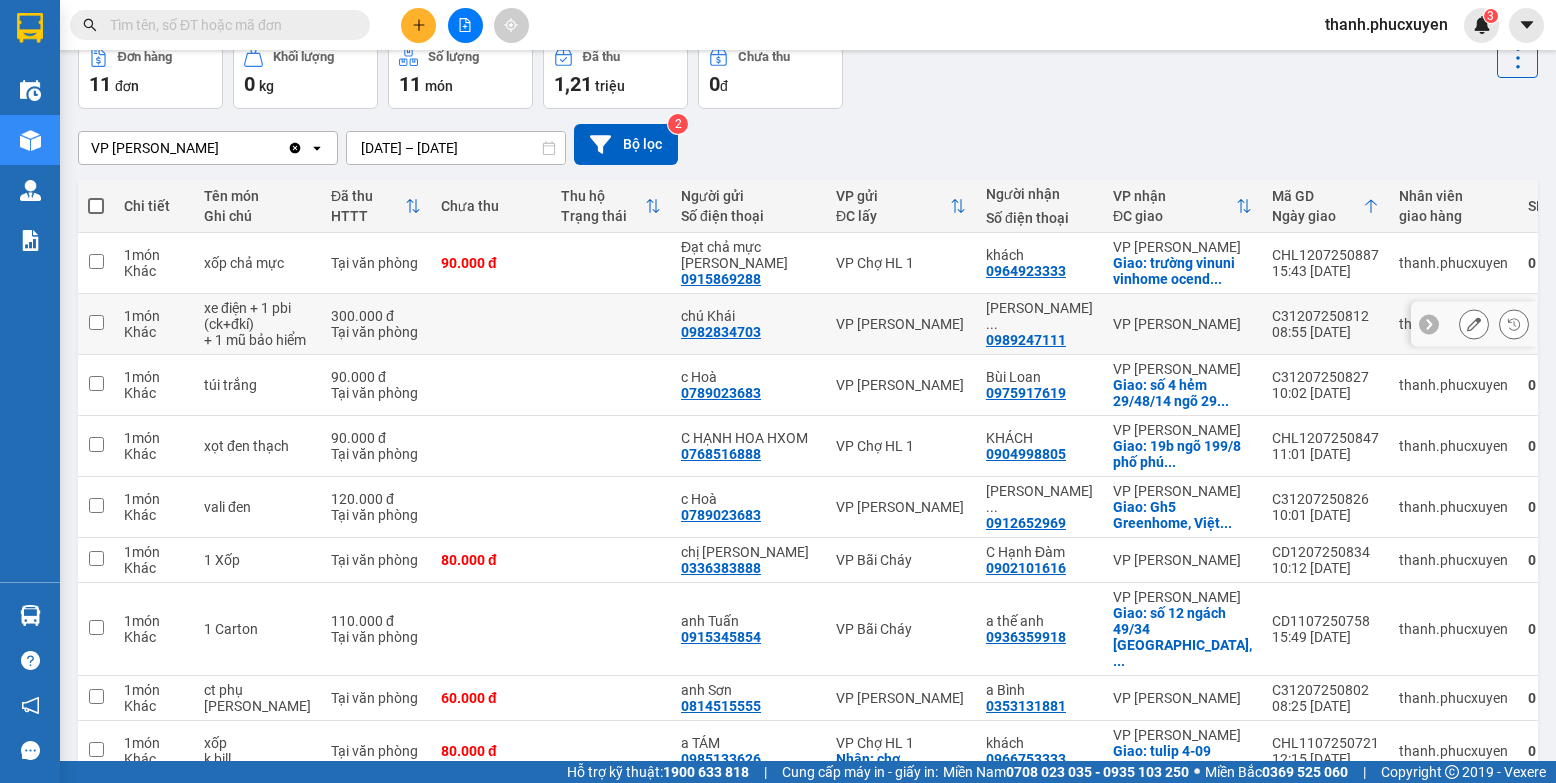 scroll, scrollTop: 200, scrollLeft: 0, axis: vertical 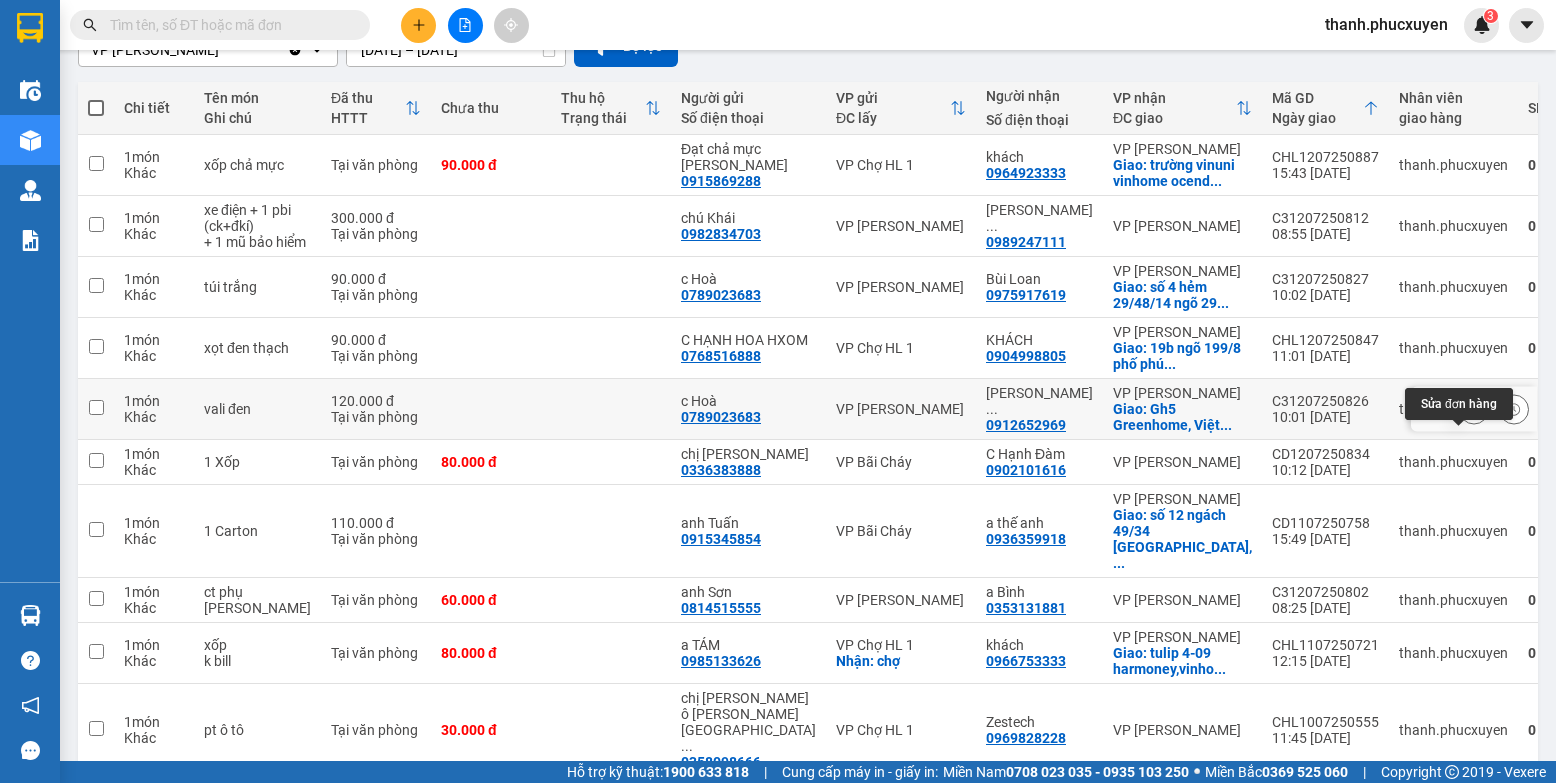 click at bounding box center [1474, 409] 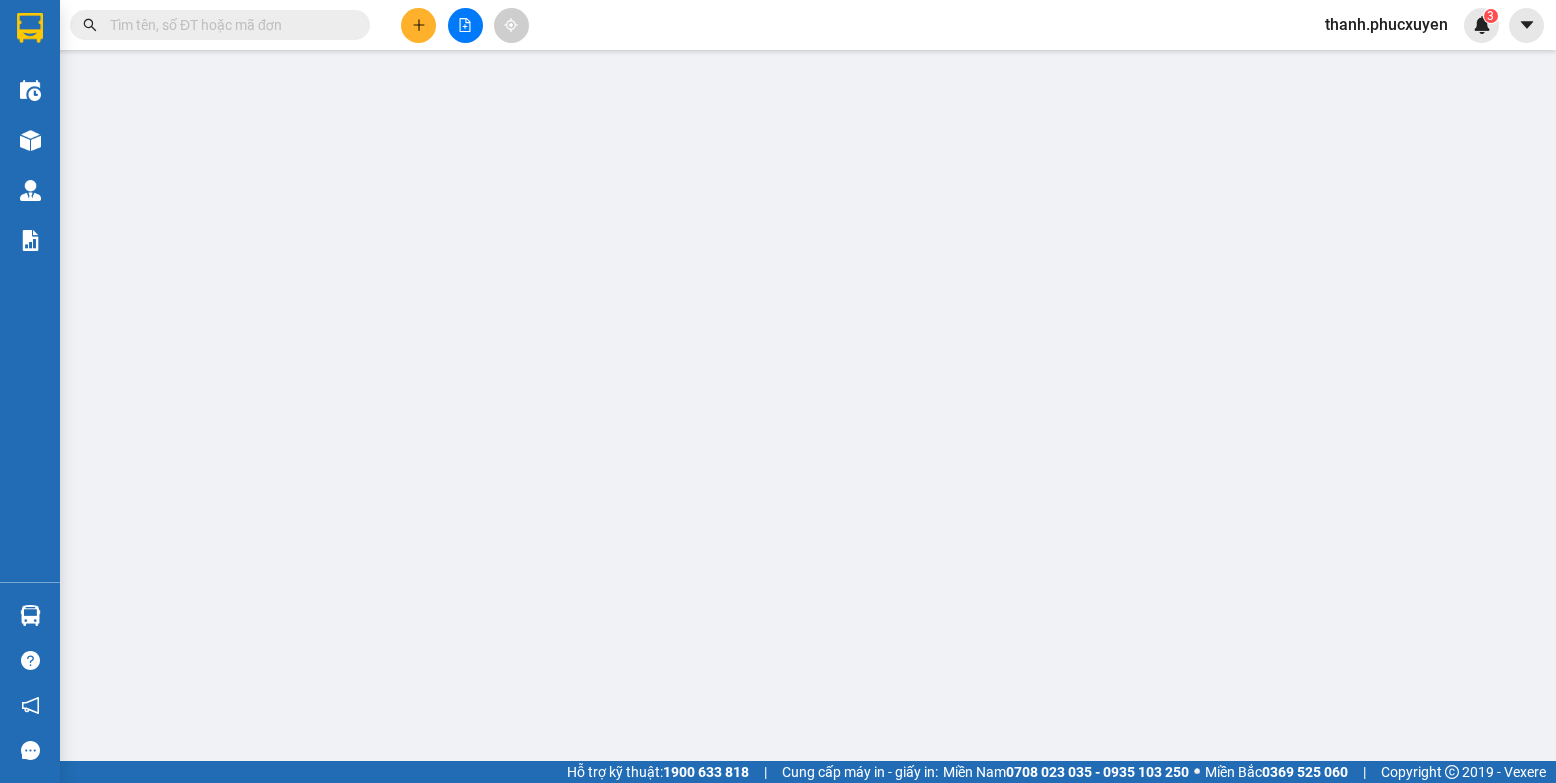 scroll, scrollTop: 0, scrollLeft: 0, axis: both 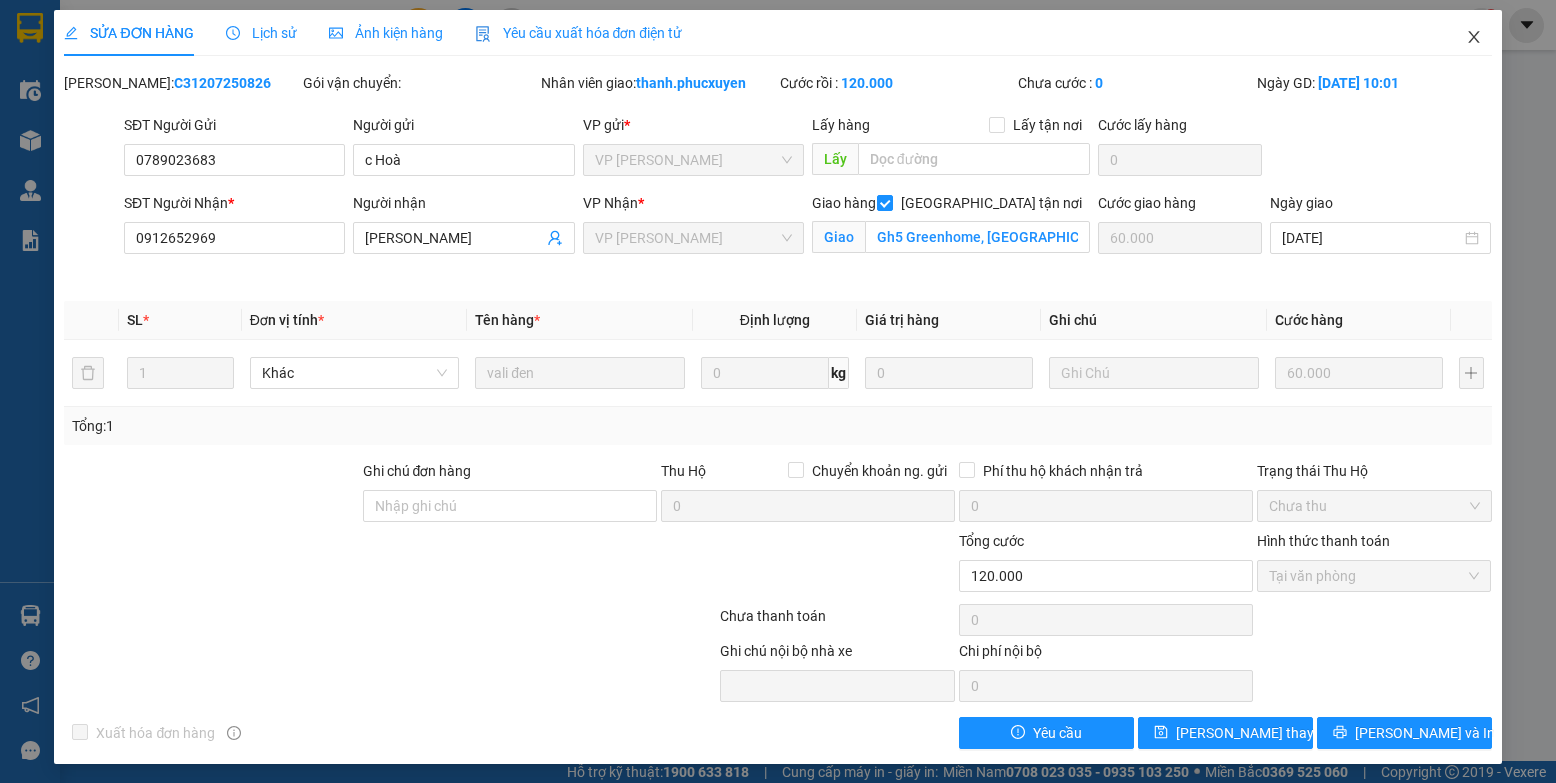 click 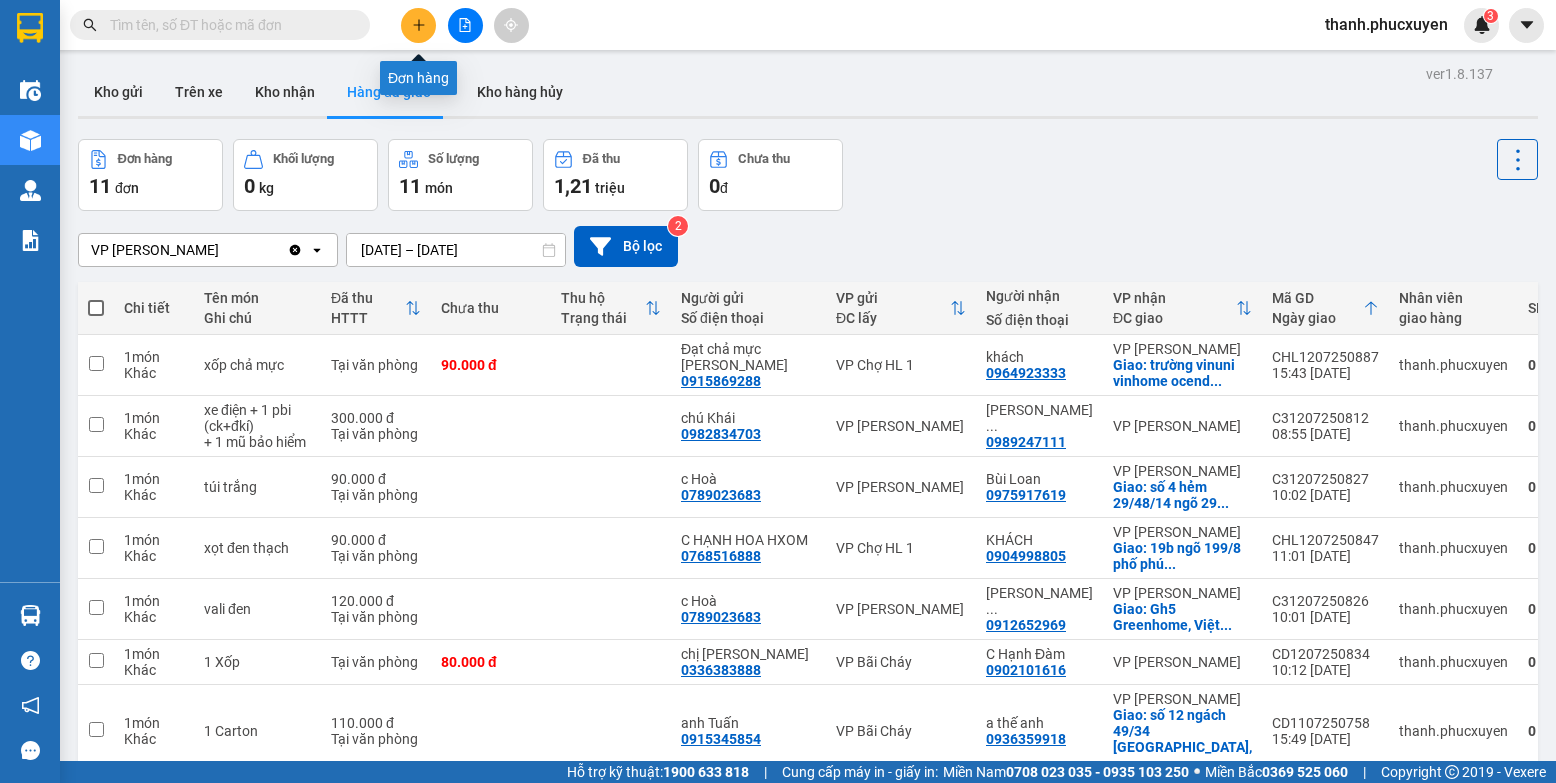 click 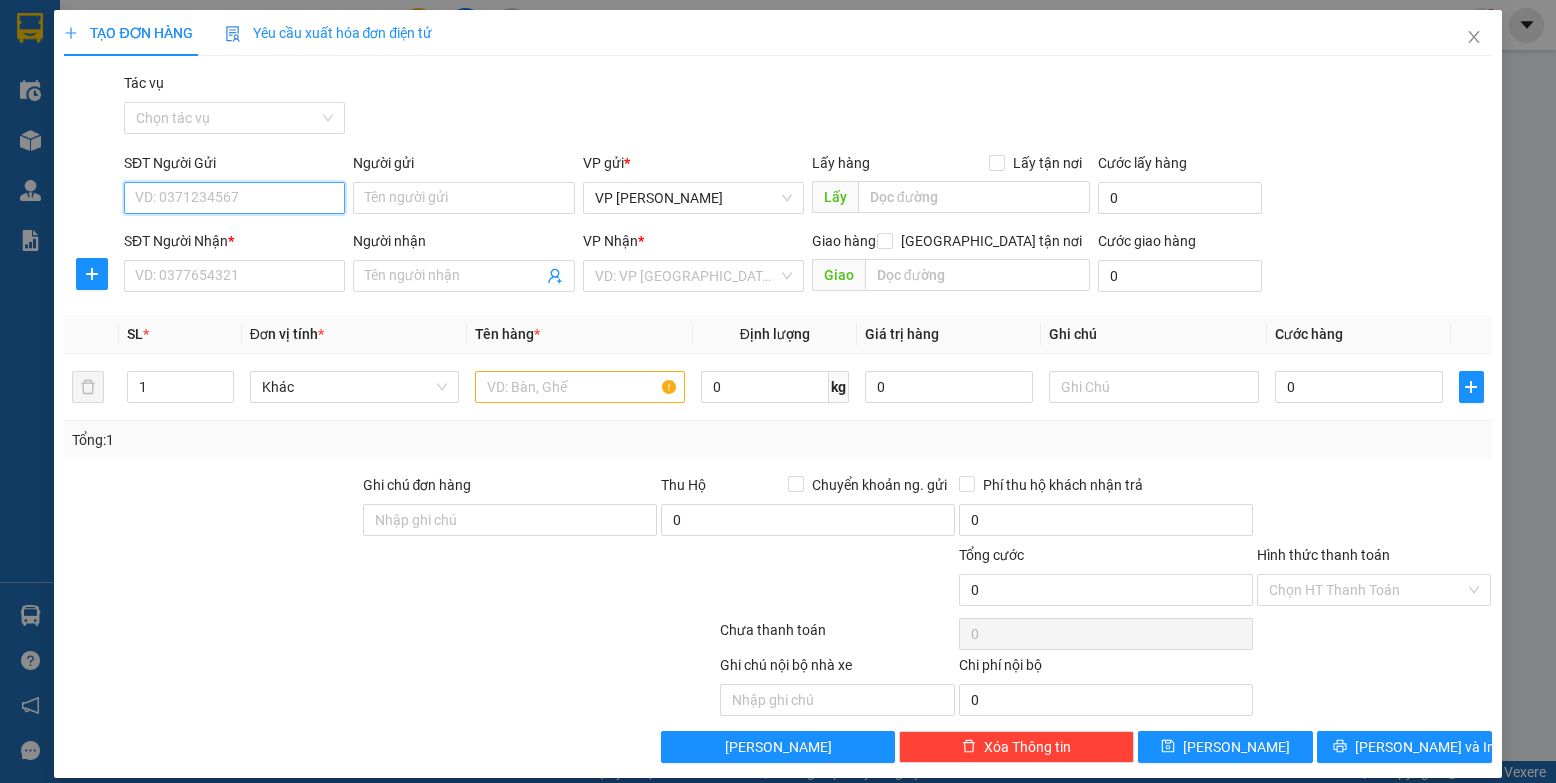 click on "SĐT Người Gửi" at bounding box center [234, 198] 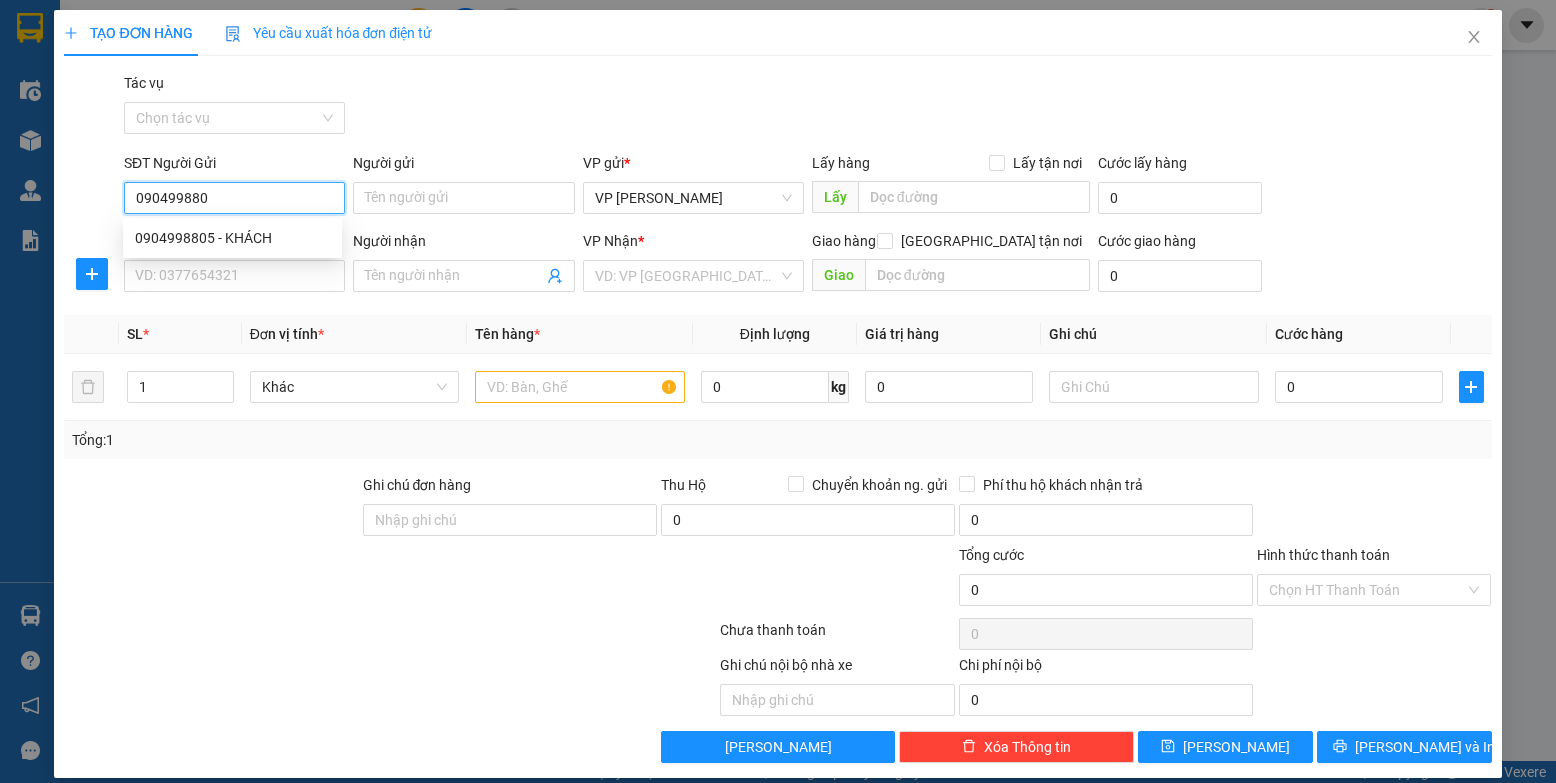 type on "0904998805" 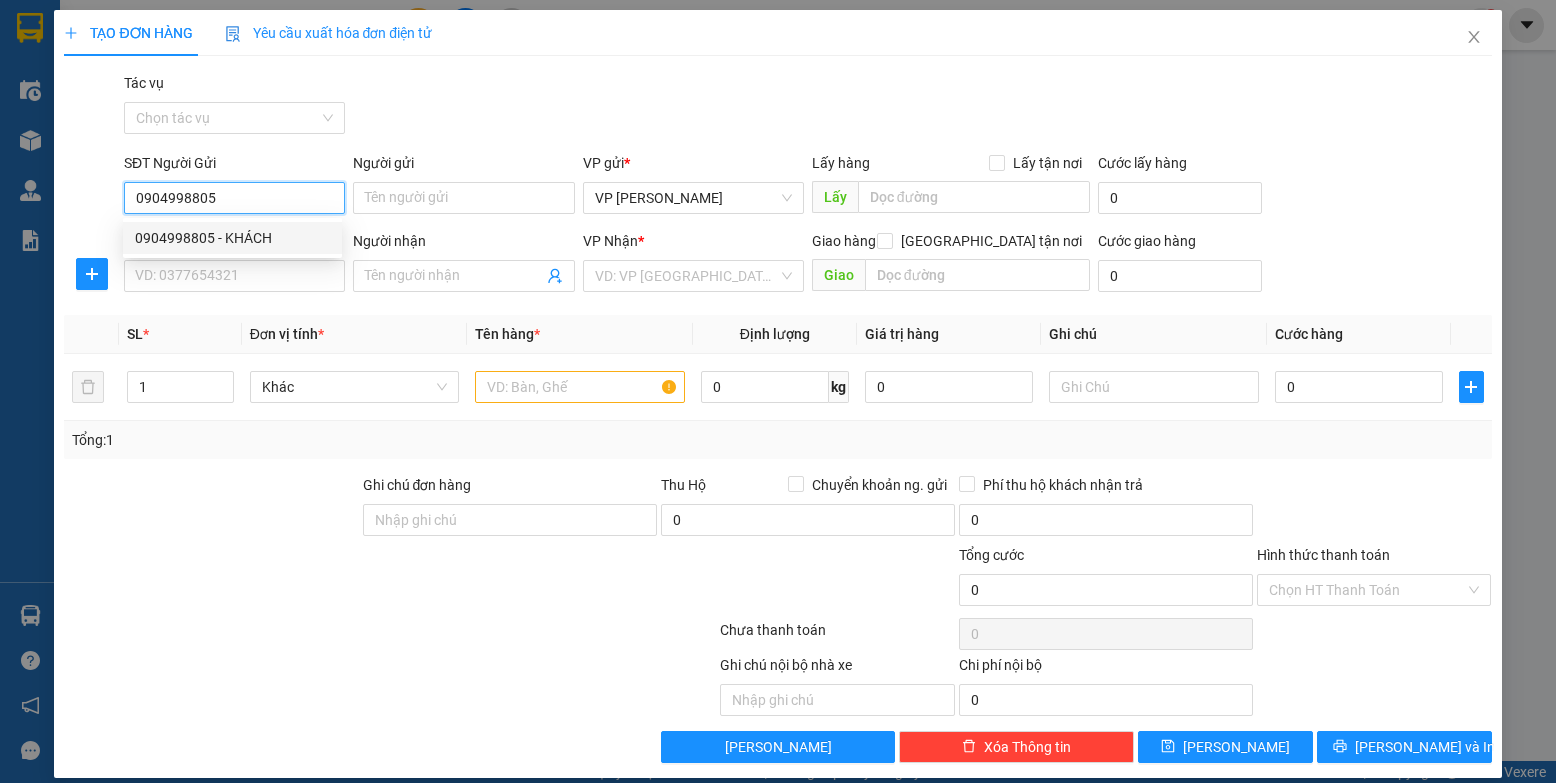 click on "0904998805 - KHÁCH" at bounding box center [232, 238] 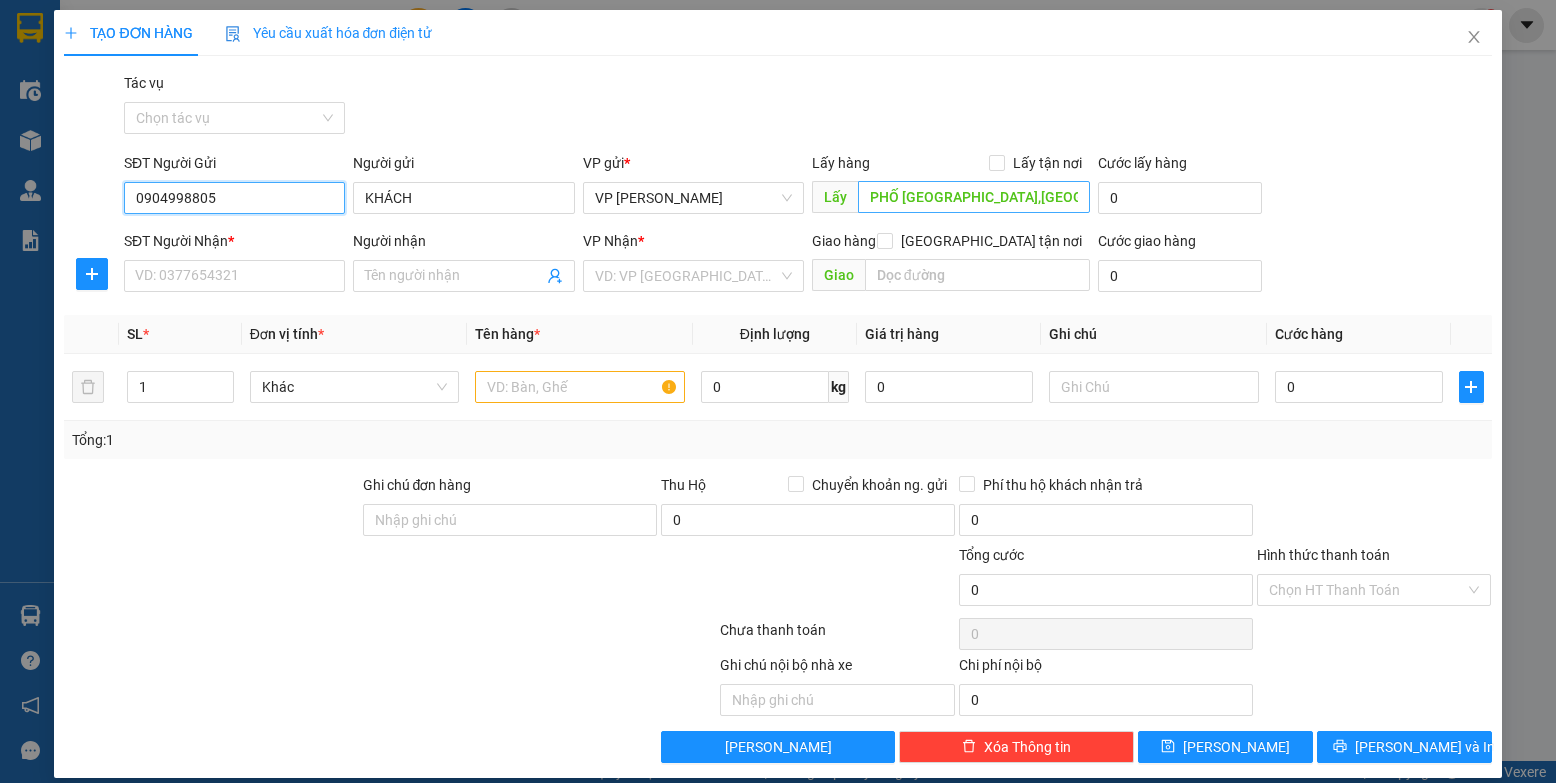 type on "0904998805" 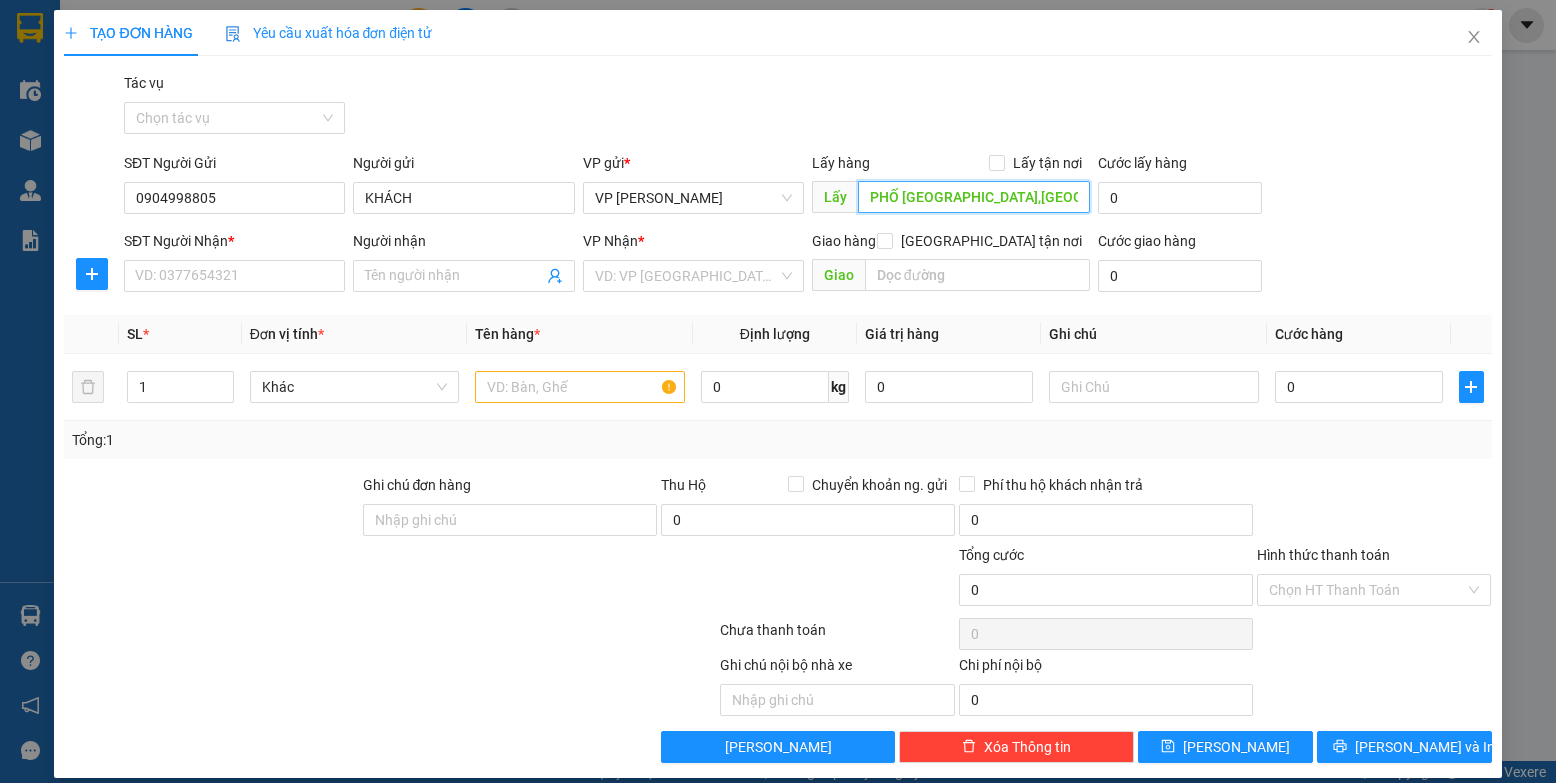click on "PHỐ [GEOGRAPHIC_DATA],[GEOGRAPHIC_DATA],[GEOGRAPHIC_DATA]" at bounding box center [974, 197] 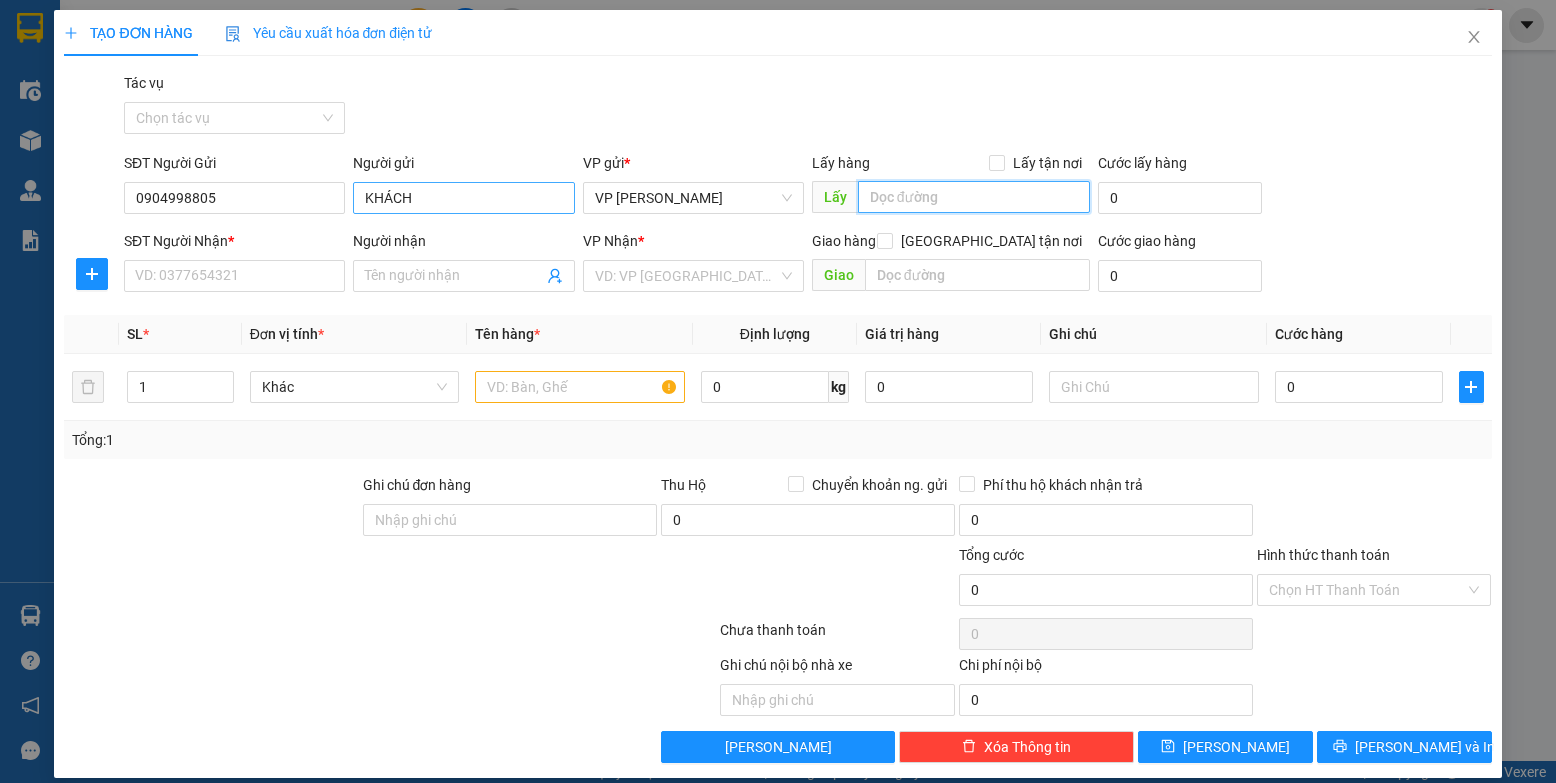 type 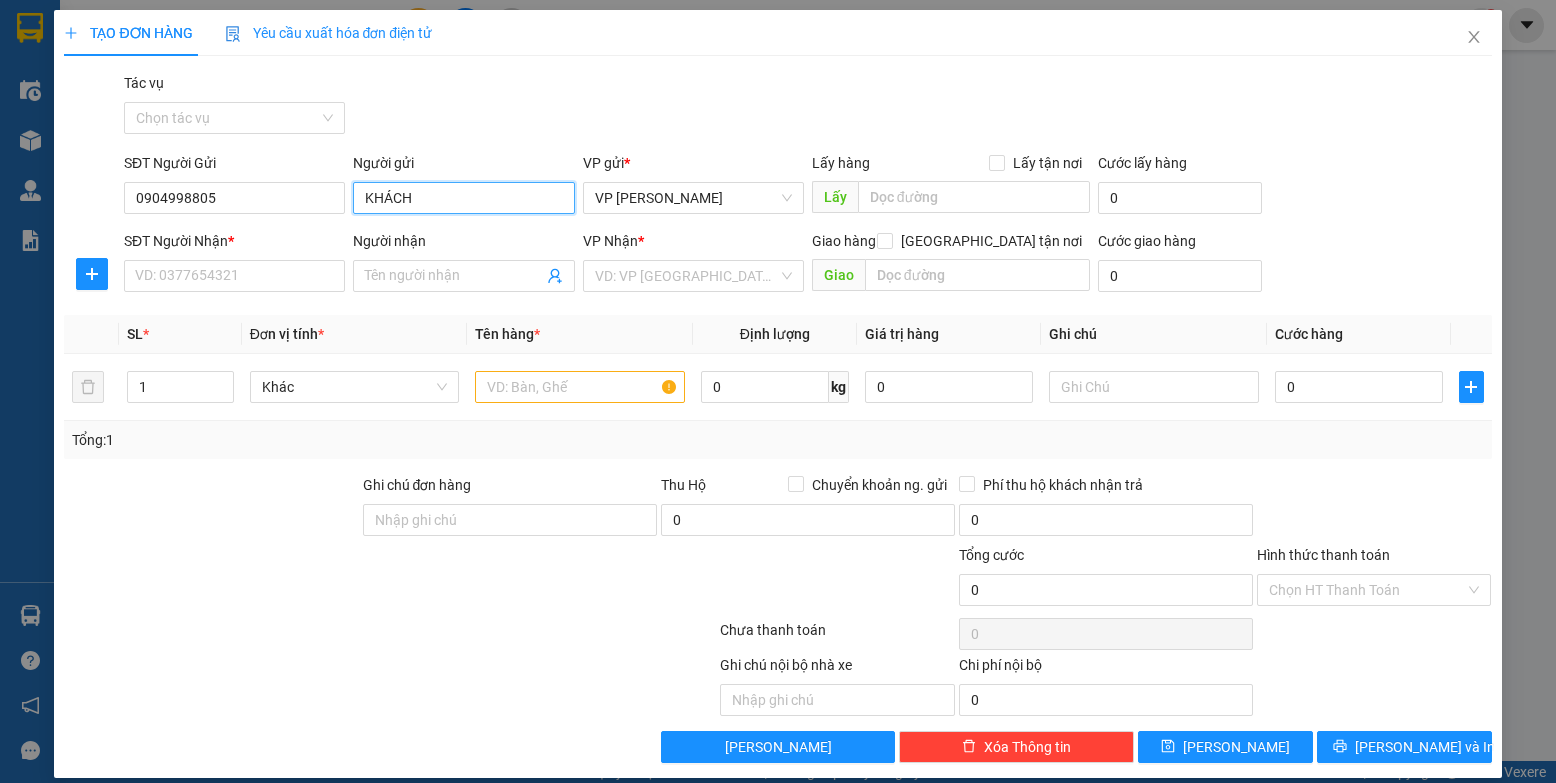 click on "KHÁCH" at bounding box center (463, 198) 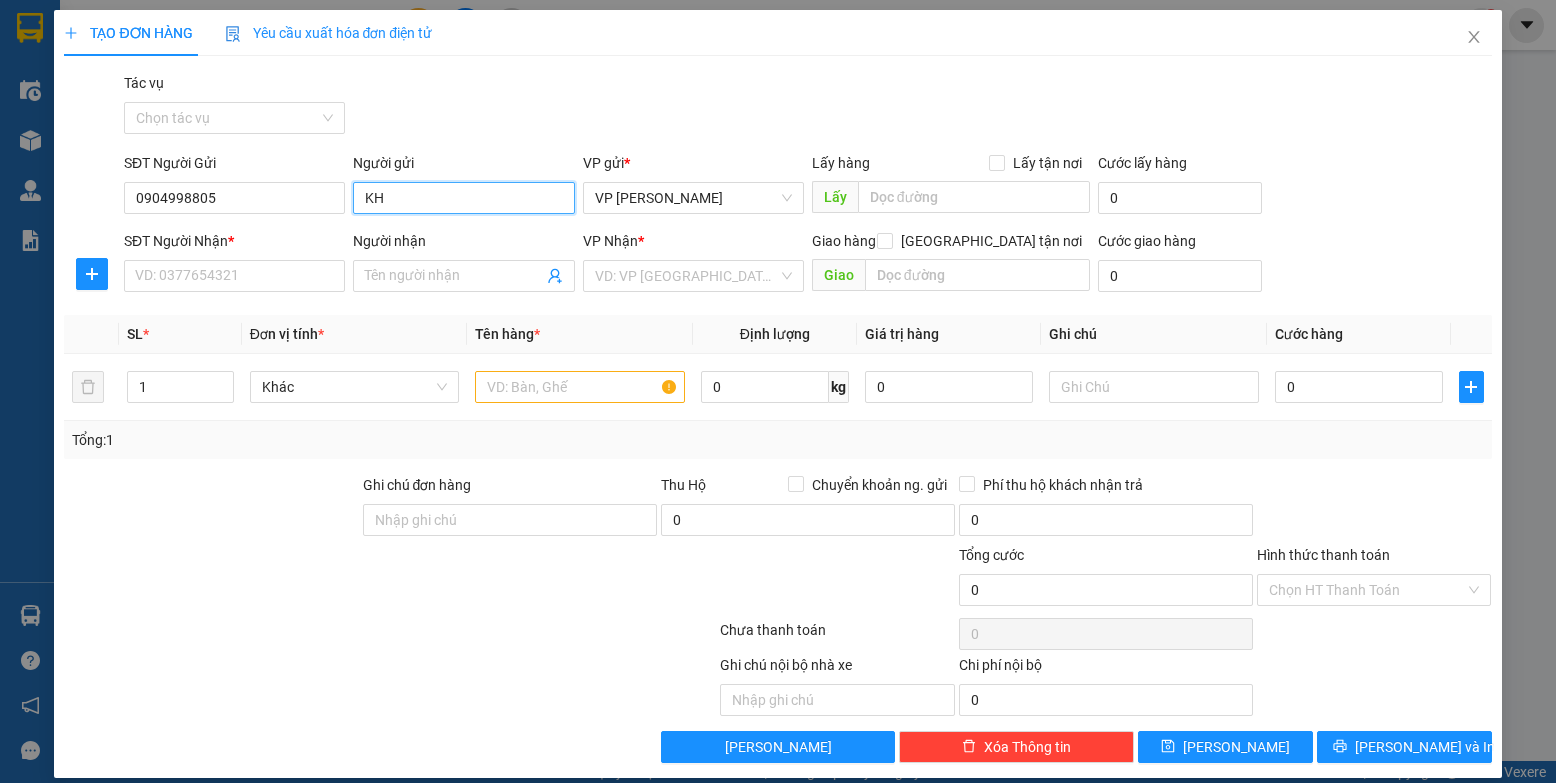 type on "K" 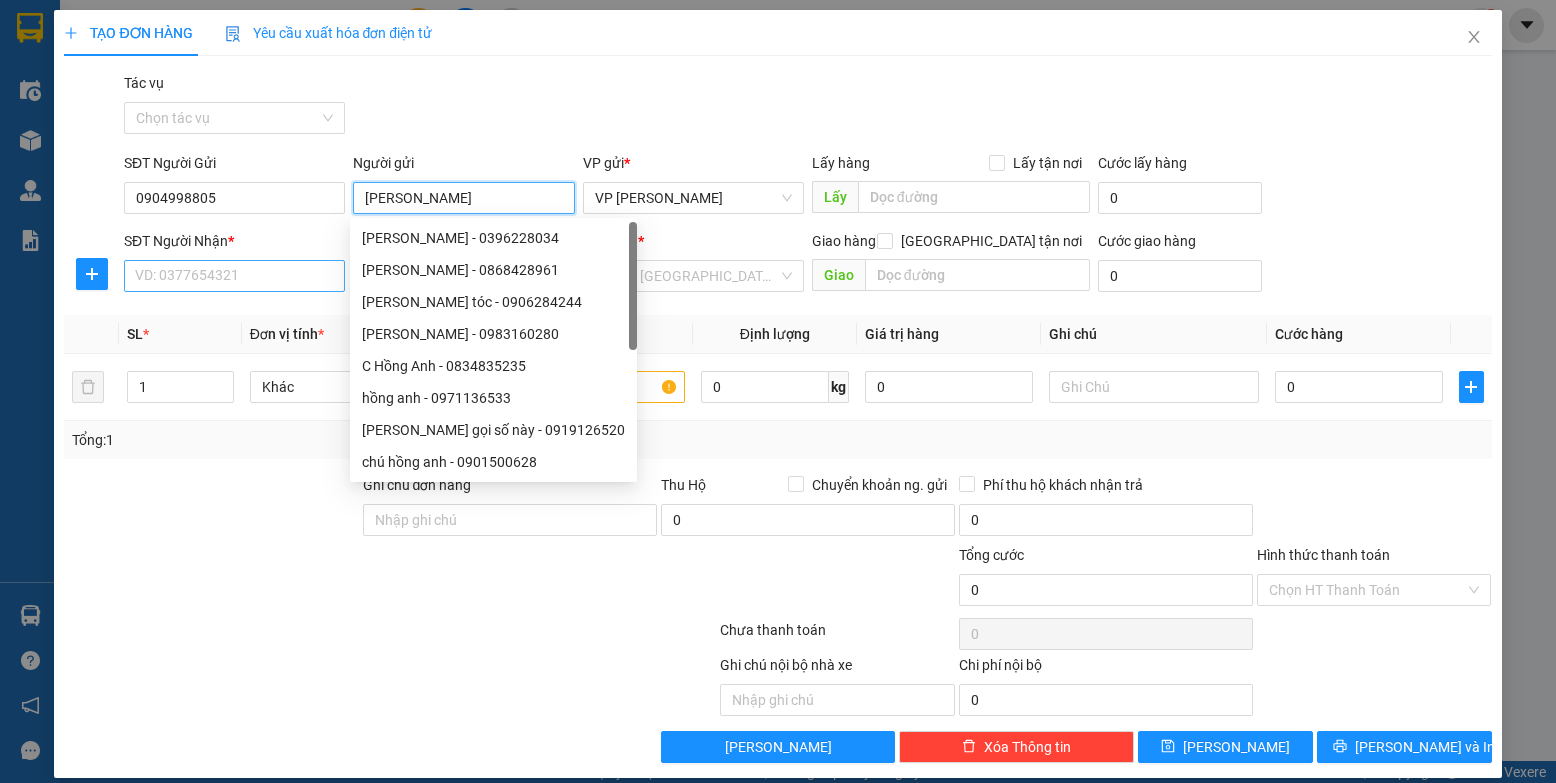 type on "[PERSON_NAME]" 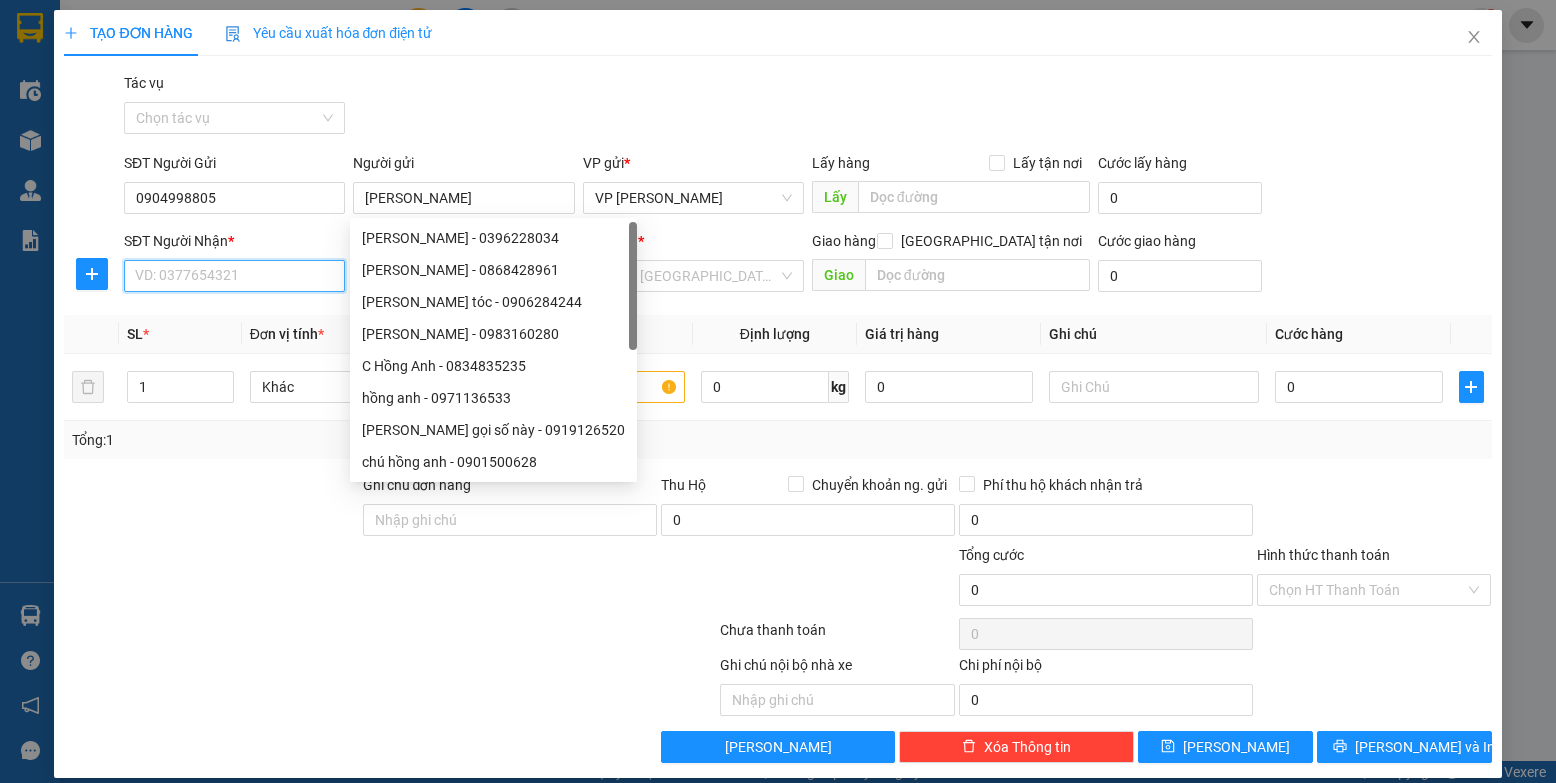 click on "SĐT Người Nhận  *" at bounding box center (234, 276) 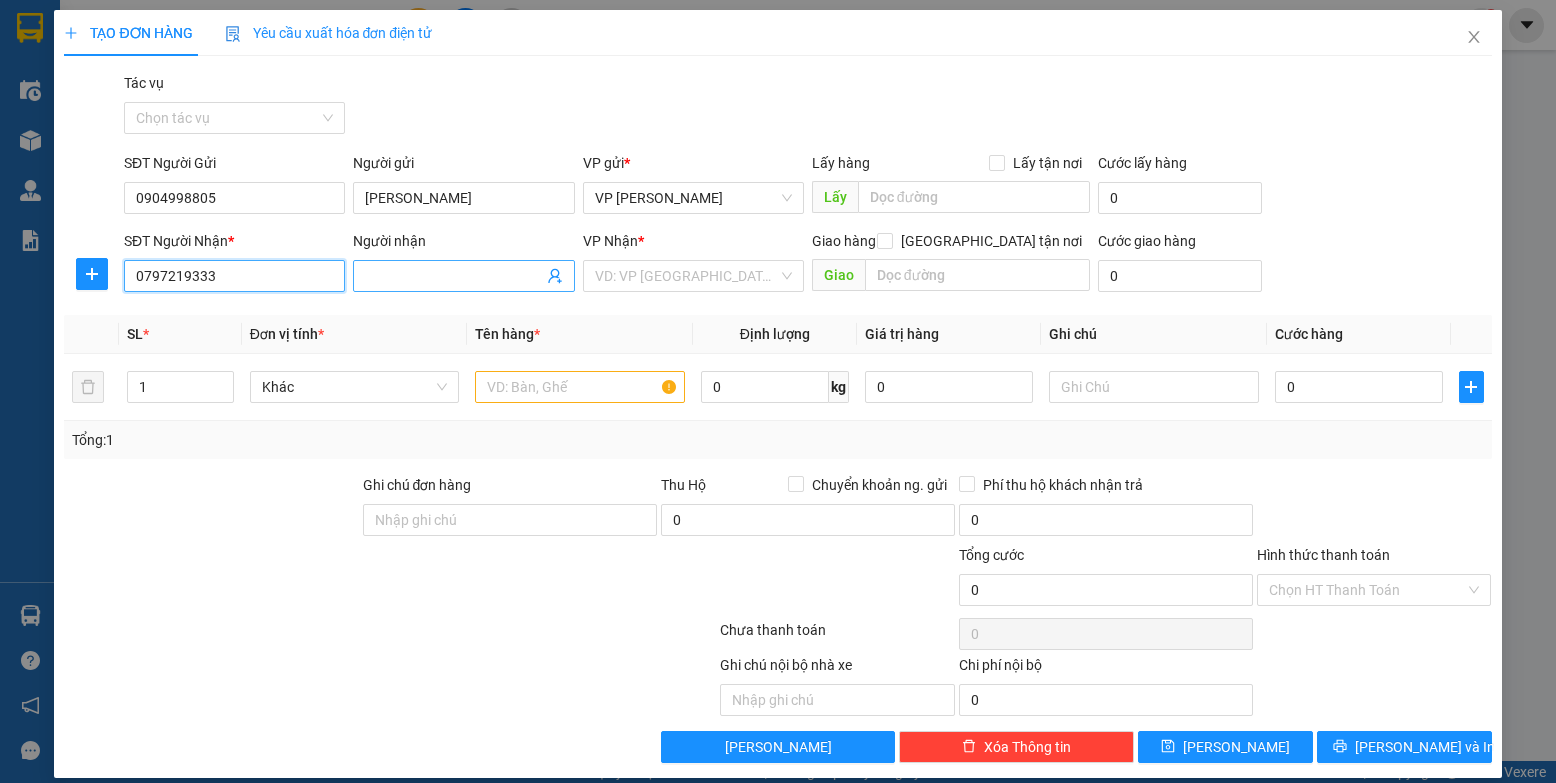 type on "0797219333" 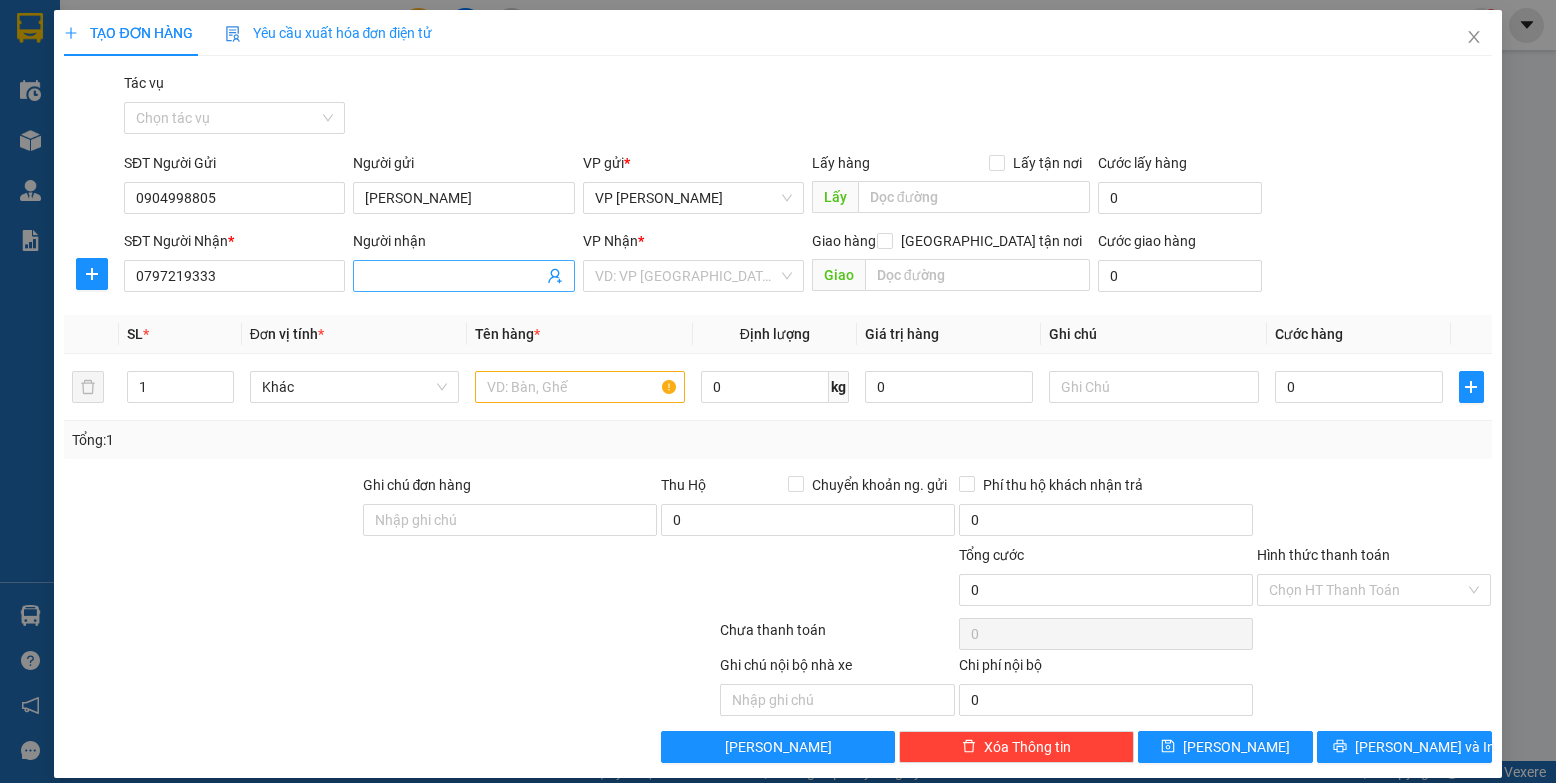 click on "Người nhận" at bounding box center (453, 276) 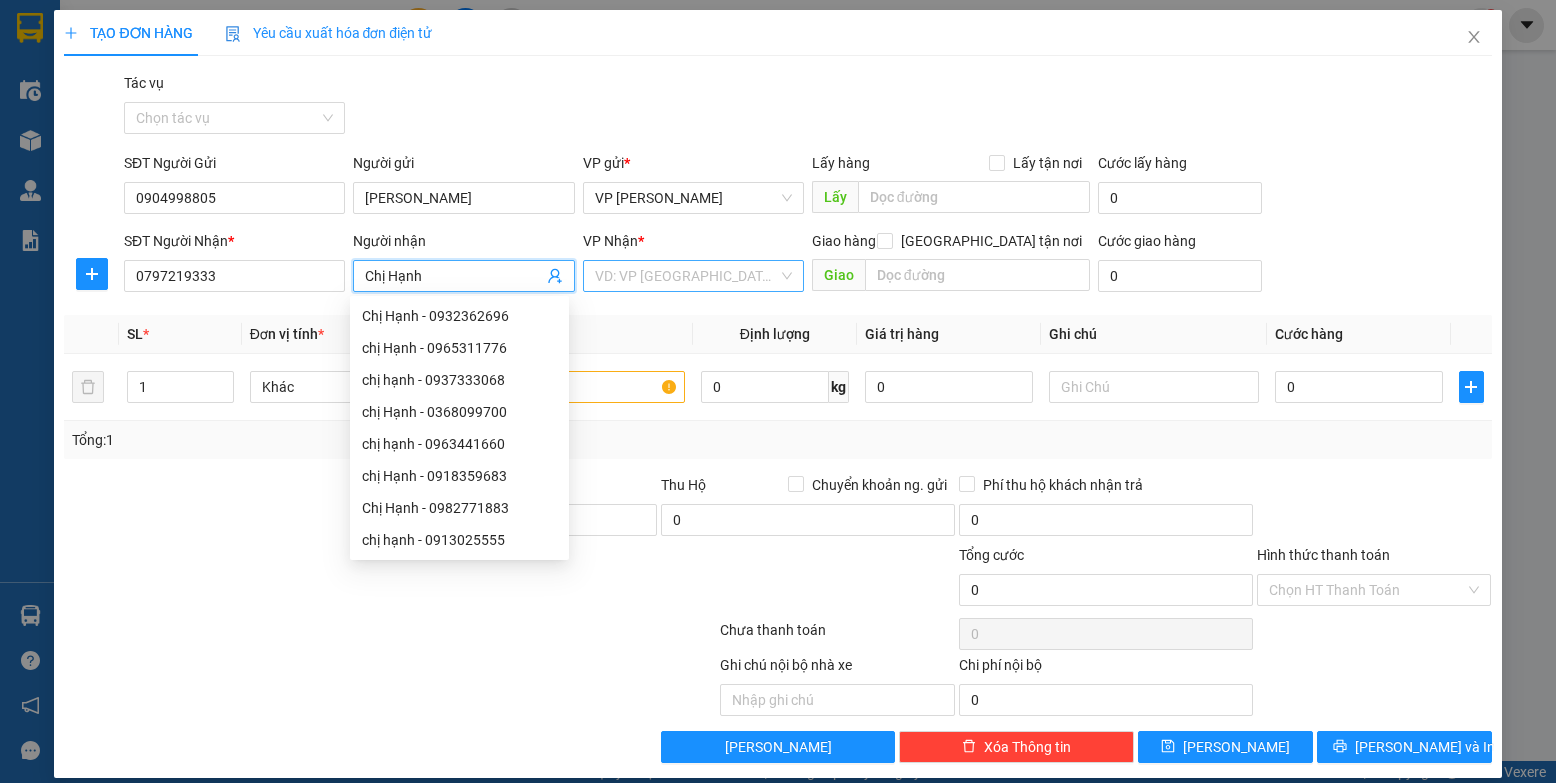 type on "Chị Hạnh" 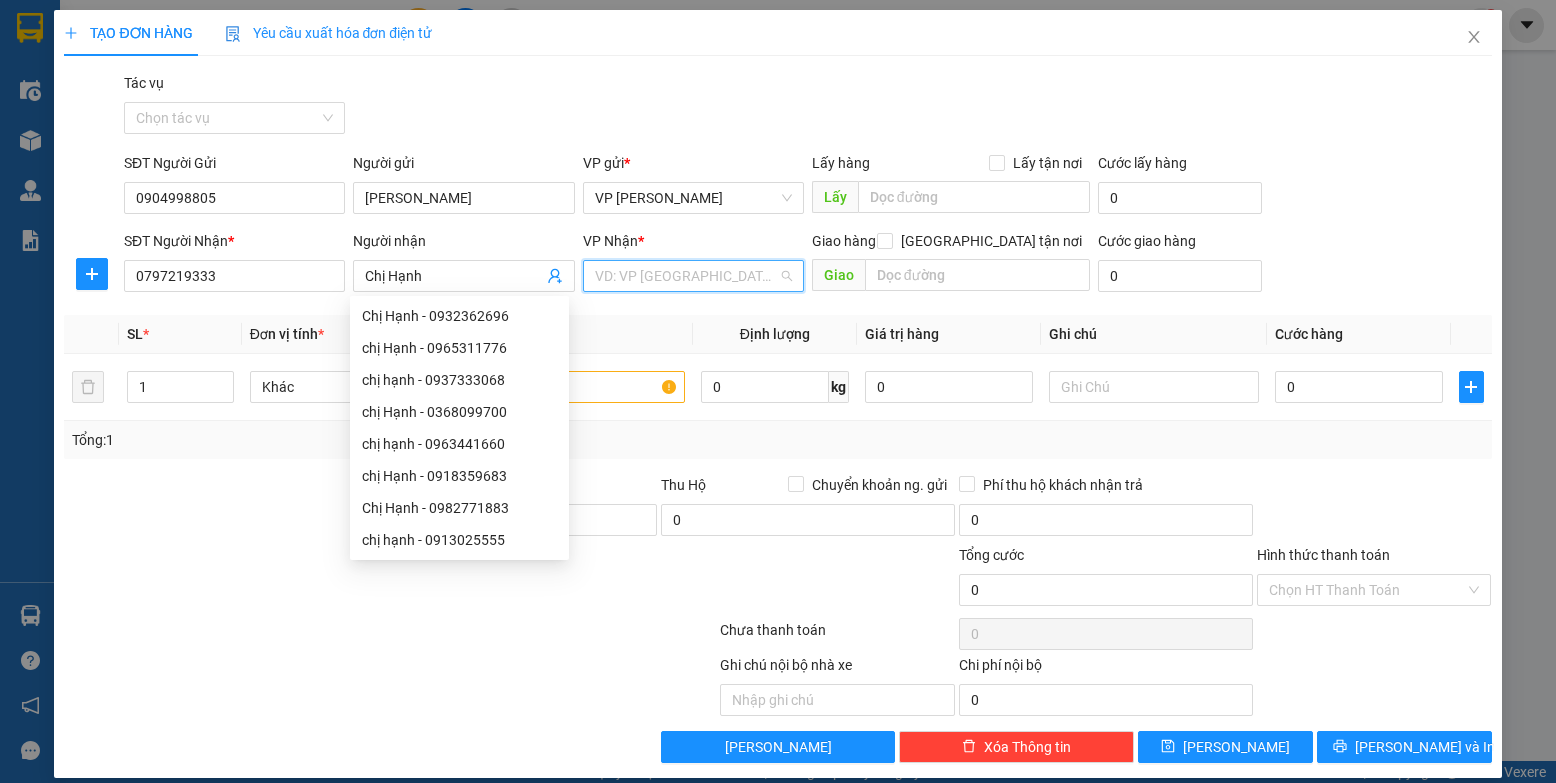 click at bounding box center [686, 276] 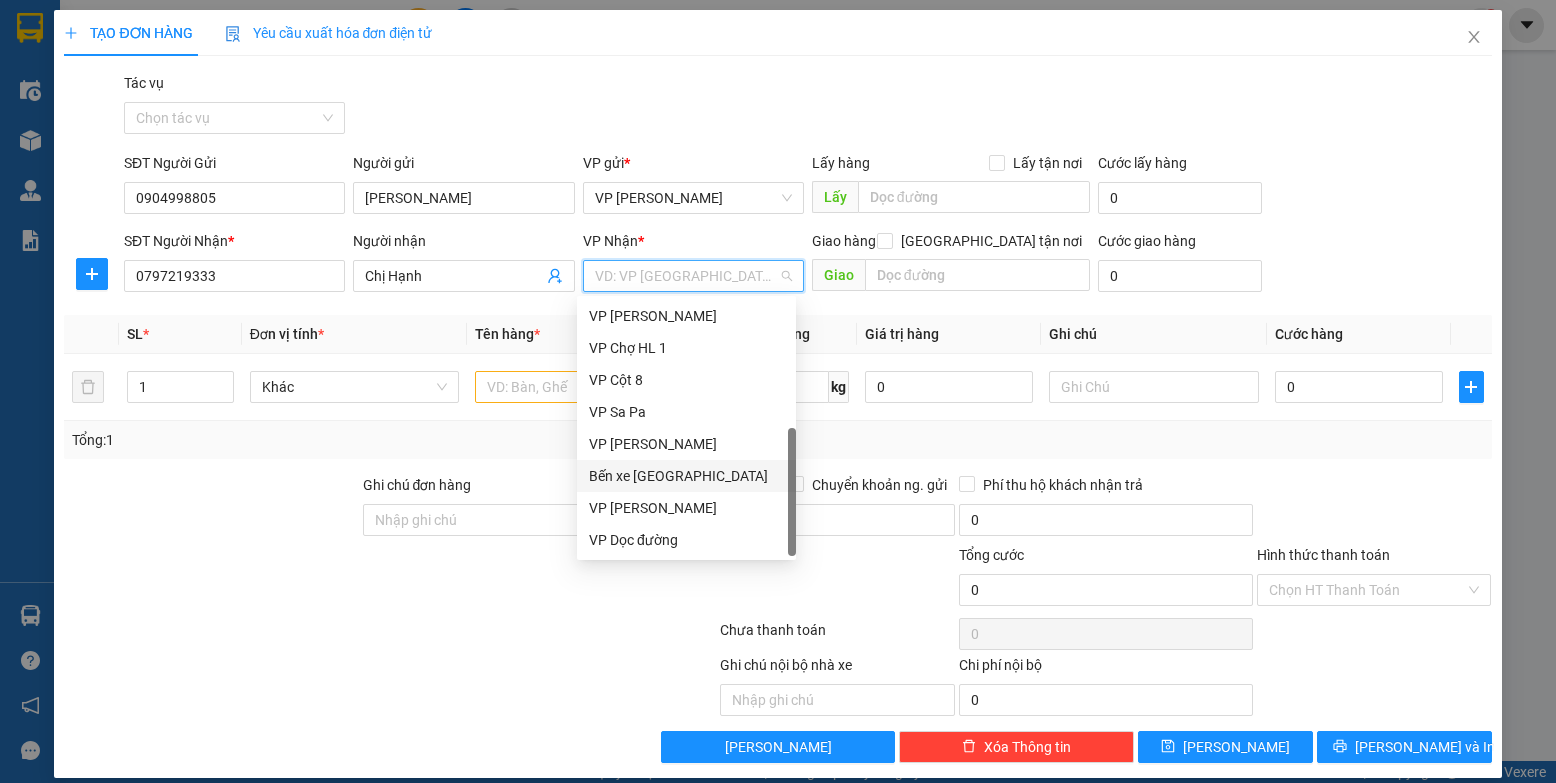 scroll, scrollTop: 220, scrollLeft: 0, axis: vertical 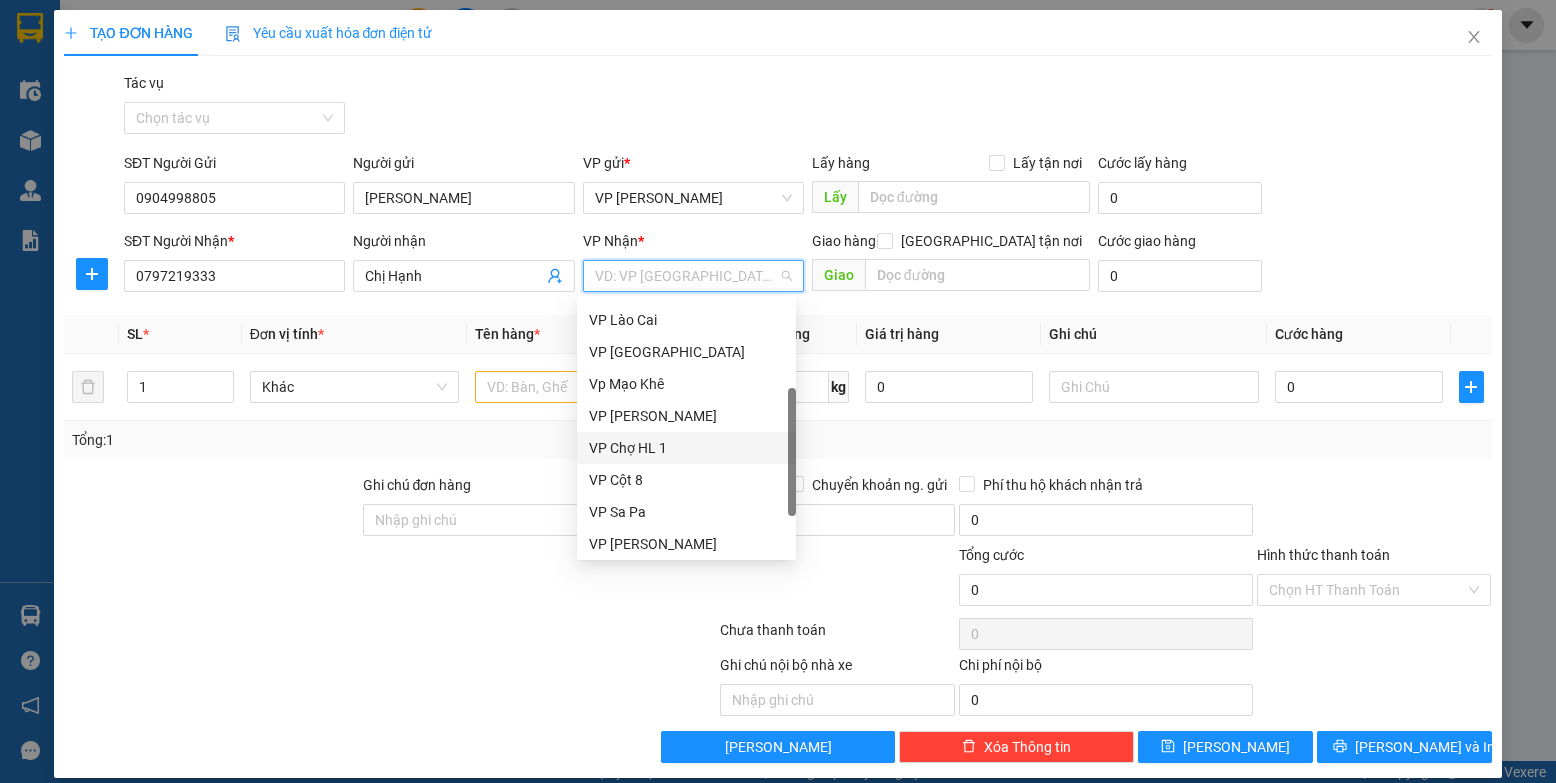 click on "VP Chợ HL 1" at bounding box center (686, 448) 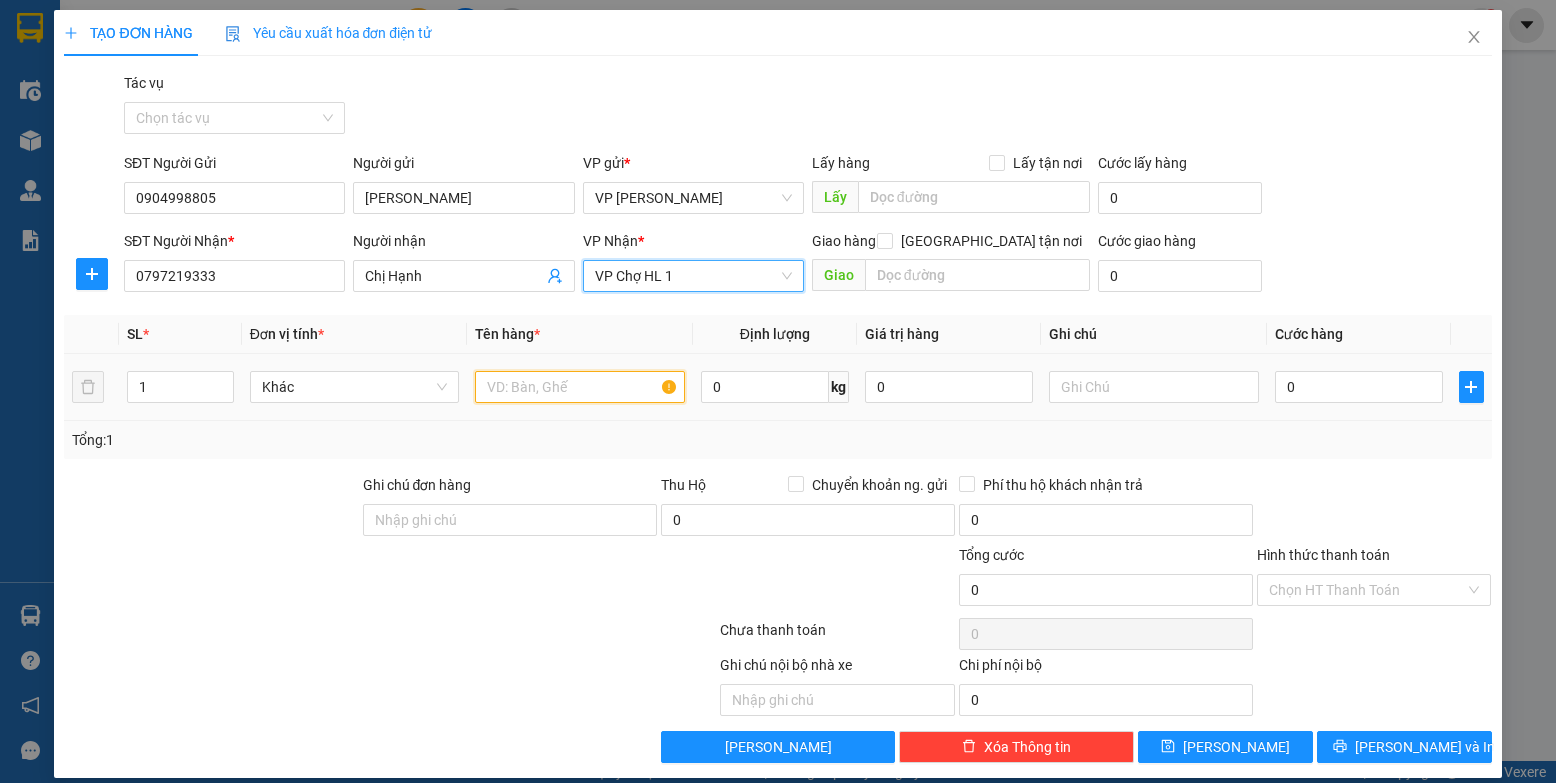 click at bounding box center (580, 387) 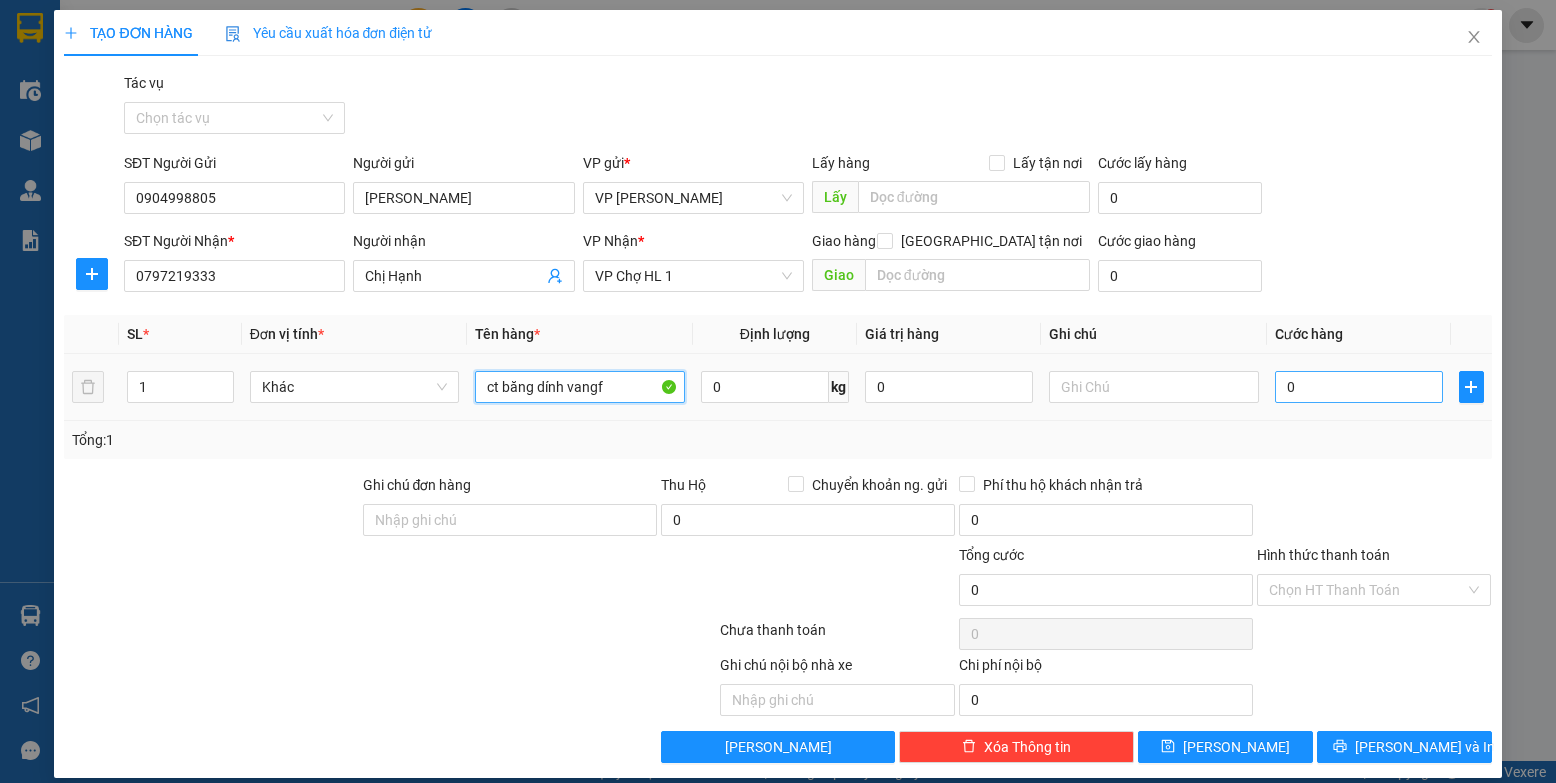 type on "ct băng dính vangf" 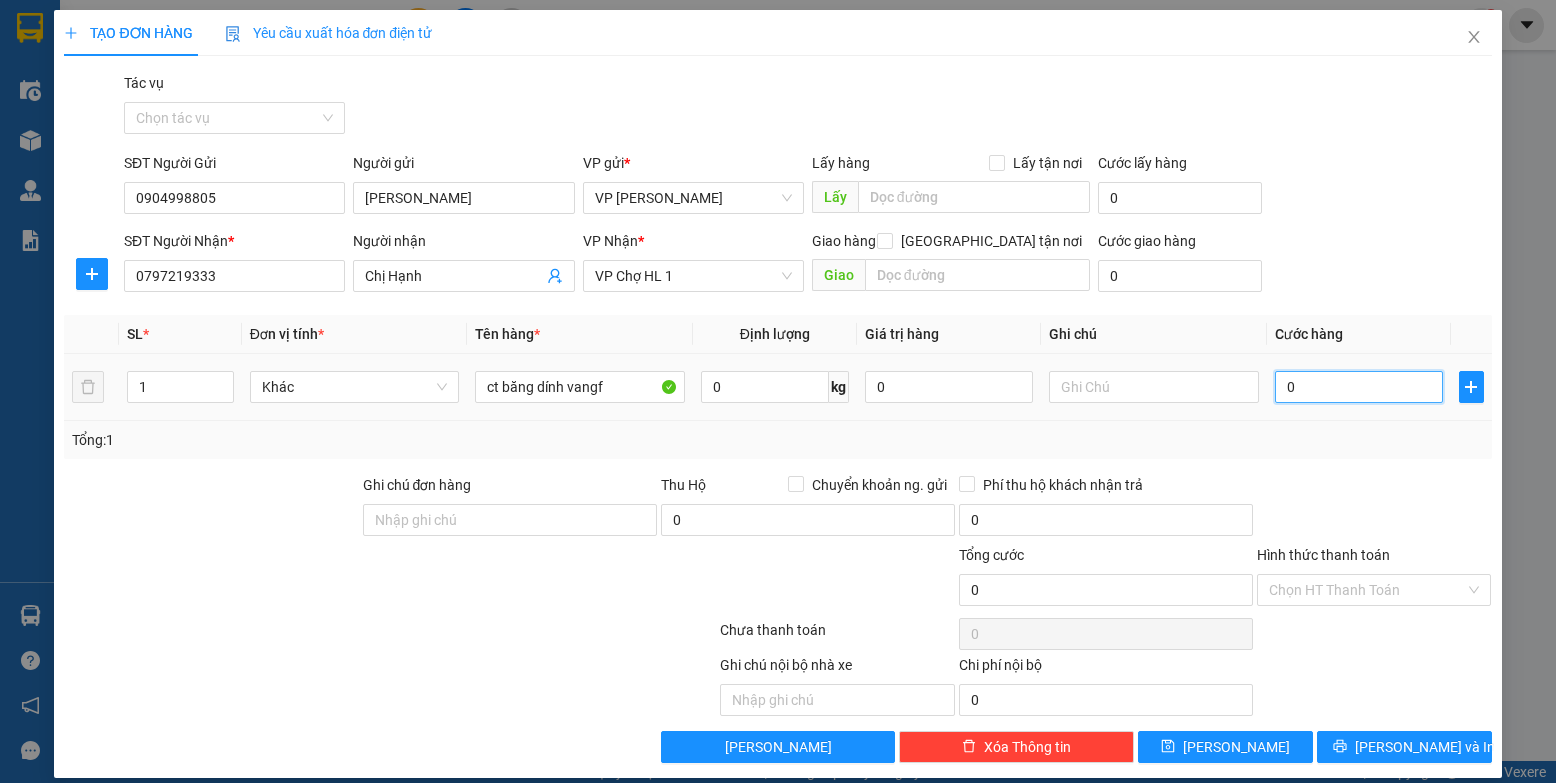 click on "0" at bounding box center [1359, 387] 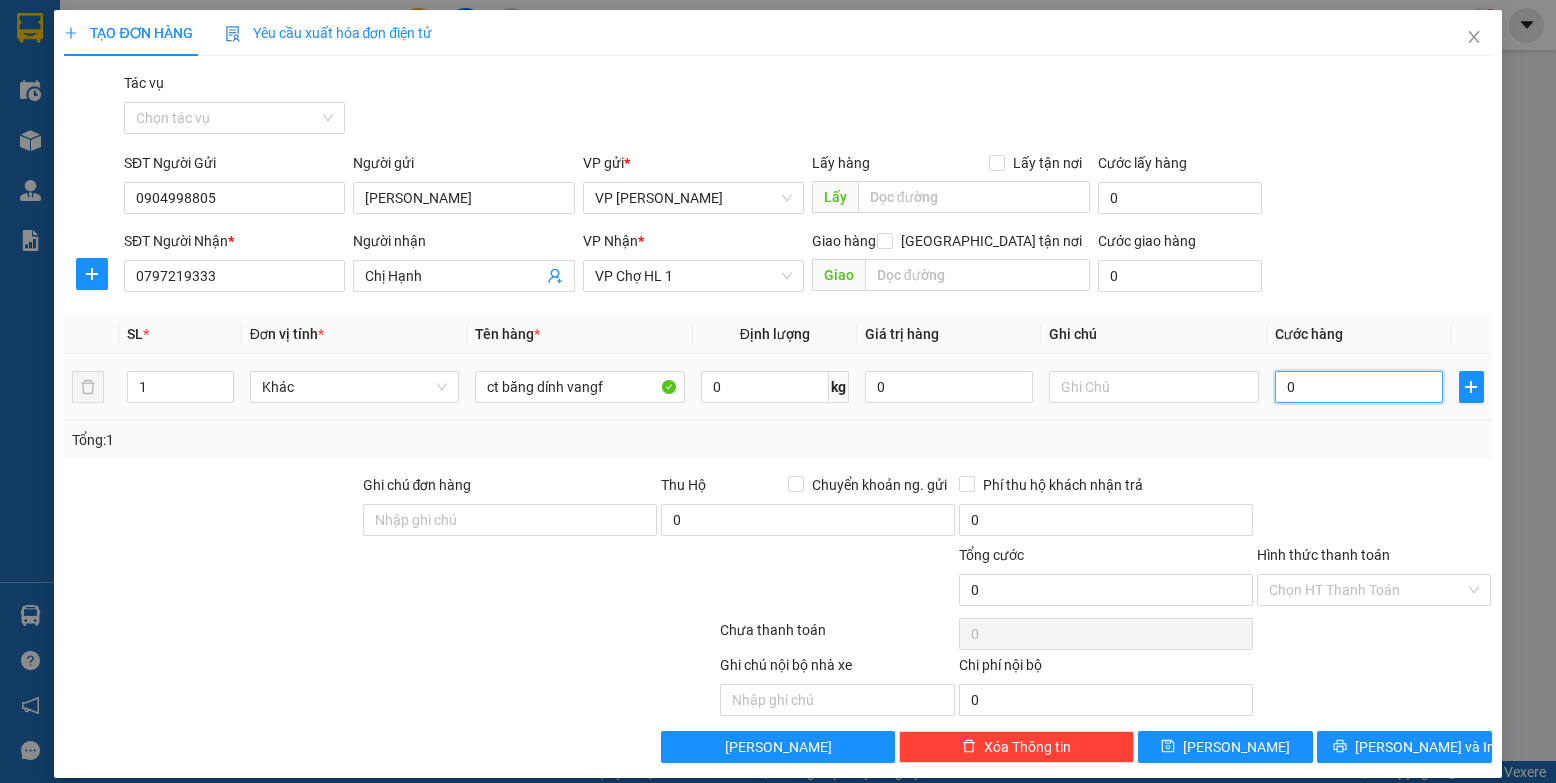 type on "6" 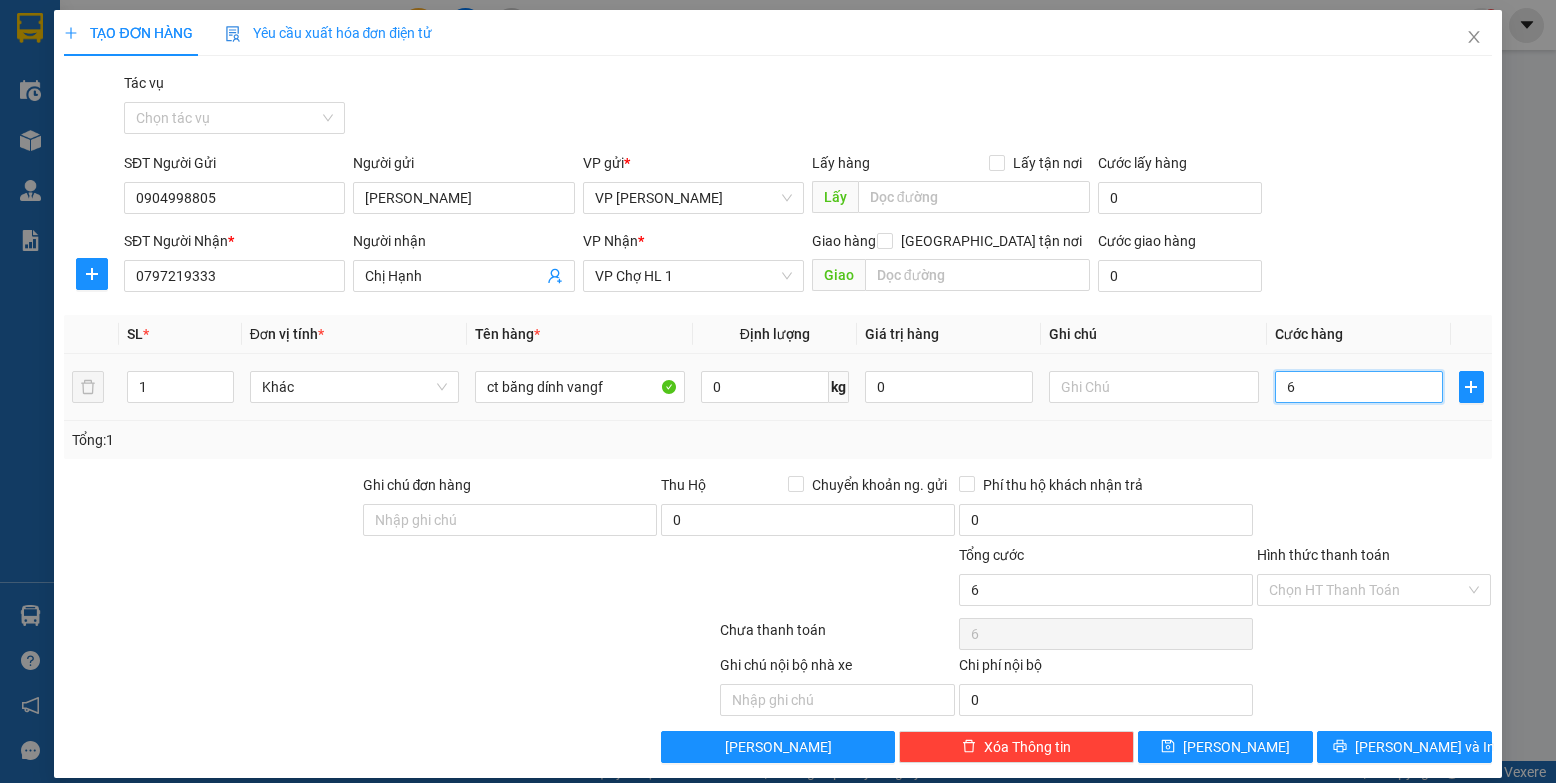 type on "60" 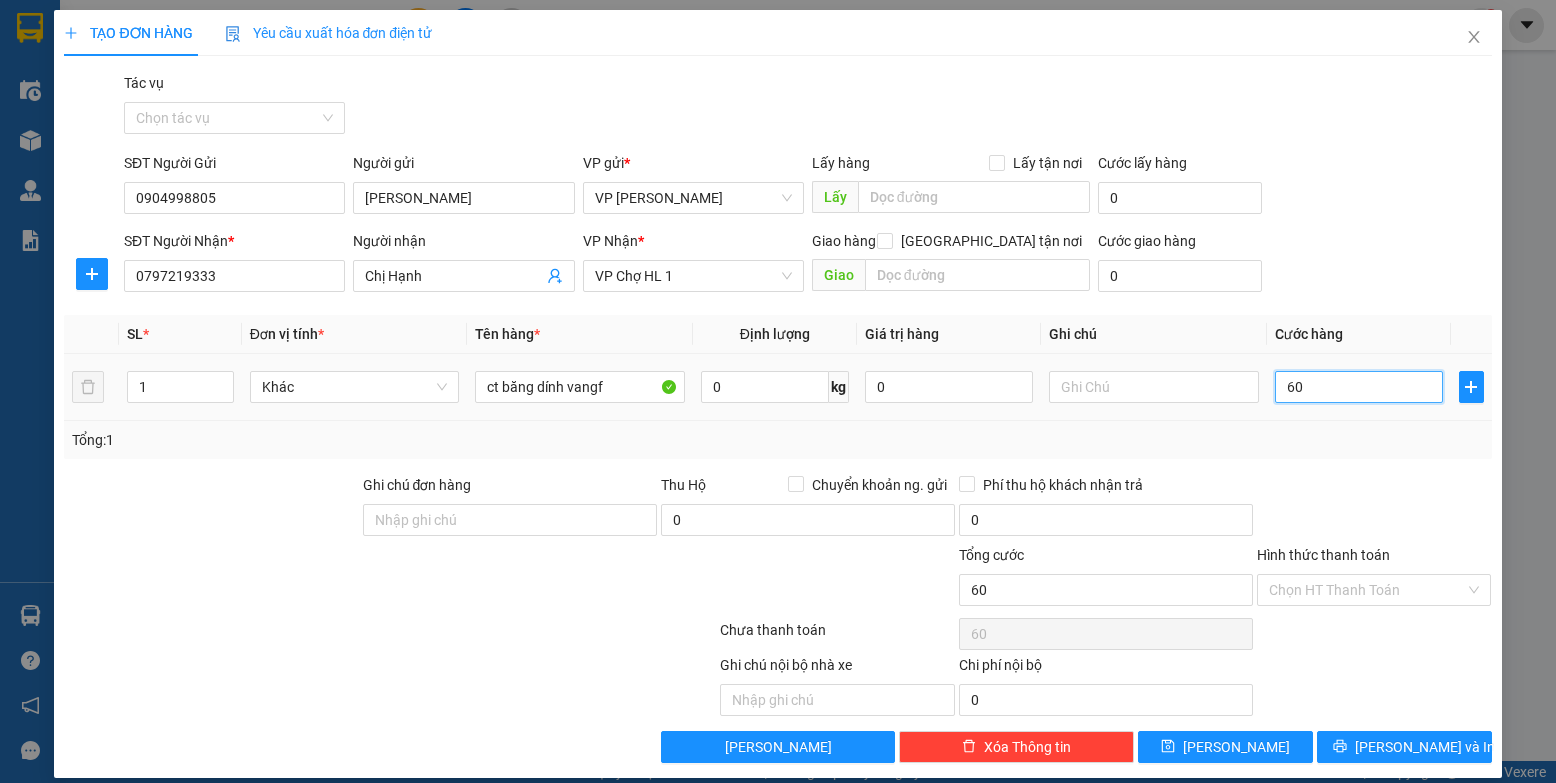 type on "600" 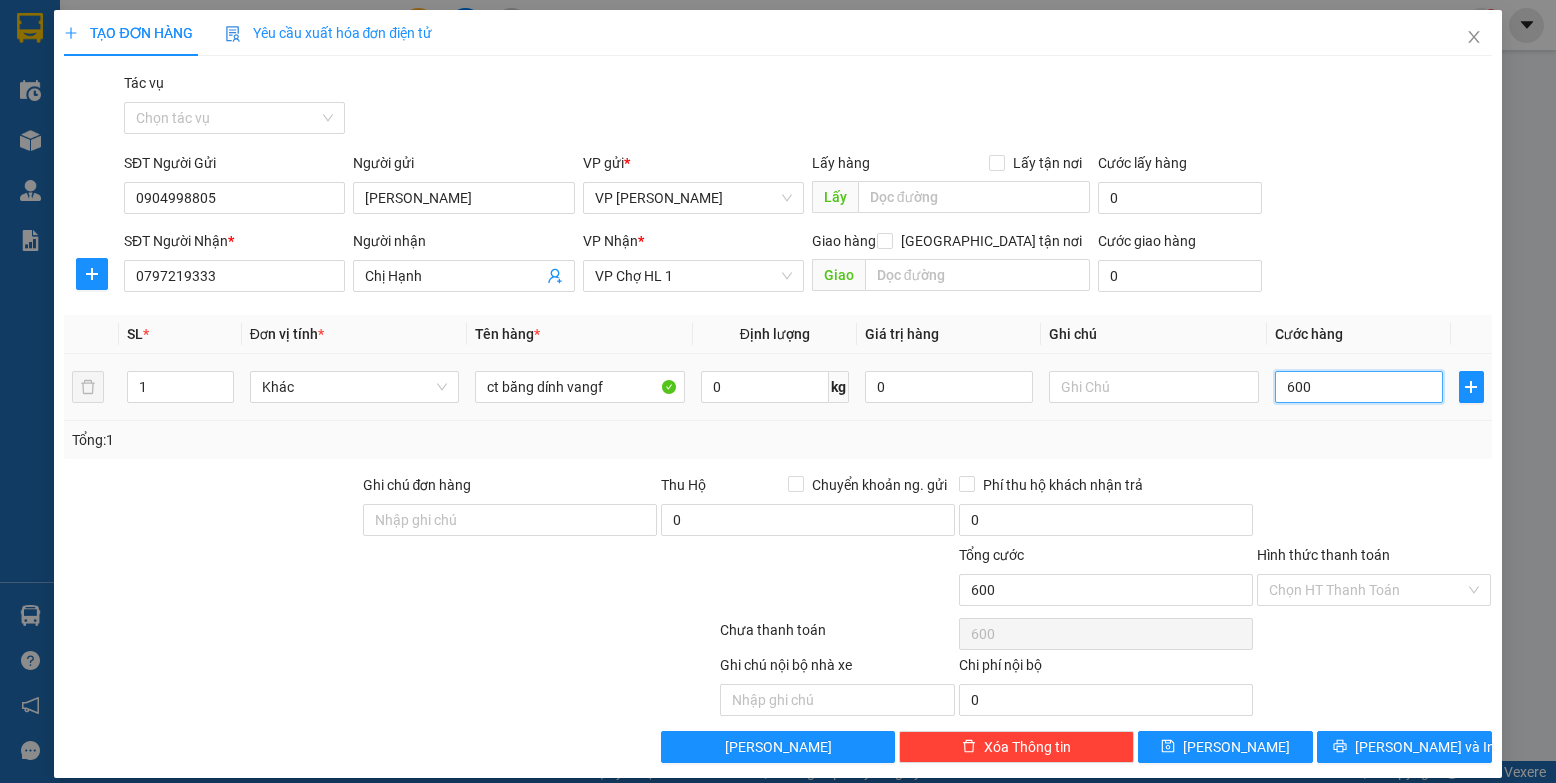 type on "6.000" 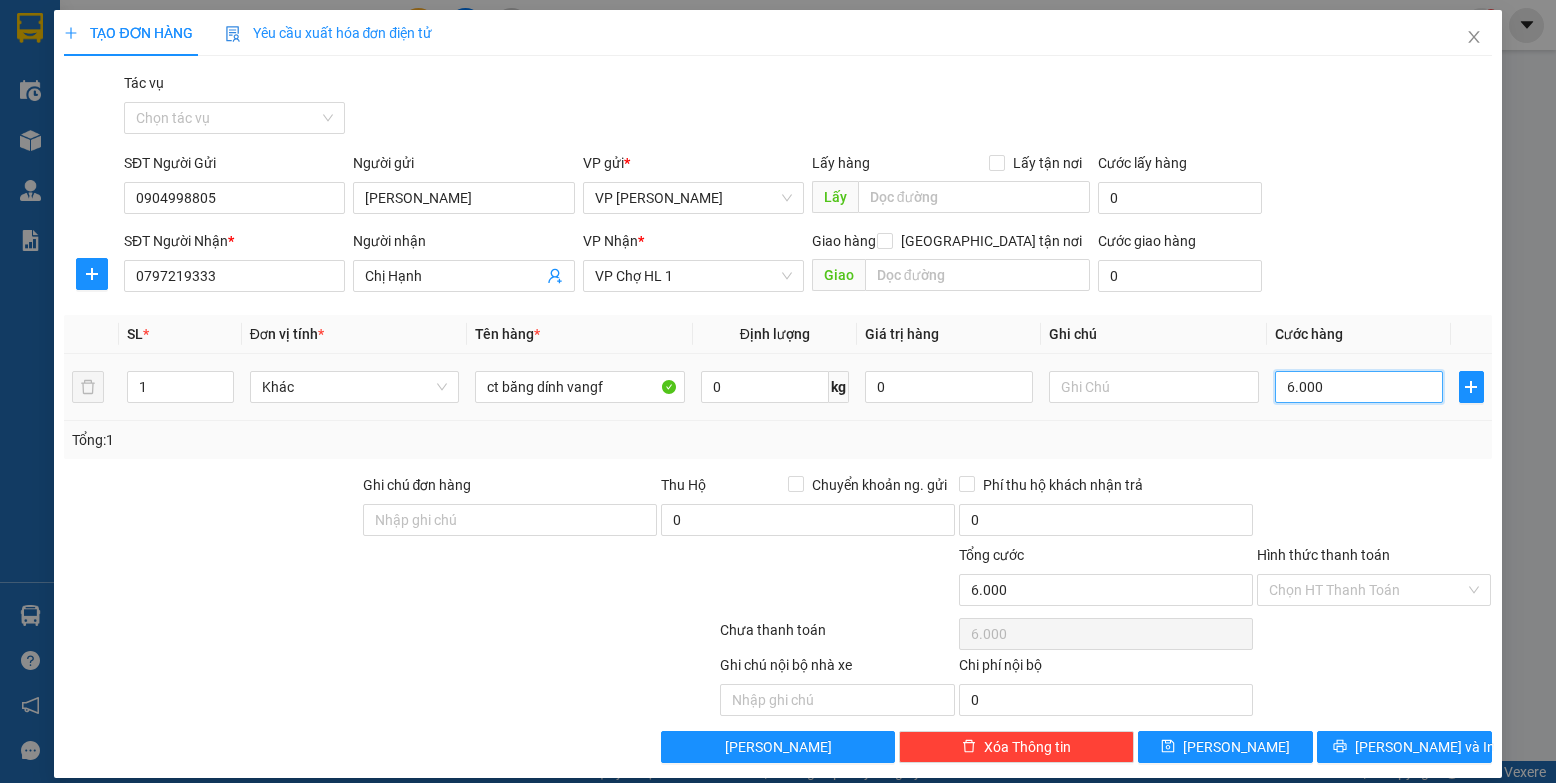 type on "60.000" 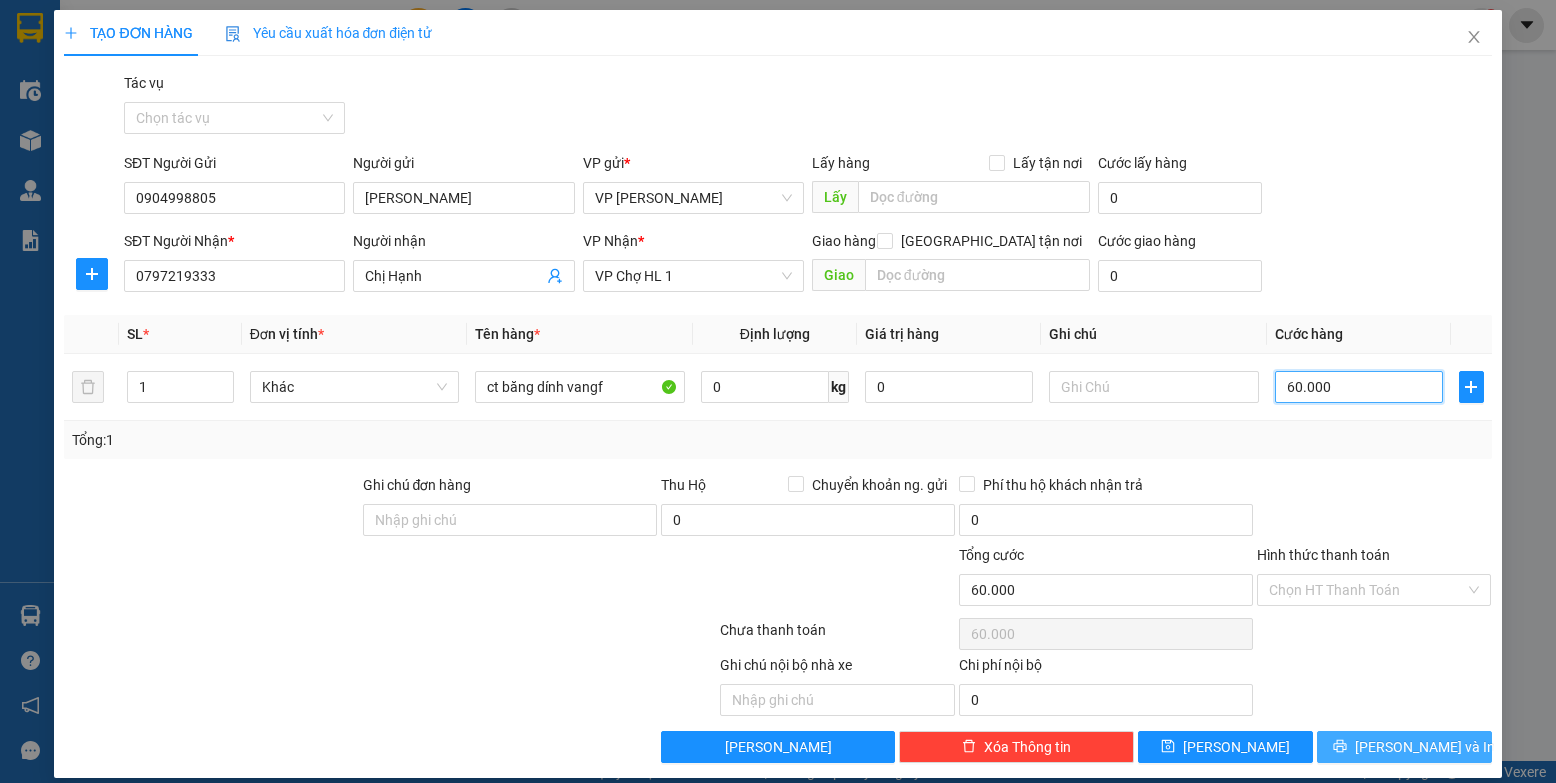 type on "60.000" 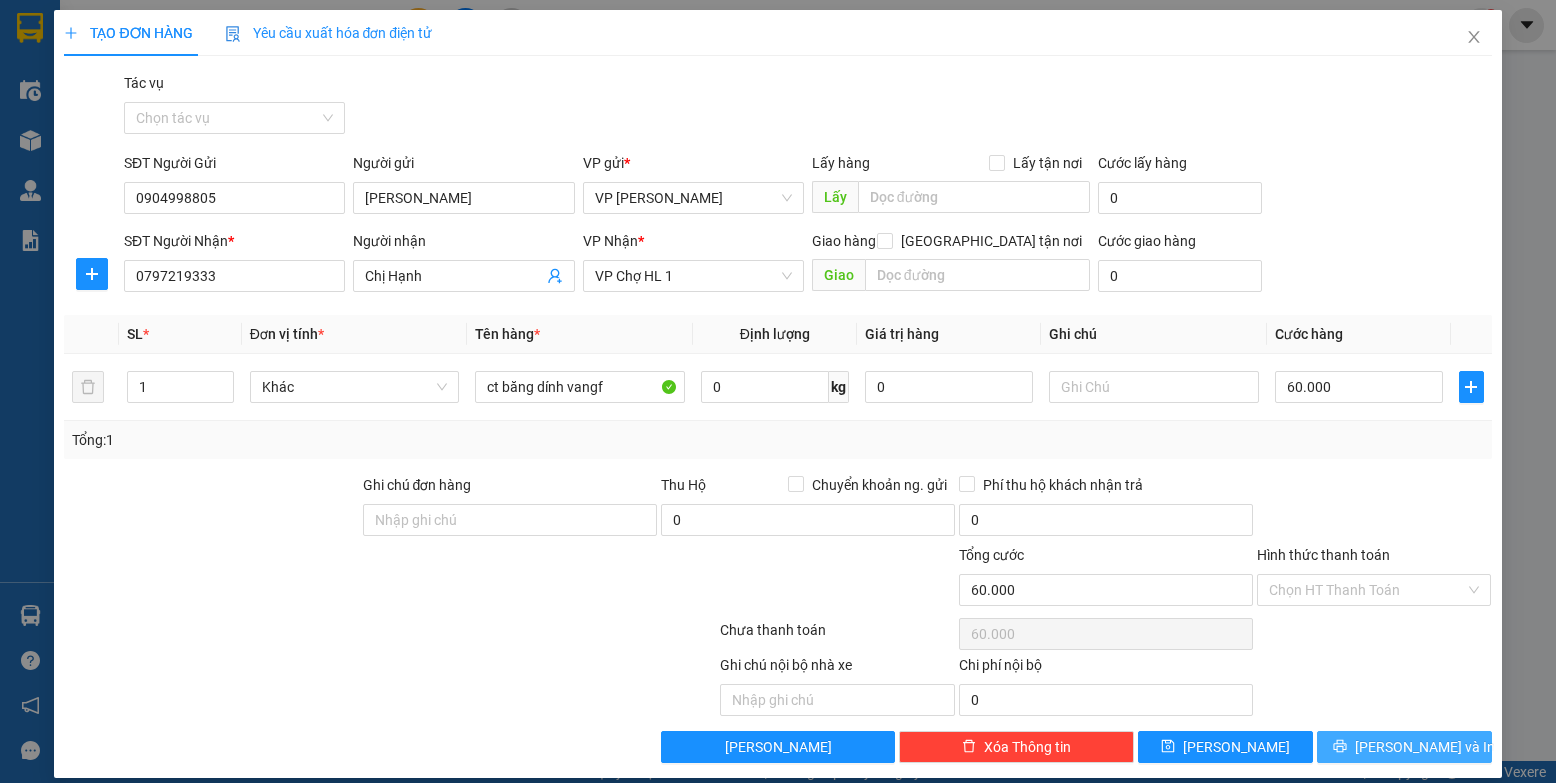 click on "[PERSON_NAME] và In" at bounding box center (1404, 747) 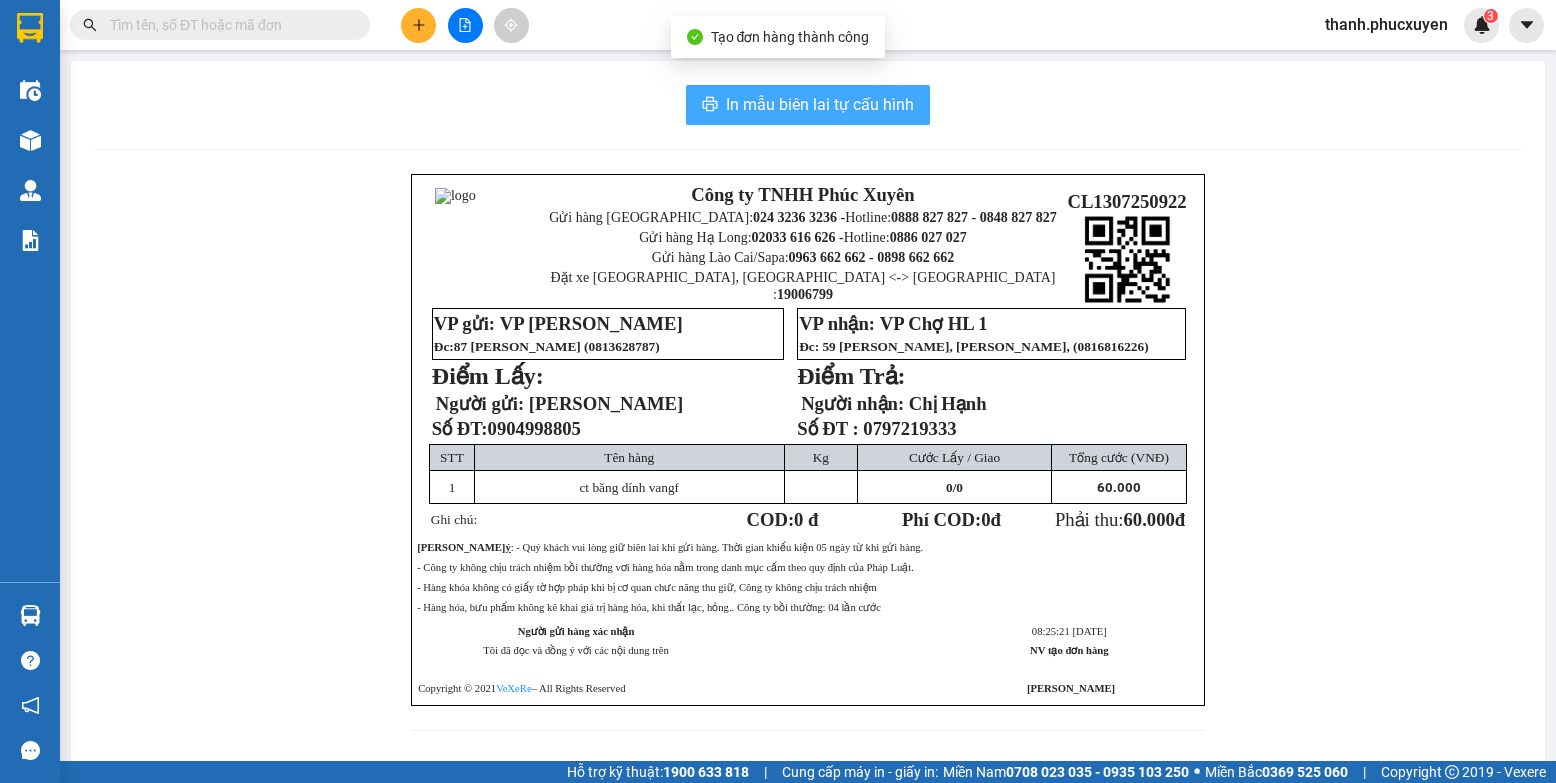 click on "In mẫu biên lai tự cấu hình" at bounding box center [820, 104] 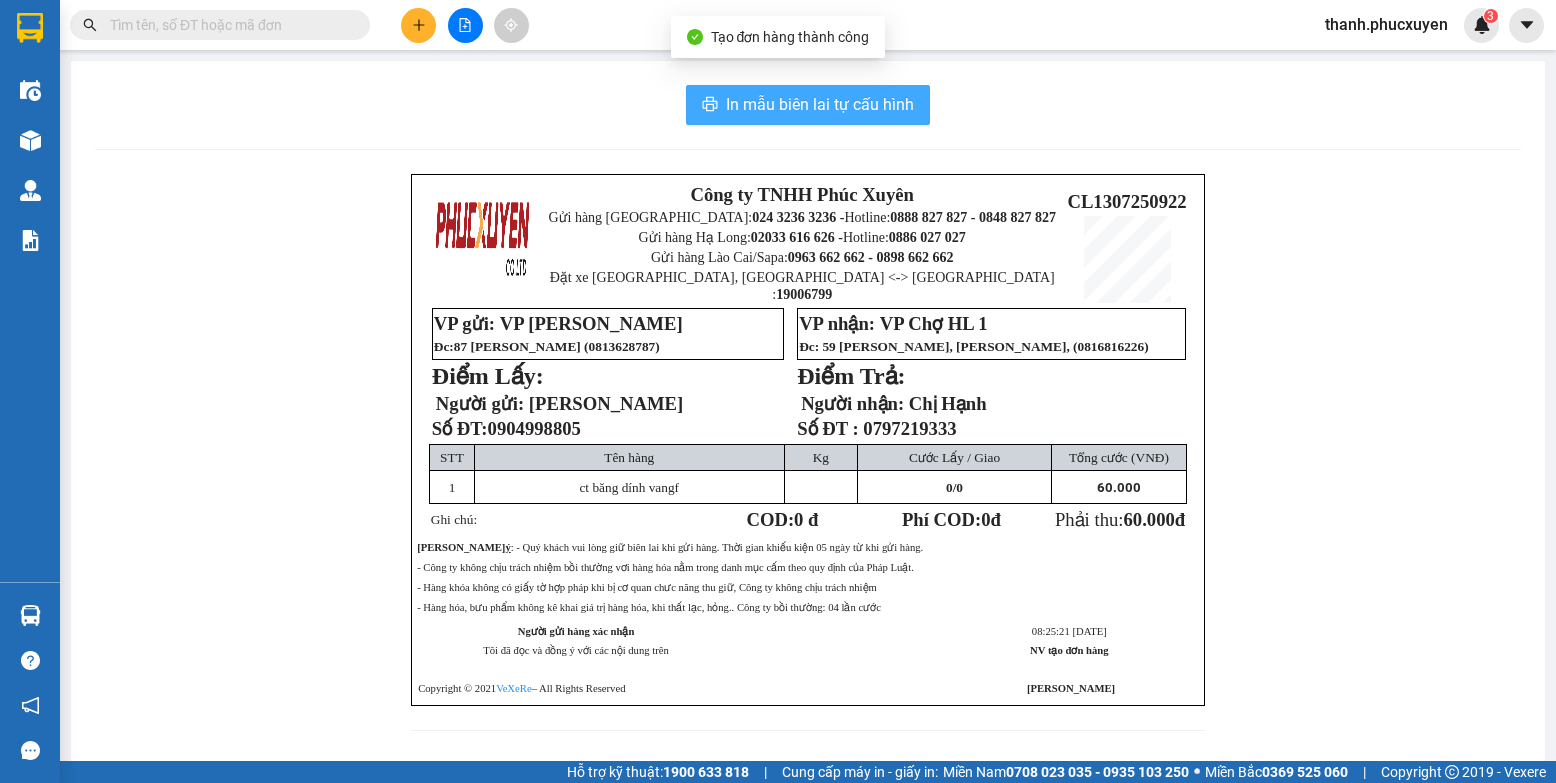 scroll, scrollTop: 0, scrollLeft: 0, axis: both 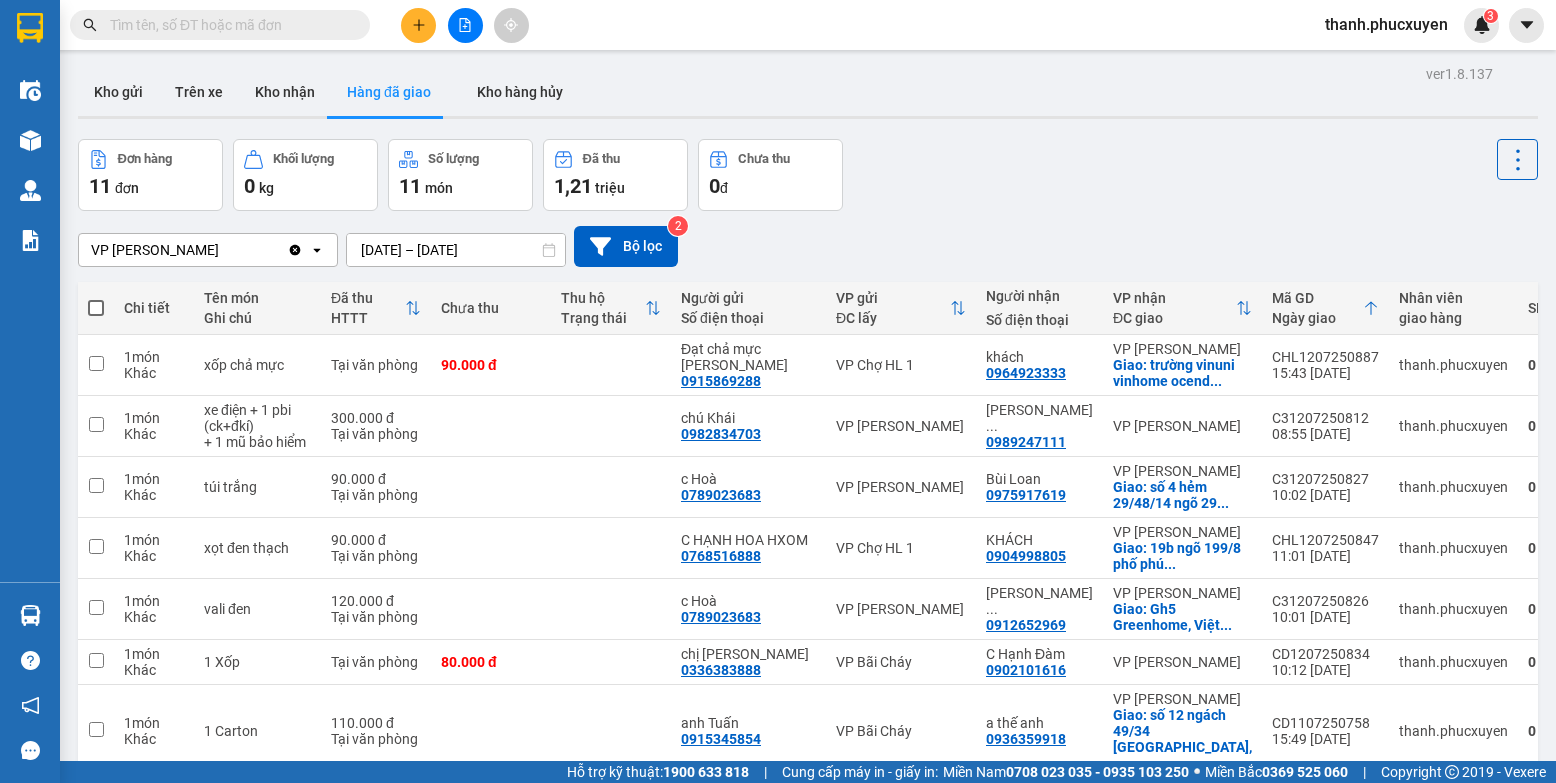click on "Đơn hàng 11 đơn Khối lượng 0 kg Số lượng 11 món Đã thu 1,21   triệu Chưa thu 0  đ" at bounding box center [808, 175] 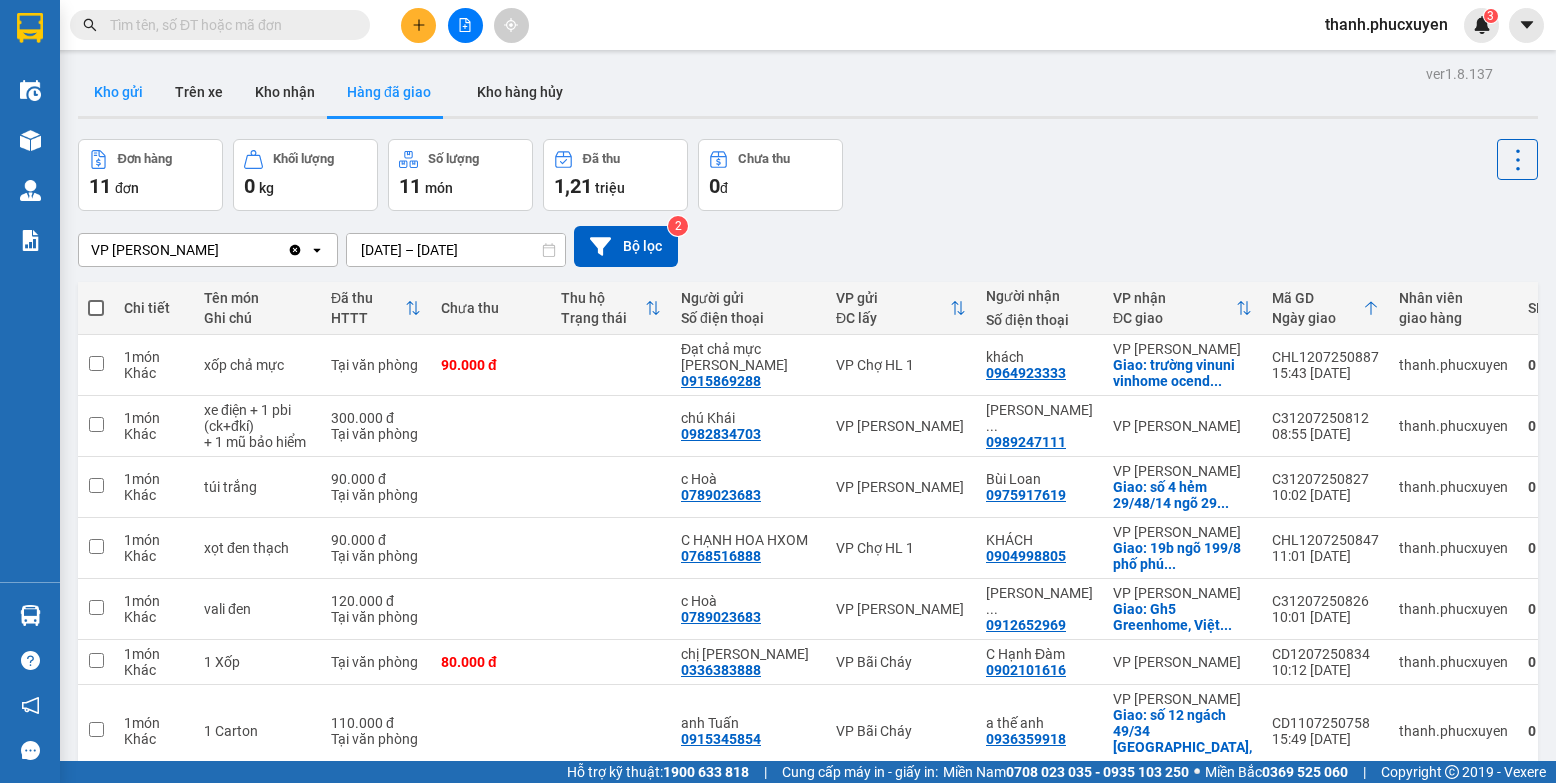 click on "Kho gửi" at bounding box center (118, 92) 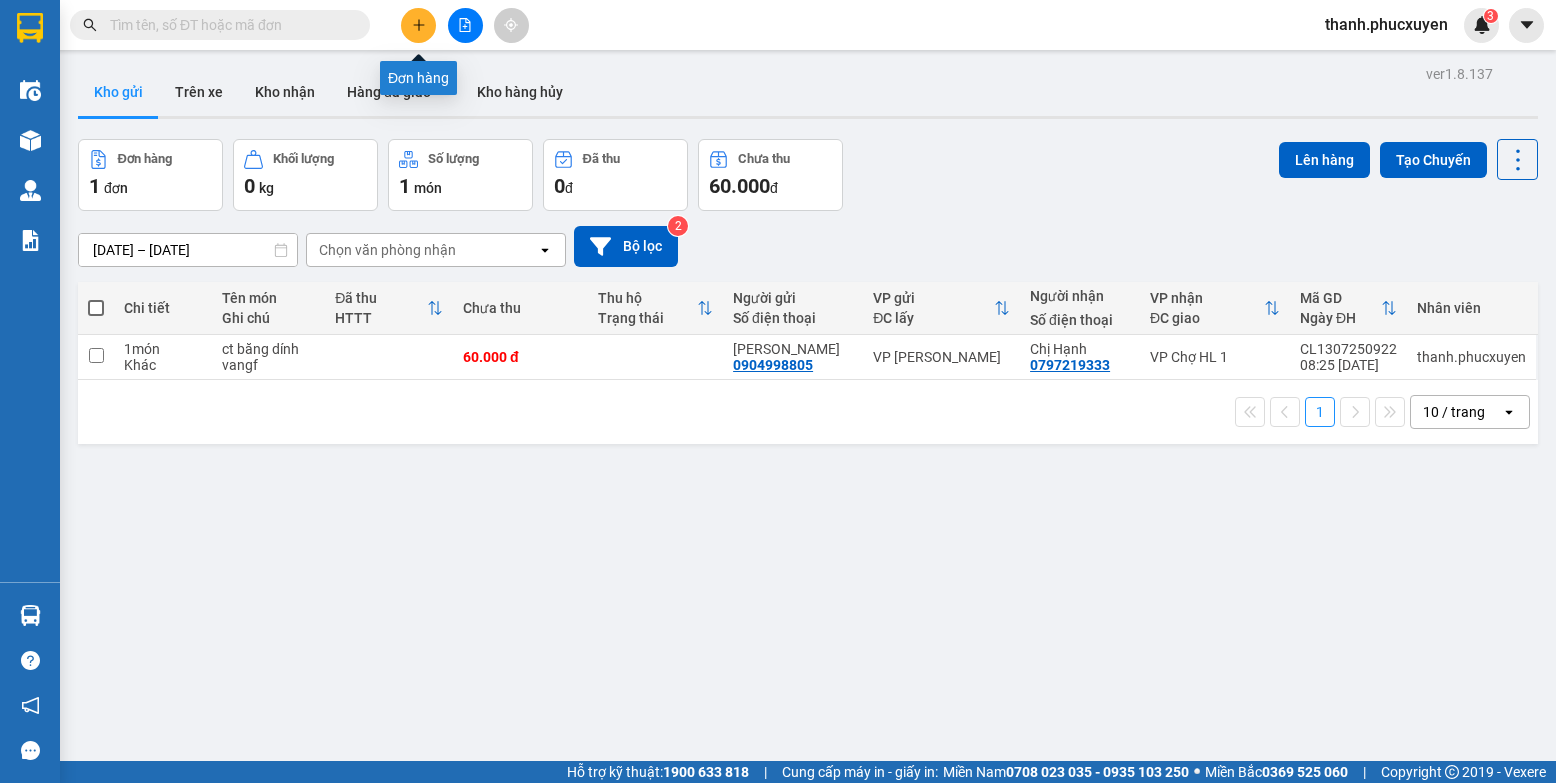 click at bounding box center [418, 25] 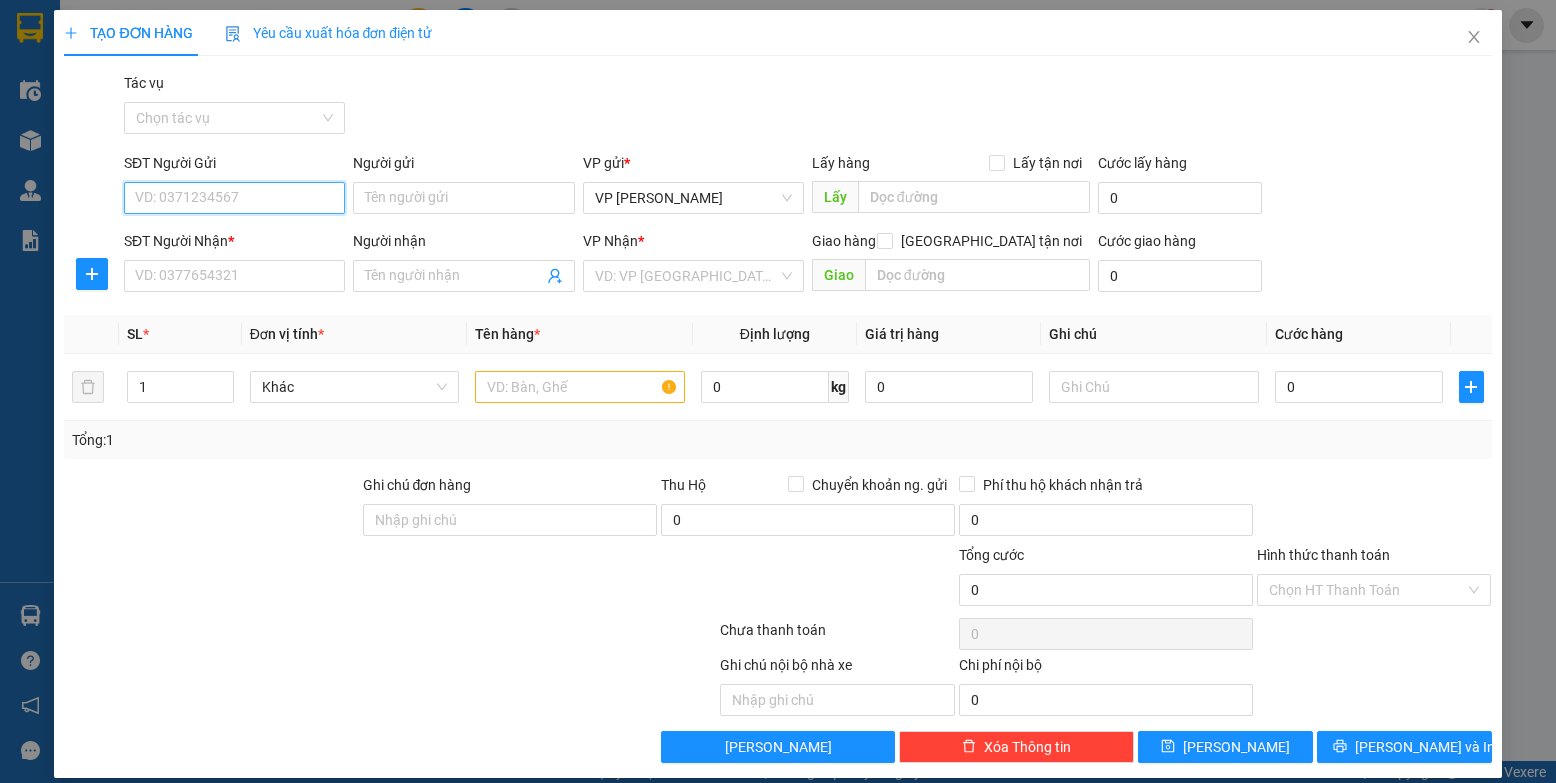 click on "SĐT Người Gửi" at bounding box center [234, 198] 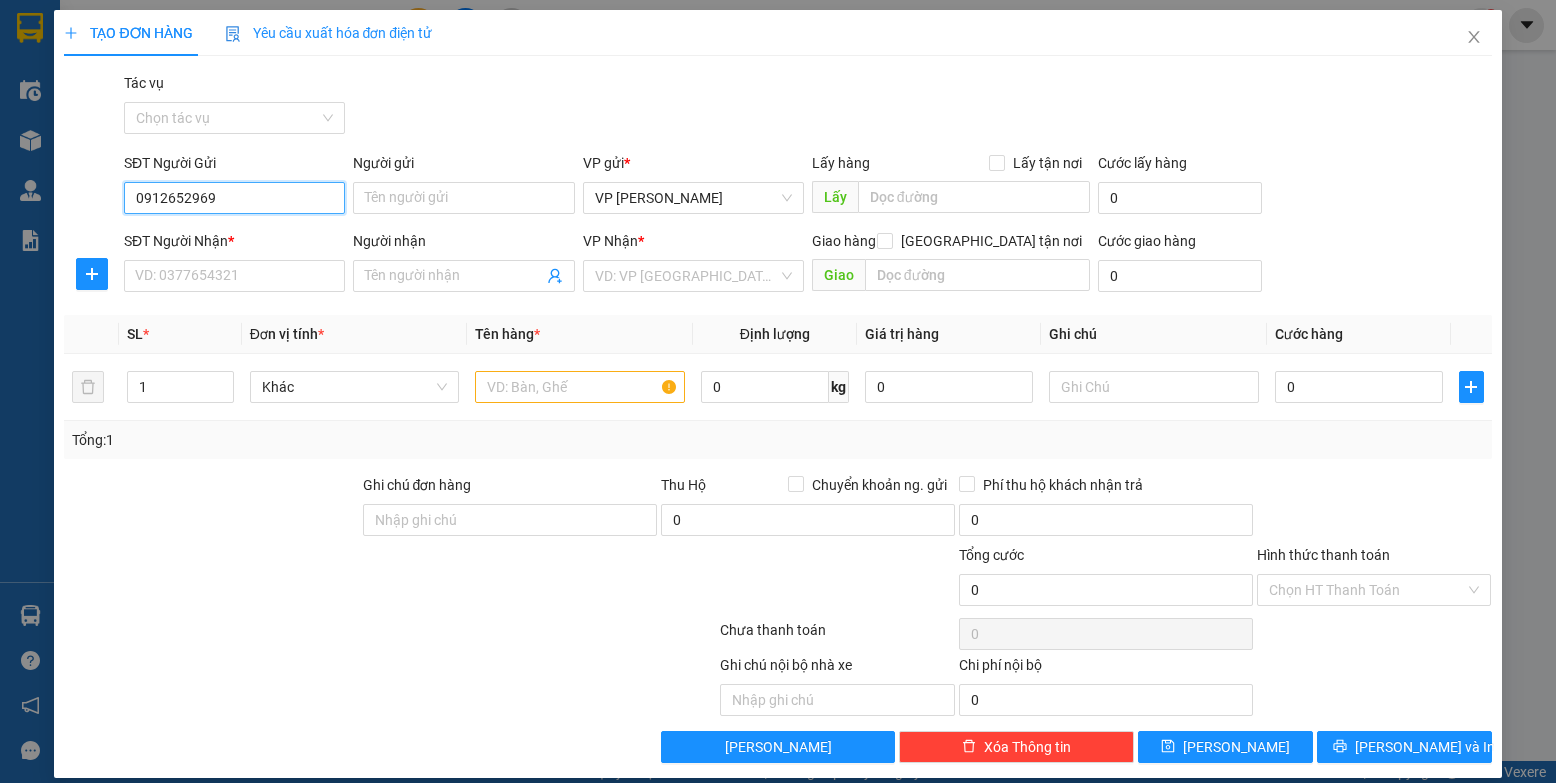 click on "0912652969" at bounding box center (234, 198) 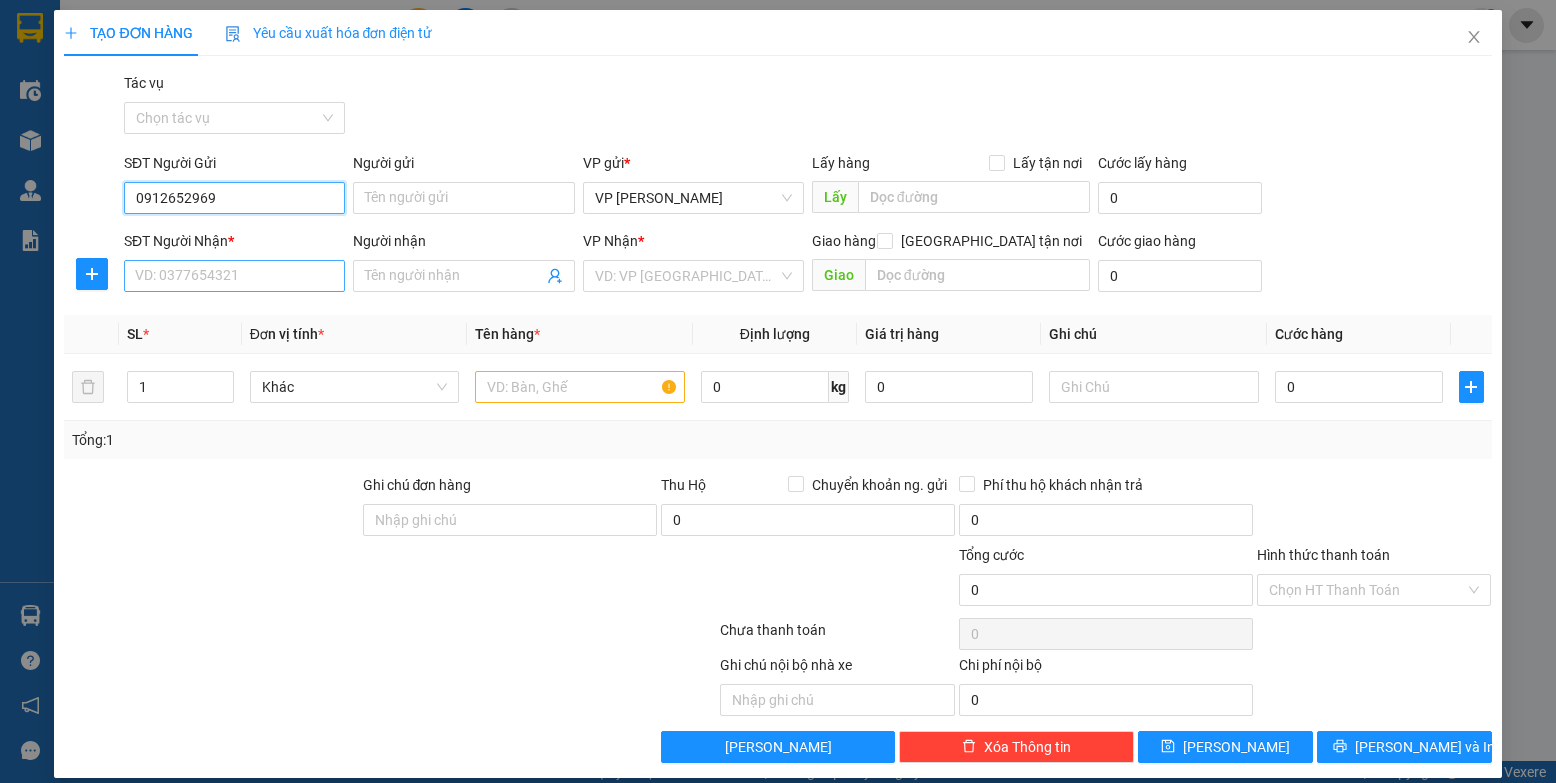 type on "0912652969" 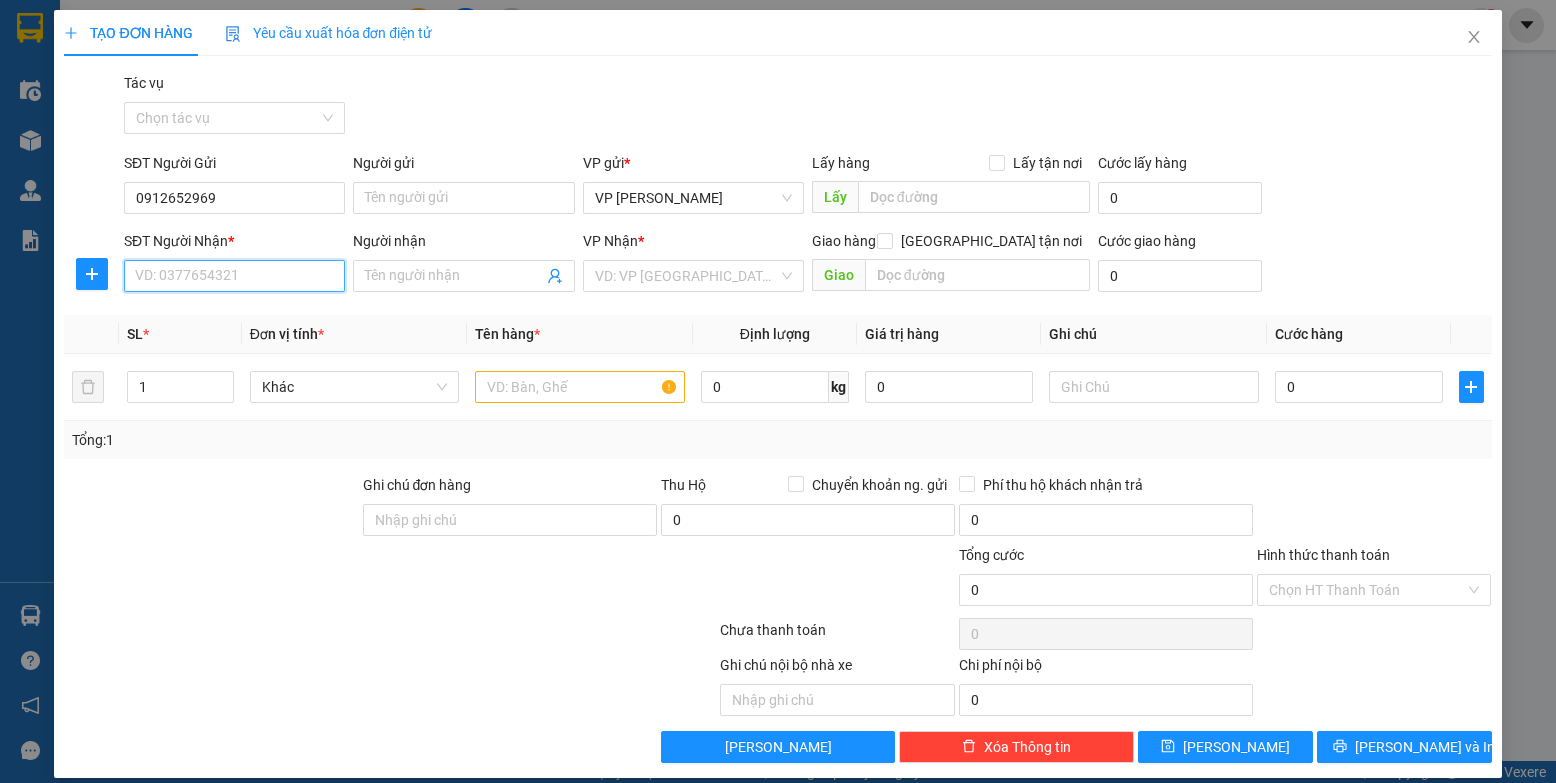 click on "SĐT Người Nhận  *" at bounding box center [234, 276] 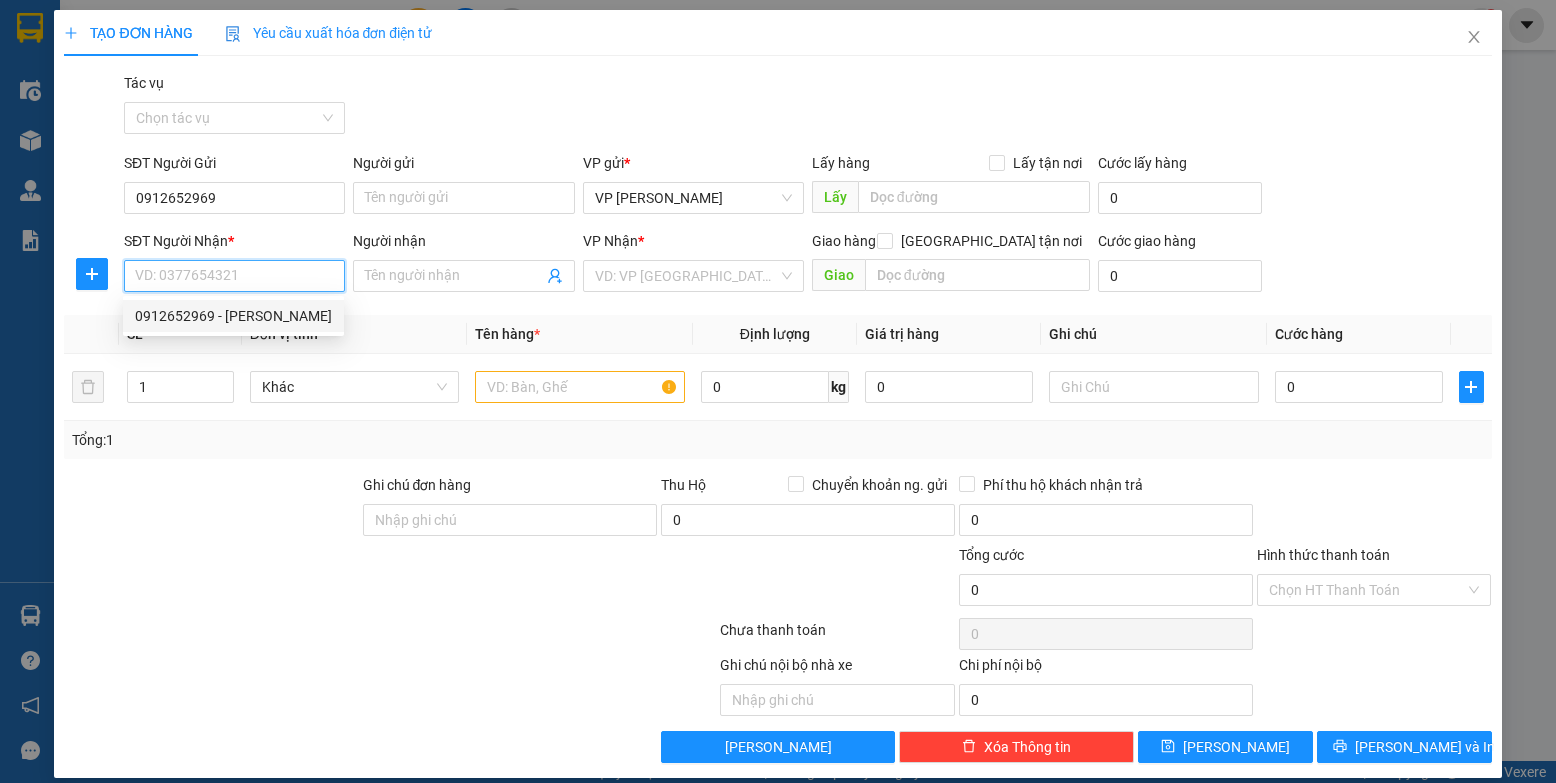 click on "0912652969 - [PERSON_NAME]" at bounding box center [233, 316] 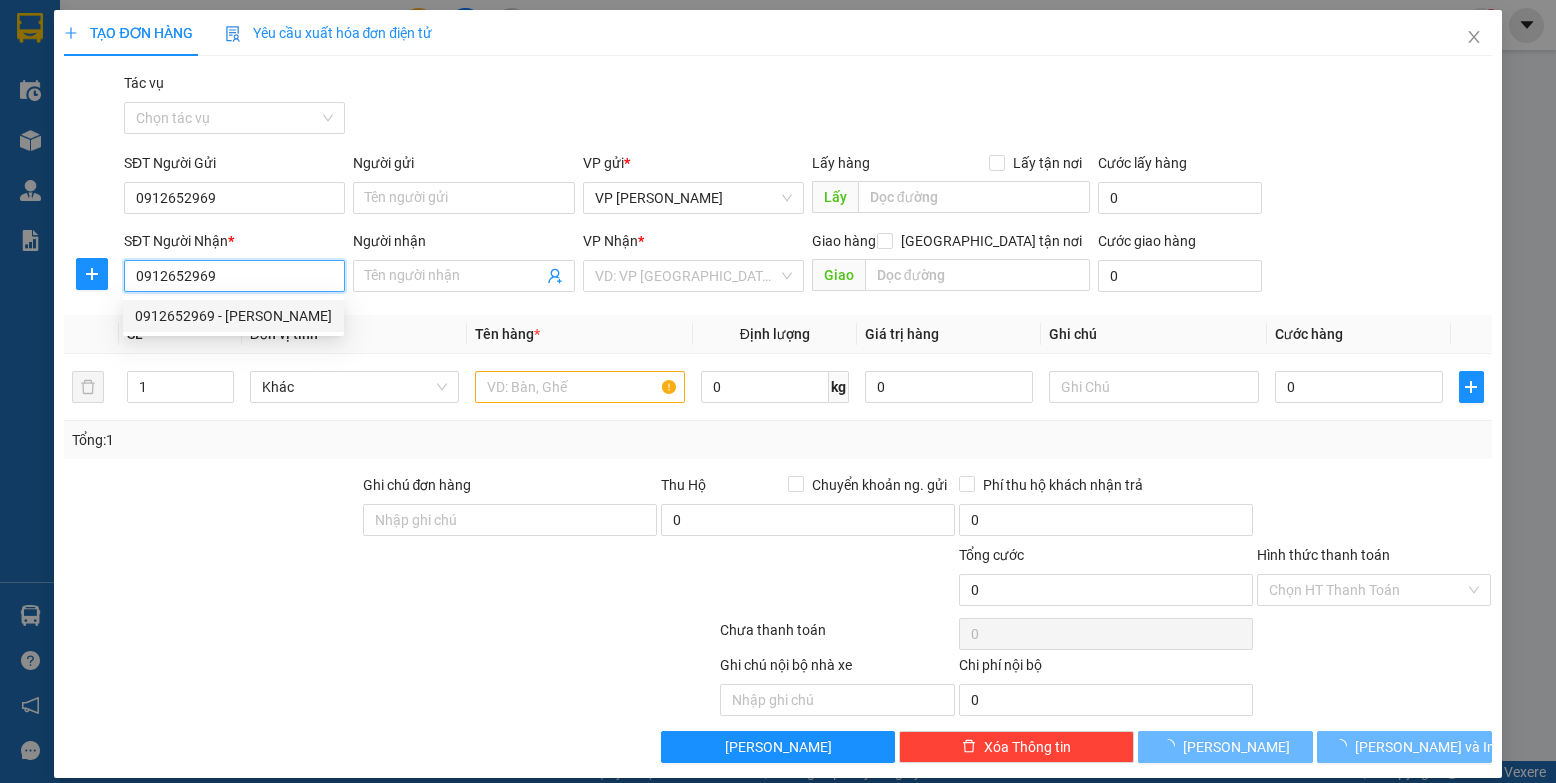 type on "[PERSON_NAME]" 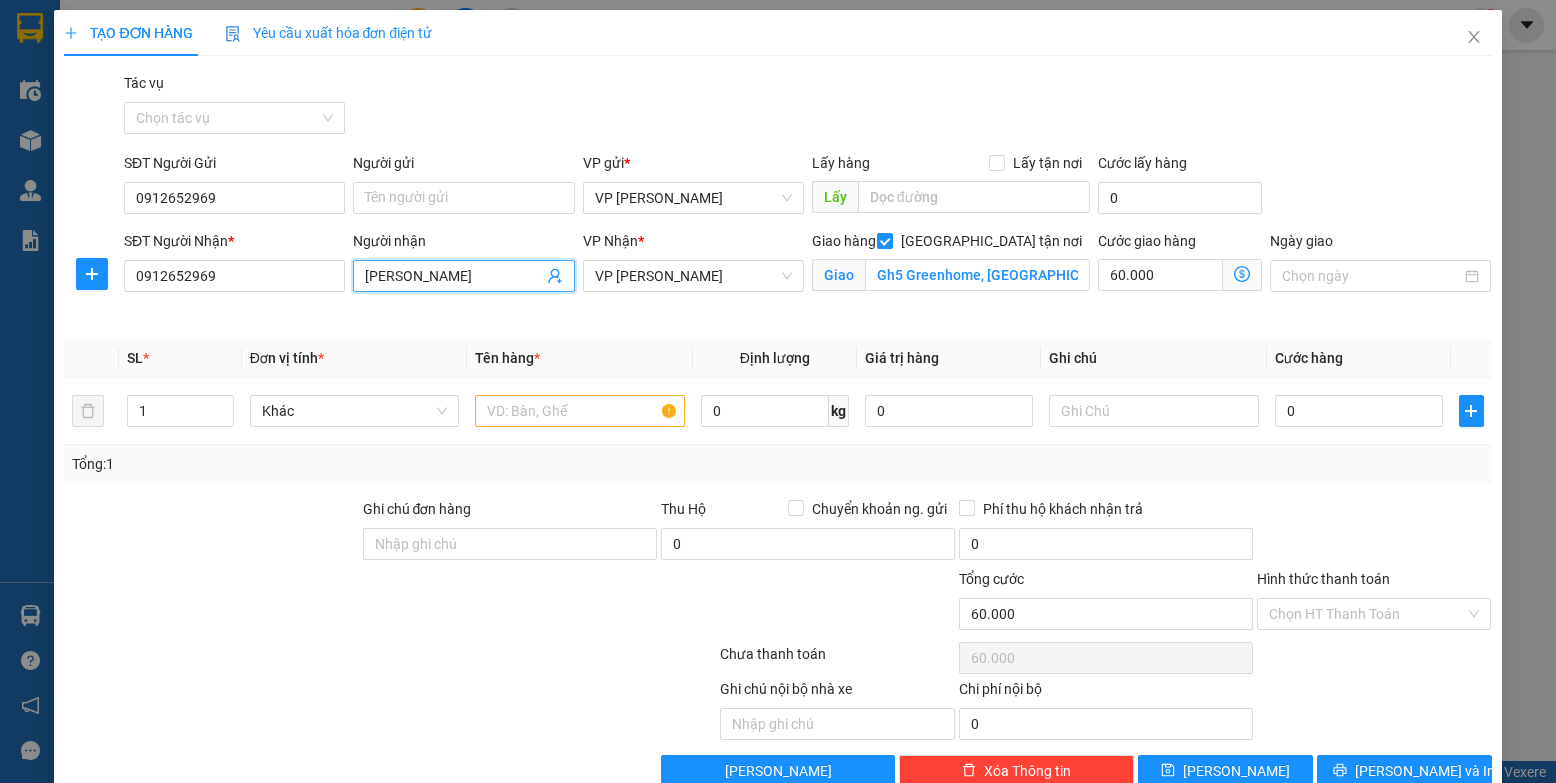 drag, startPoint x: 507, startPoint y: 274, endPoint x: 281, endPoint y: 253, distance: 226.97357 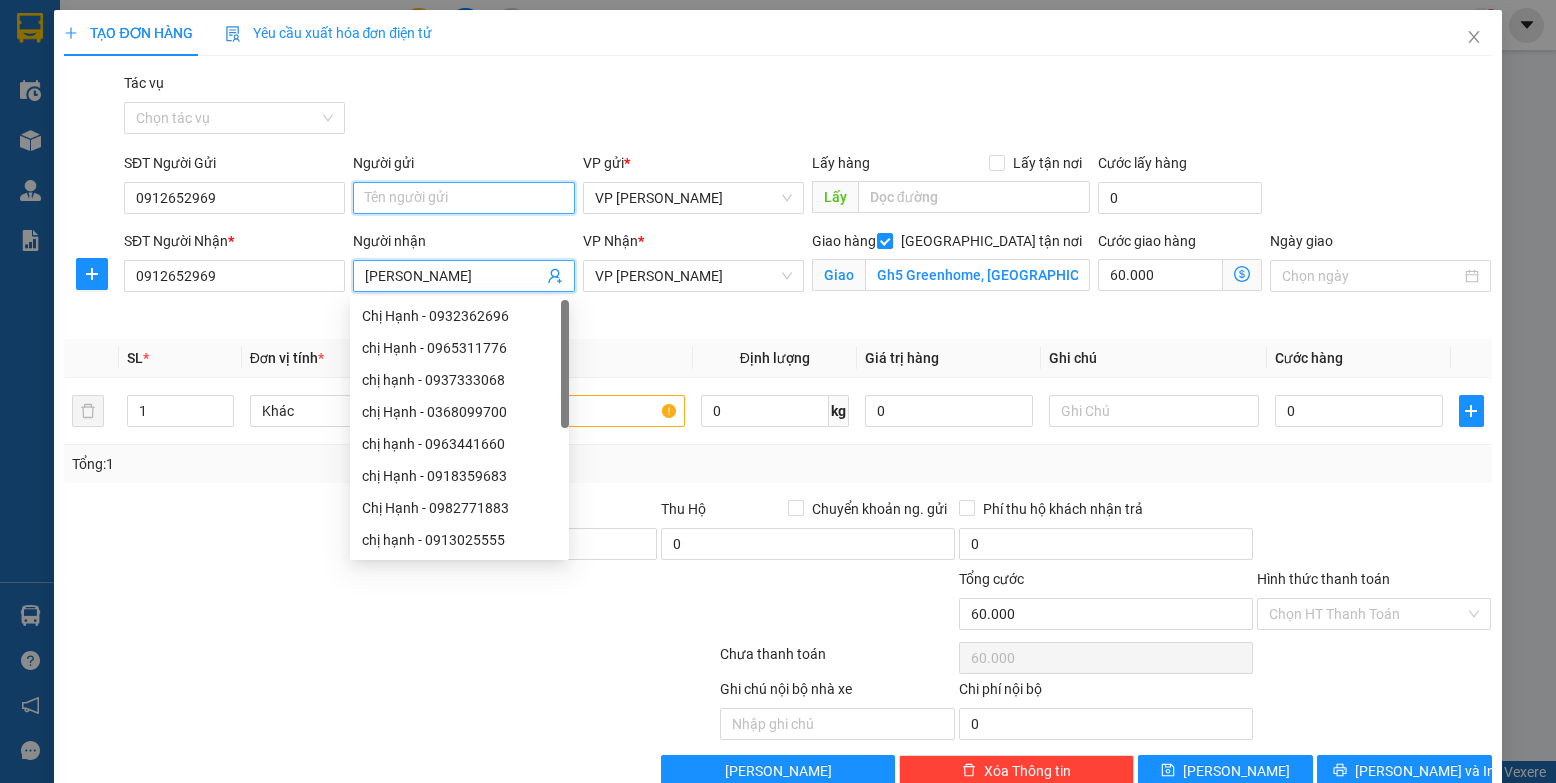 click on "Người gửi" at bounding box center [463, 198] 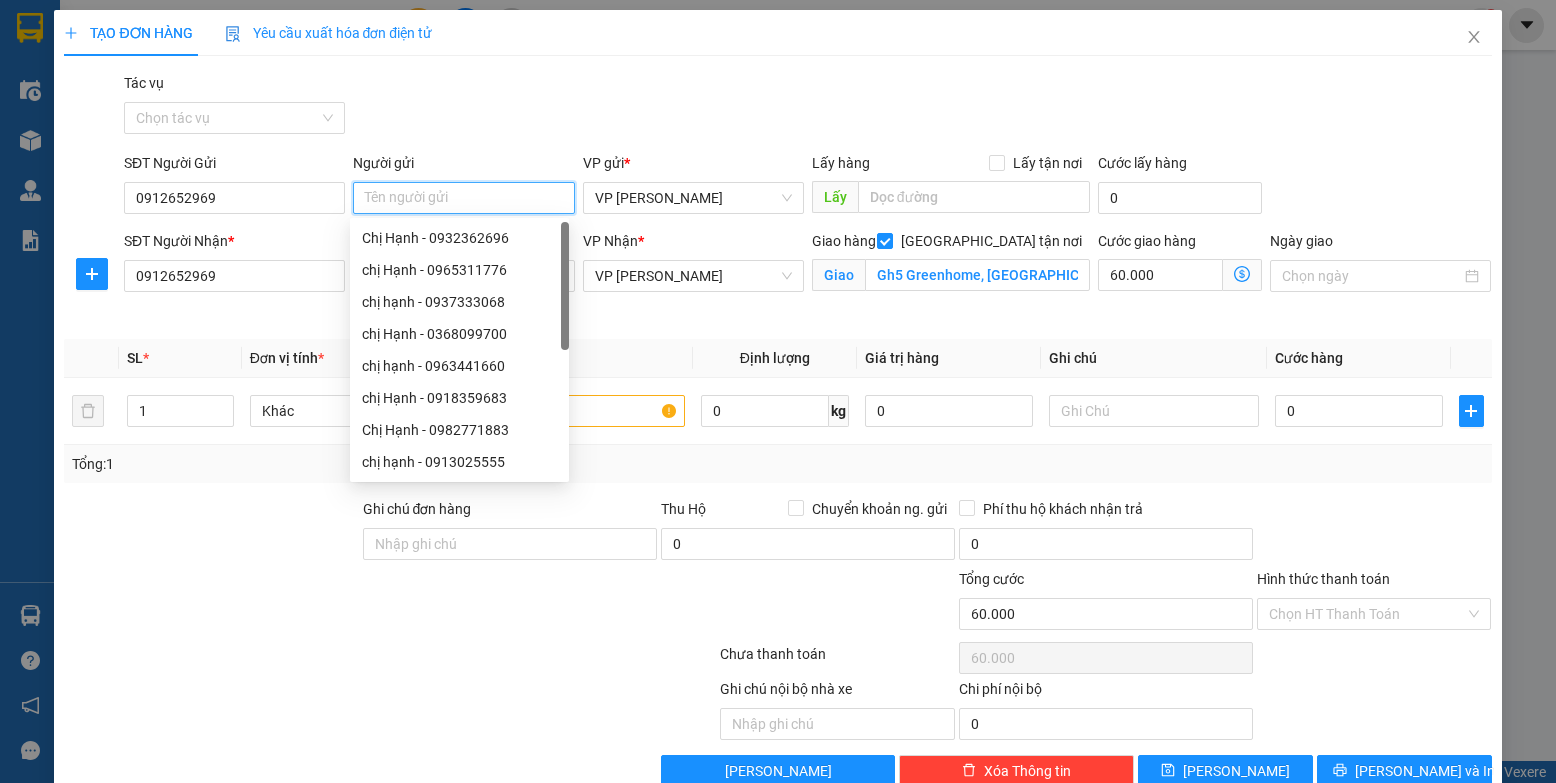 paste on "[PERSON_NAME]" 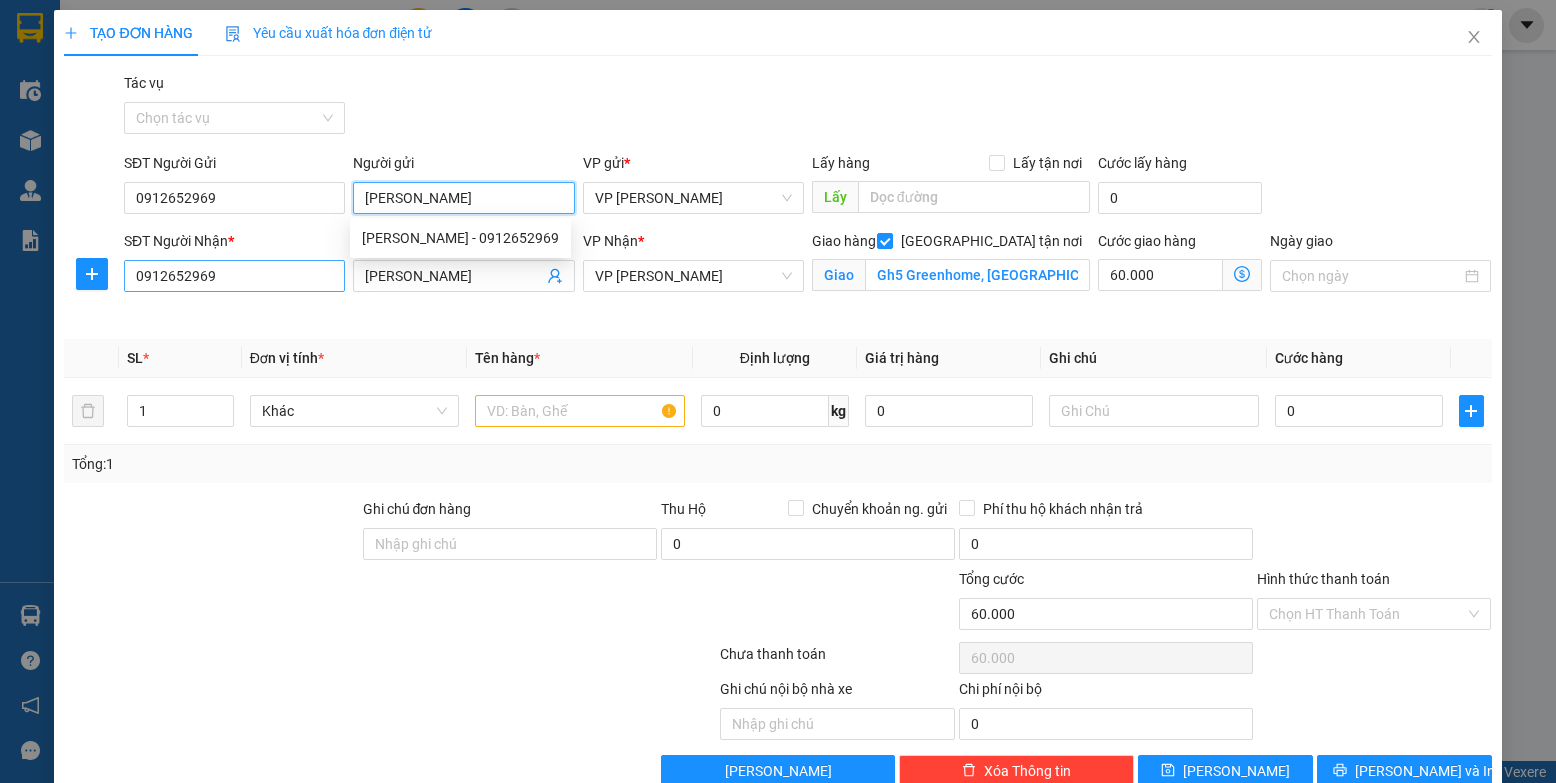 type on "[PERSON_NAME]" 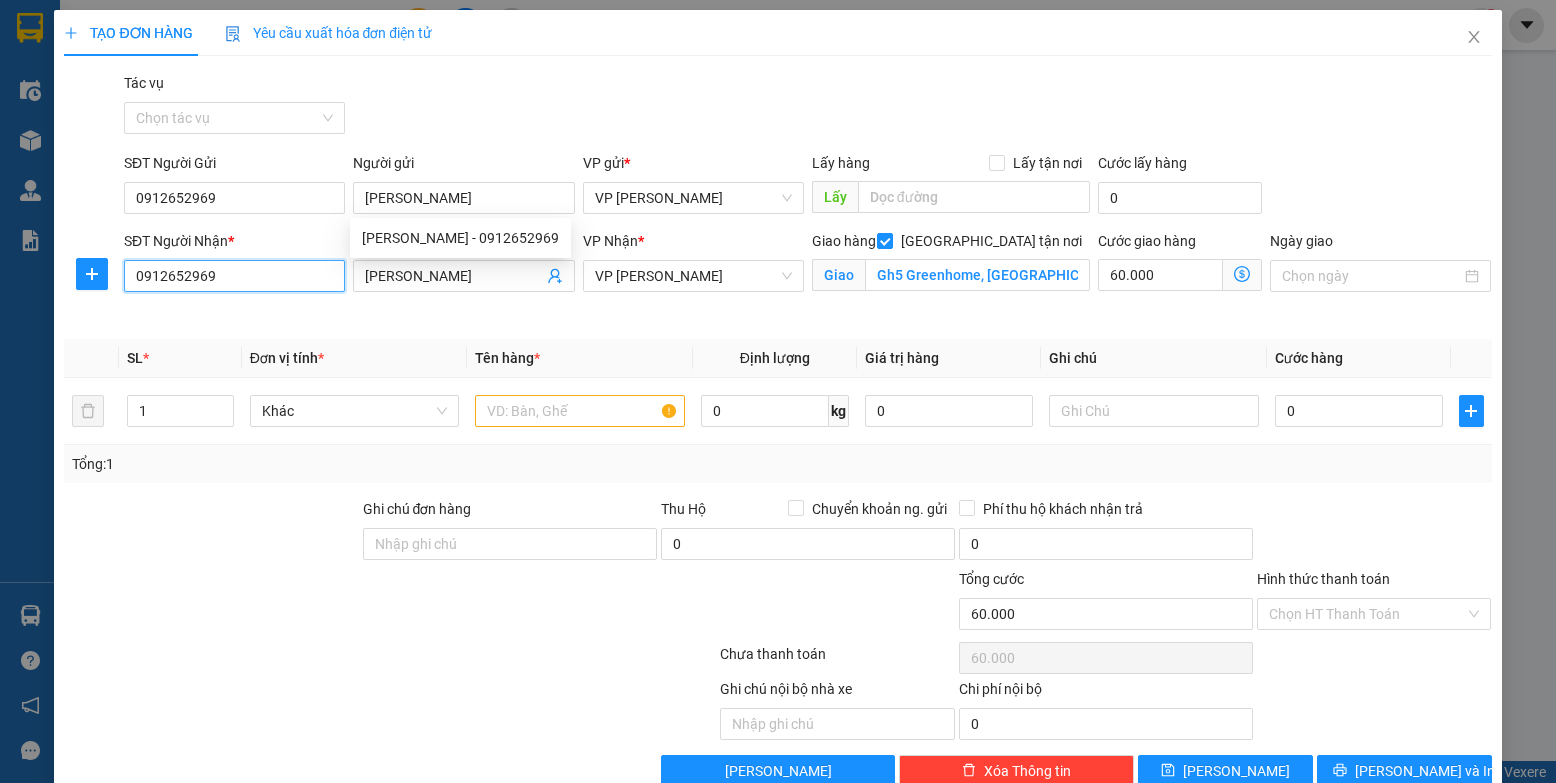 click on "0912652969" at bounding box center [234, 276] 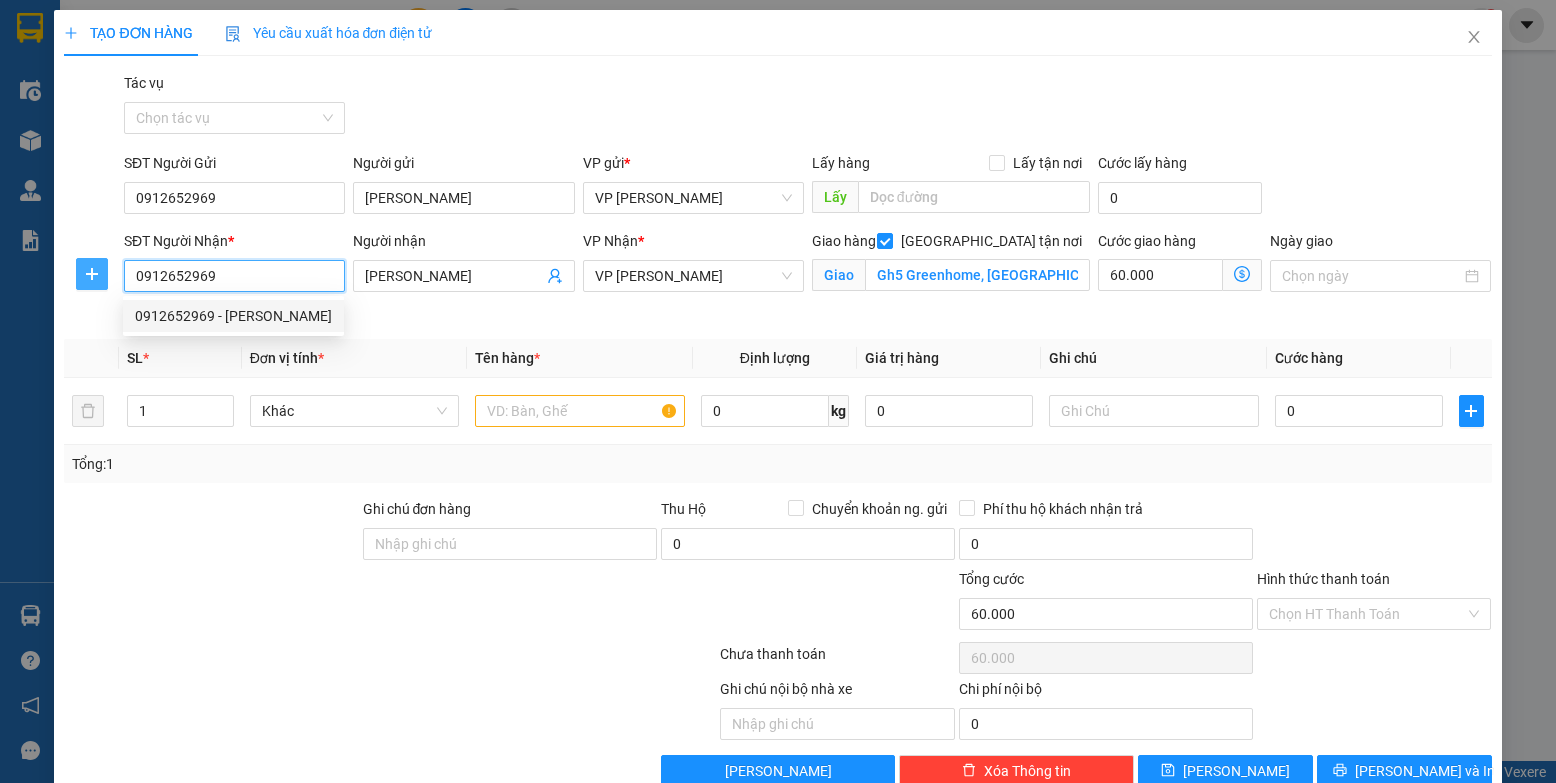 drag, startPoint x: 247, startPoint y: 275, endPoint x: 81, endPoint y: 265, distance: 166.30093 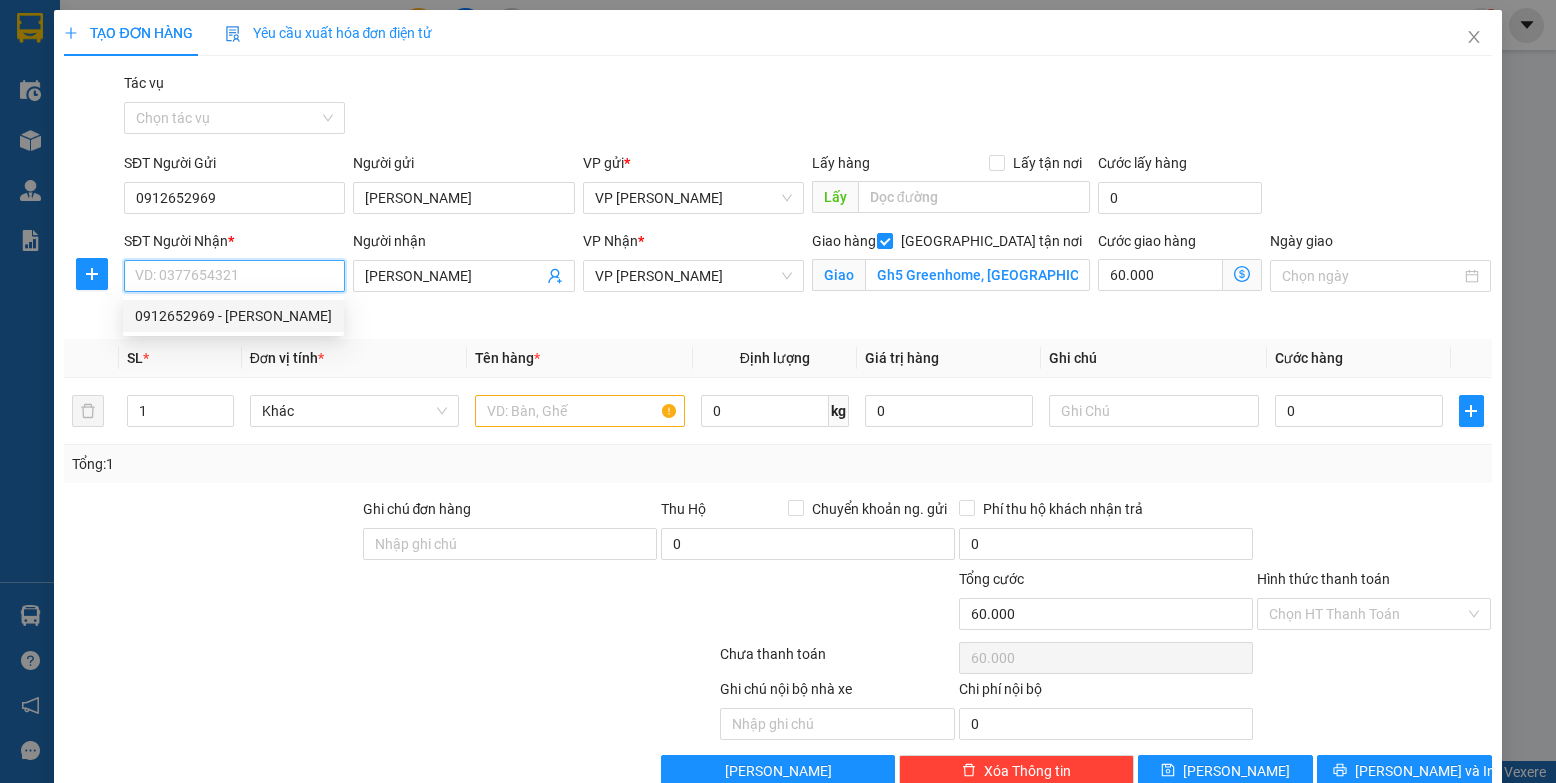 click on "SĐT Người Nhận  *" at bounding box center (234, 276) 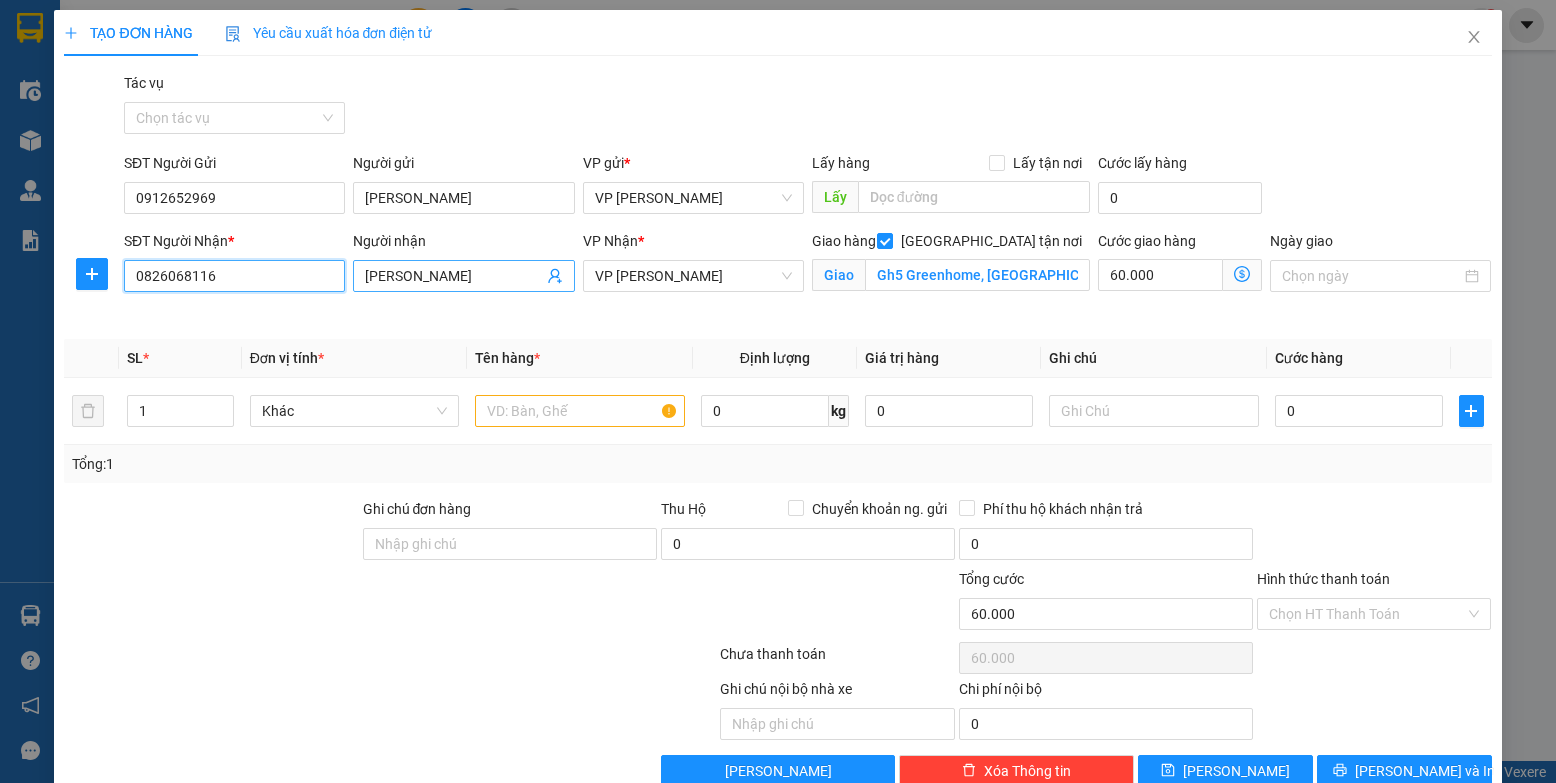 type on "0826068116" 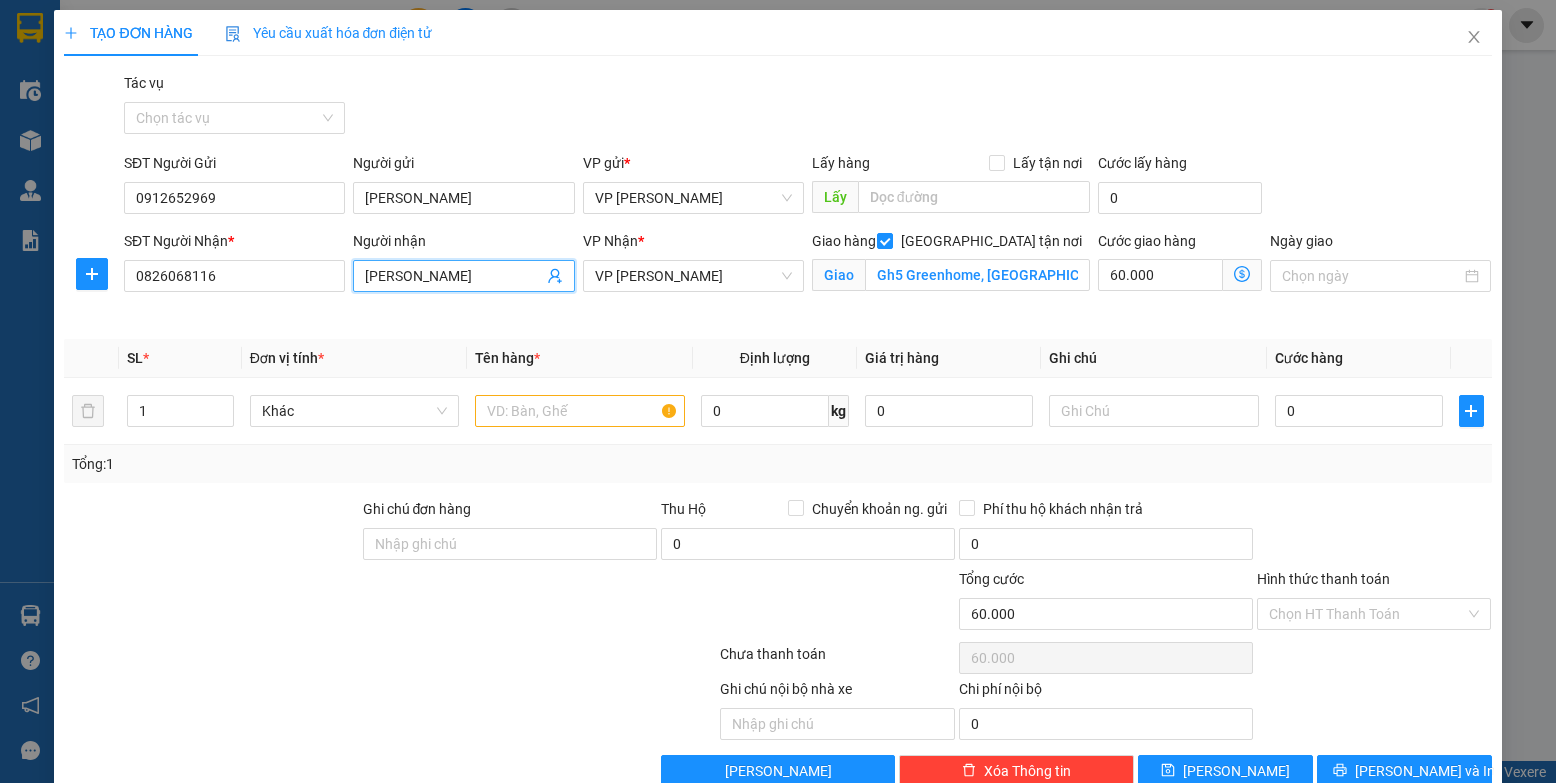 click on "[PERSON_NAME]" at bounding box center [453, 276] 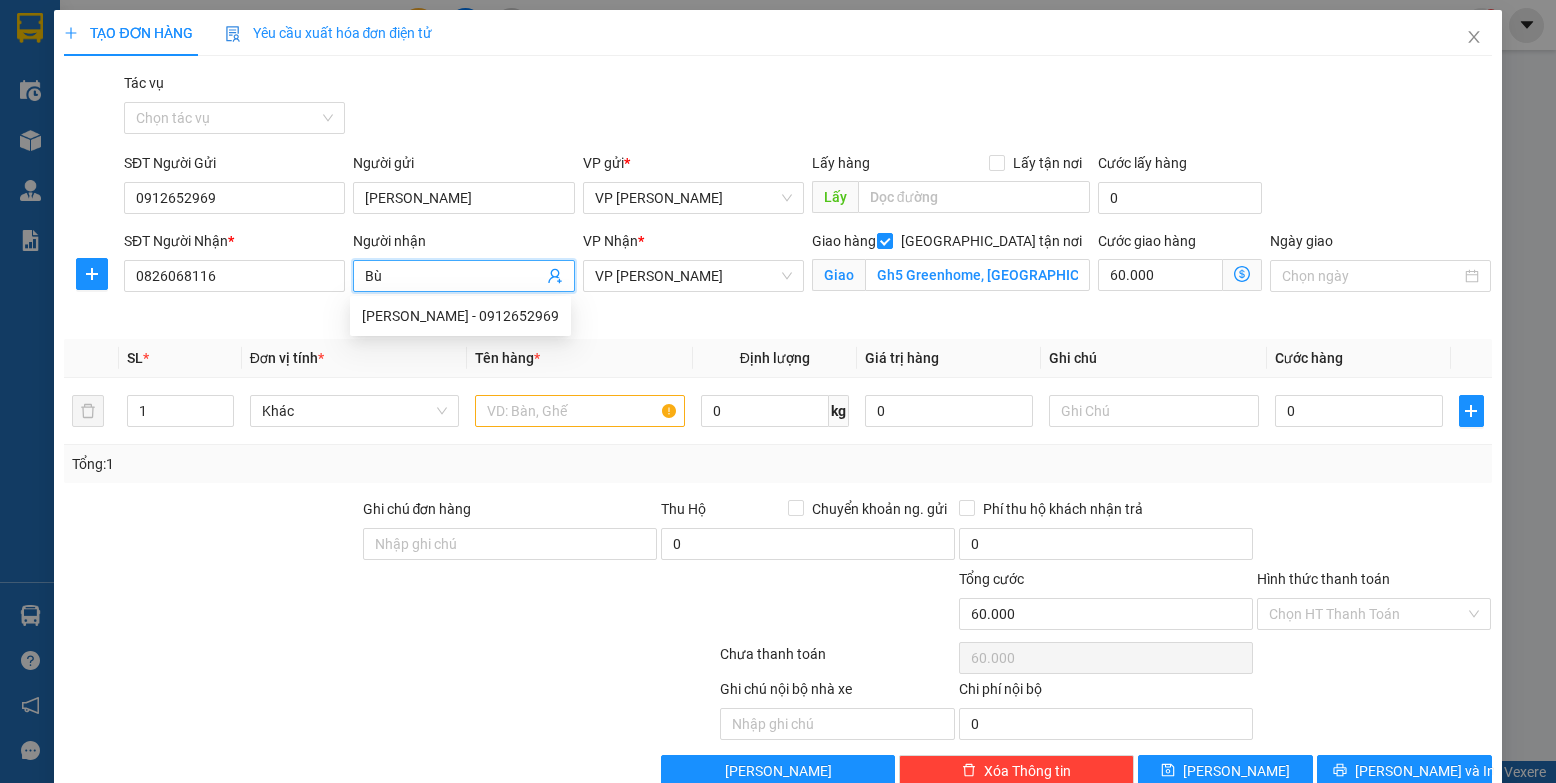 type on "B" 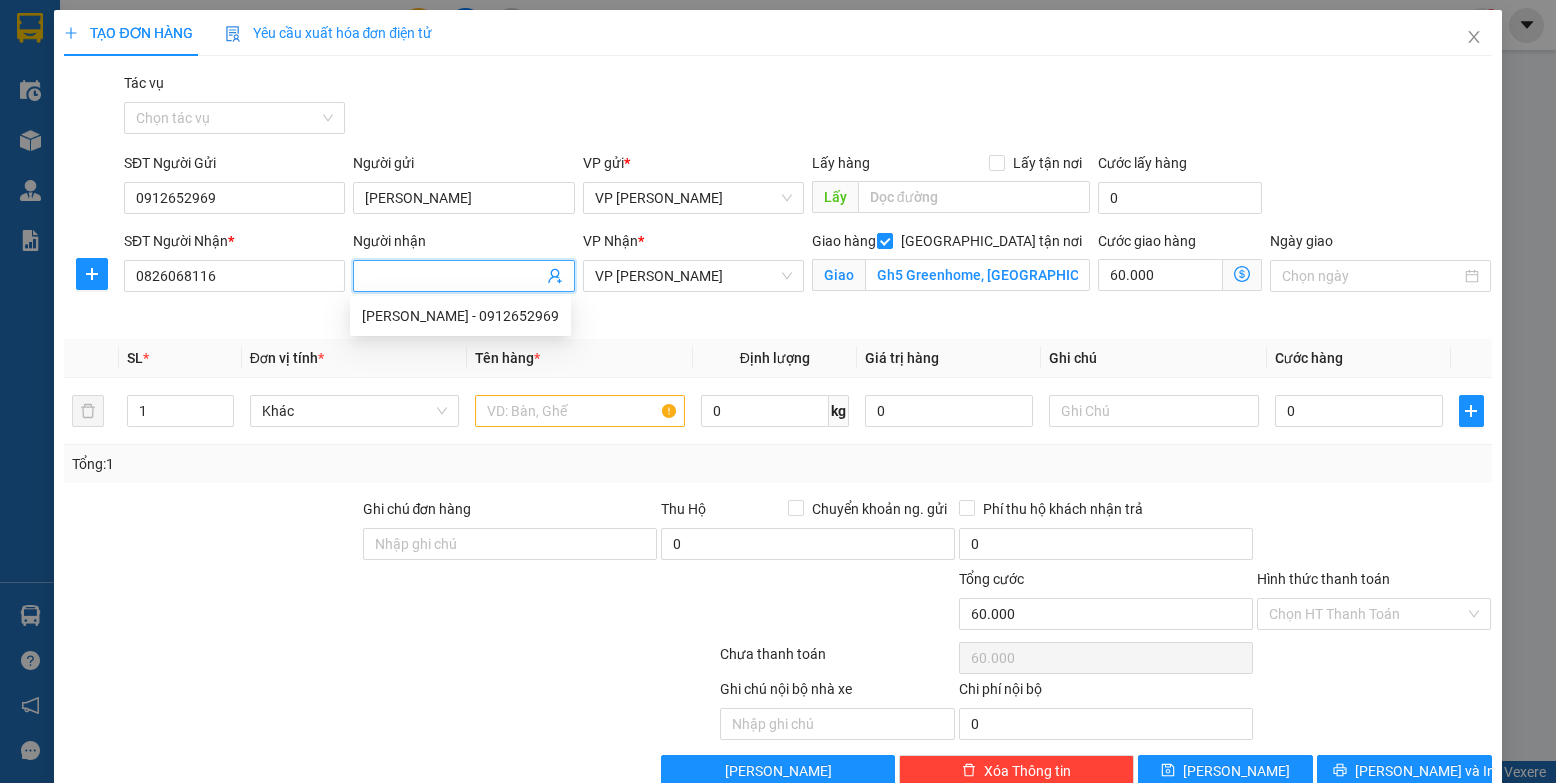 click 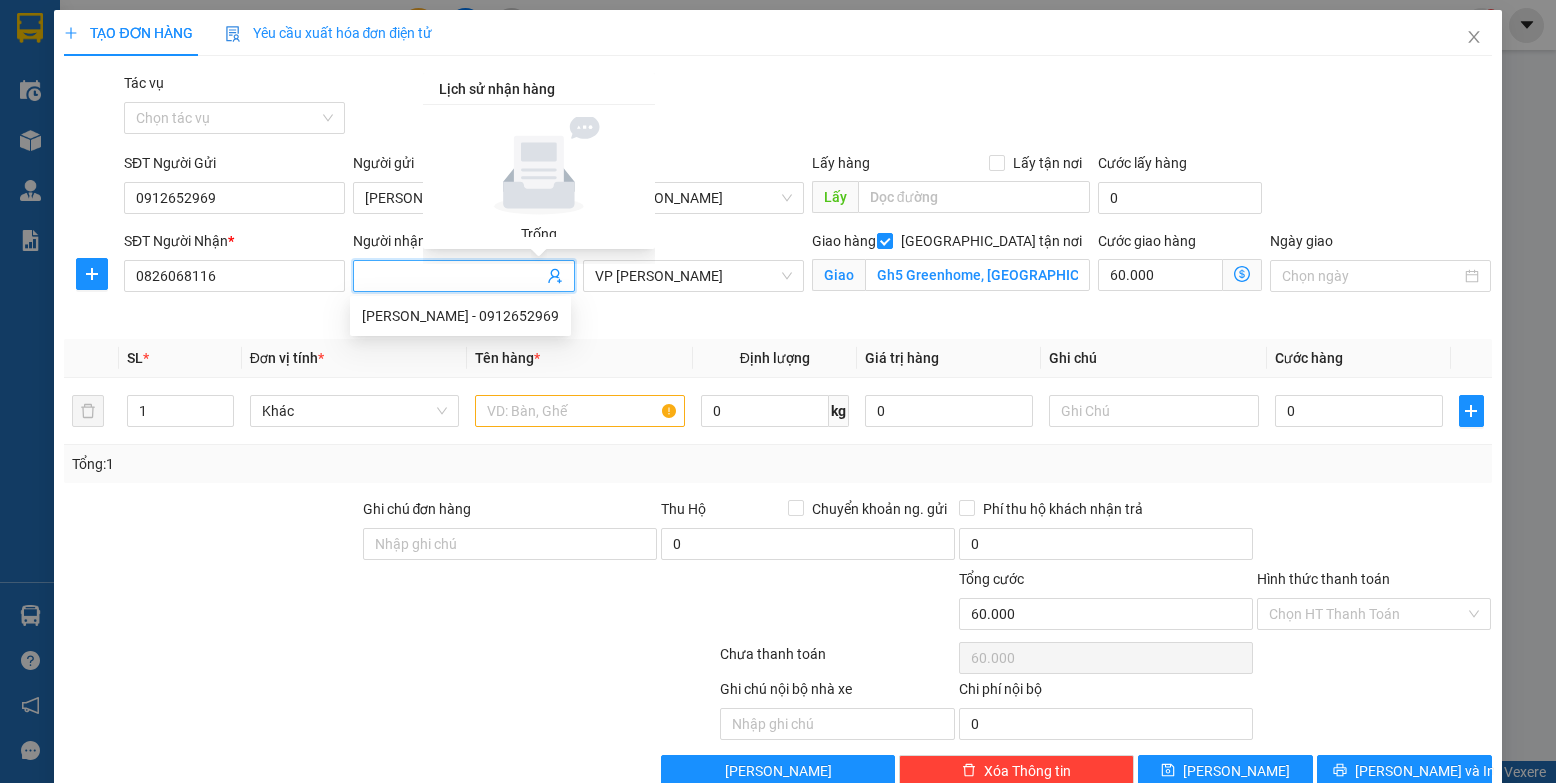 scroll, scrollTop: 0, scrollLeft: 0, axis: both 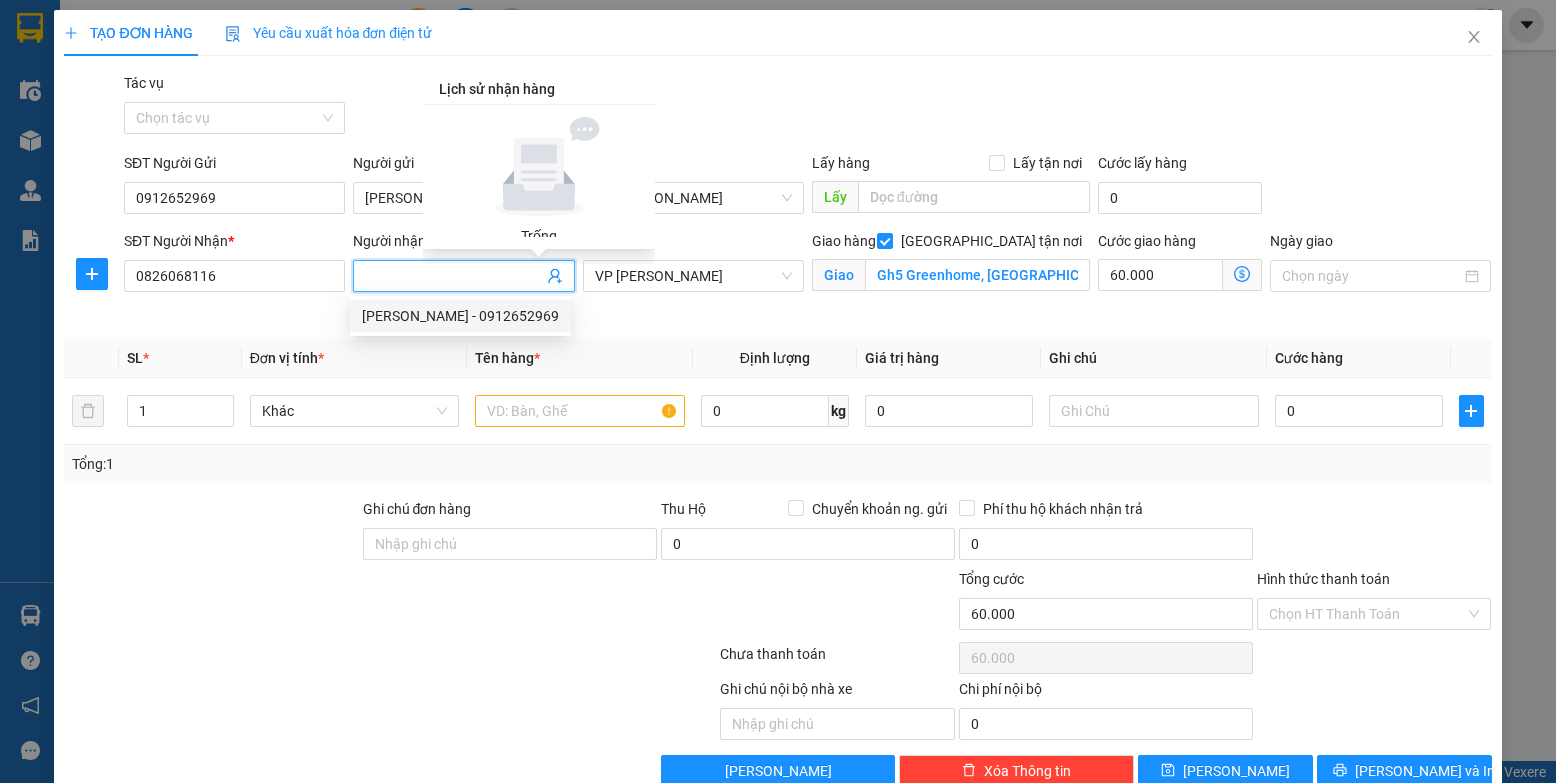 type 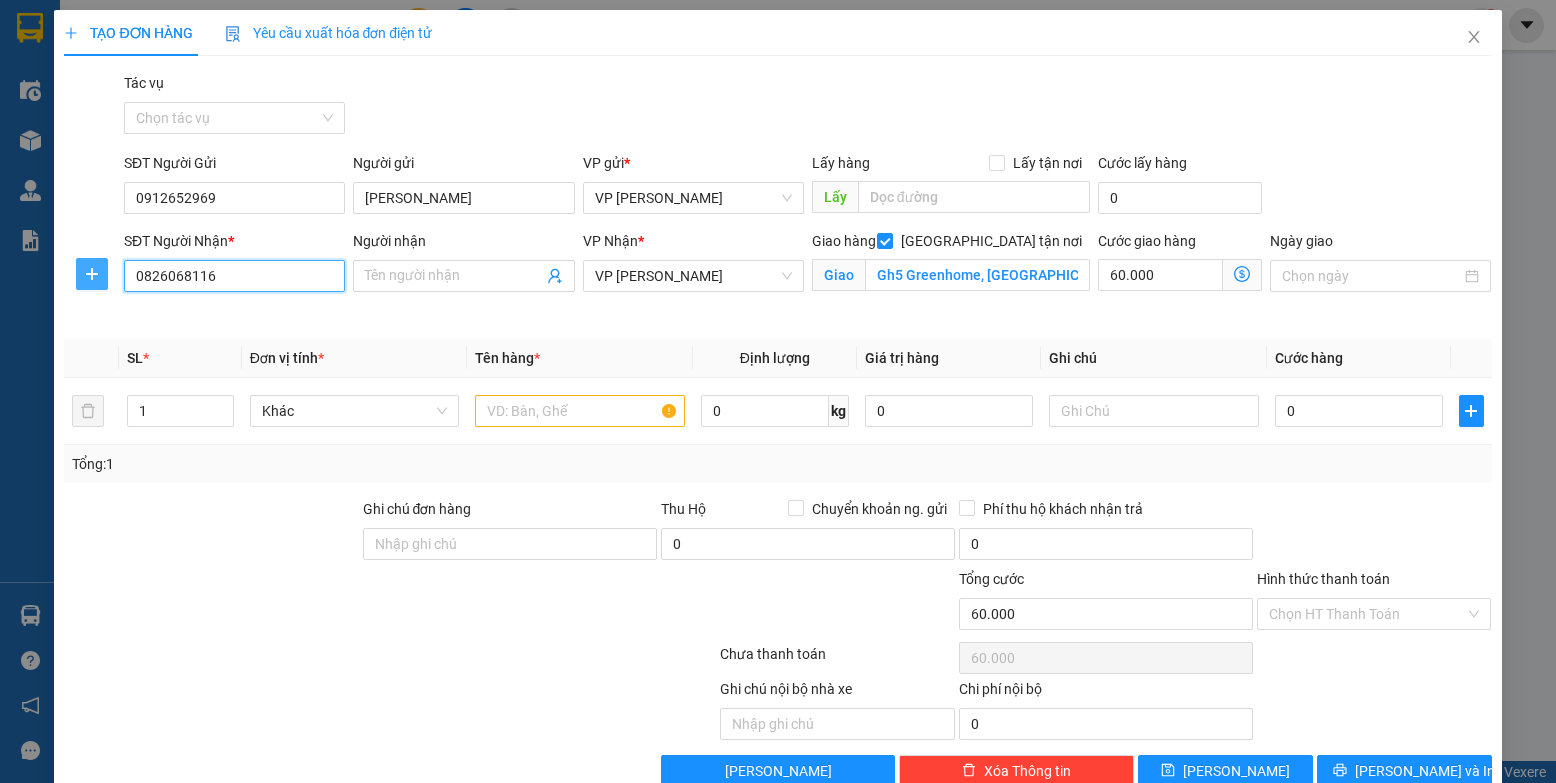 drag, startPoint x: 243, startPoint y: 283, endPoint x: 90, endPoint y: 281, distance: 153.01308 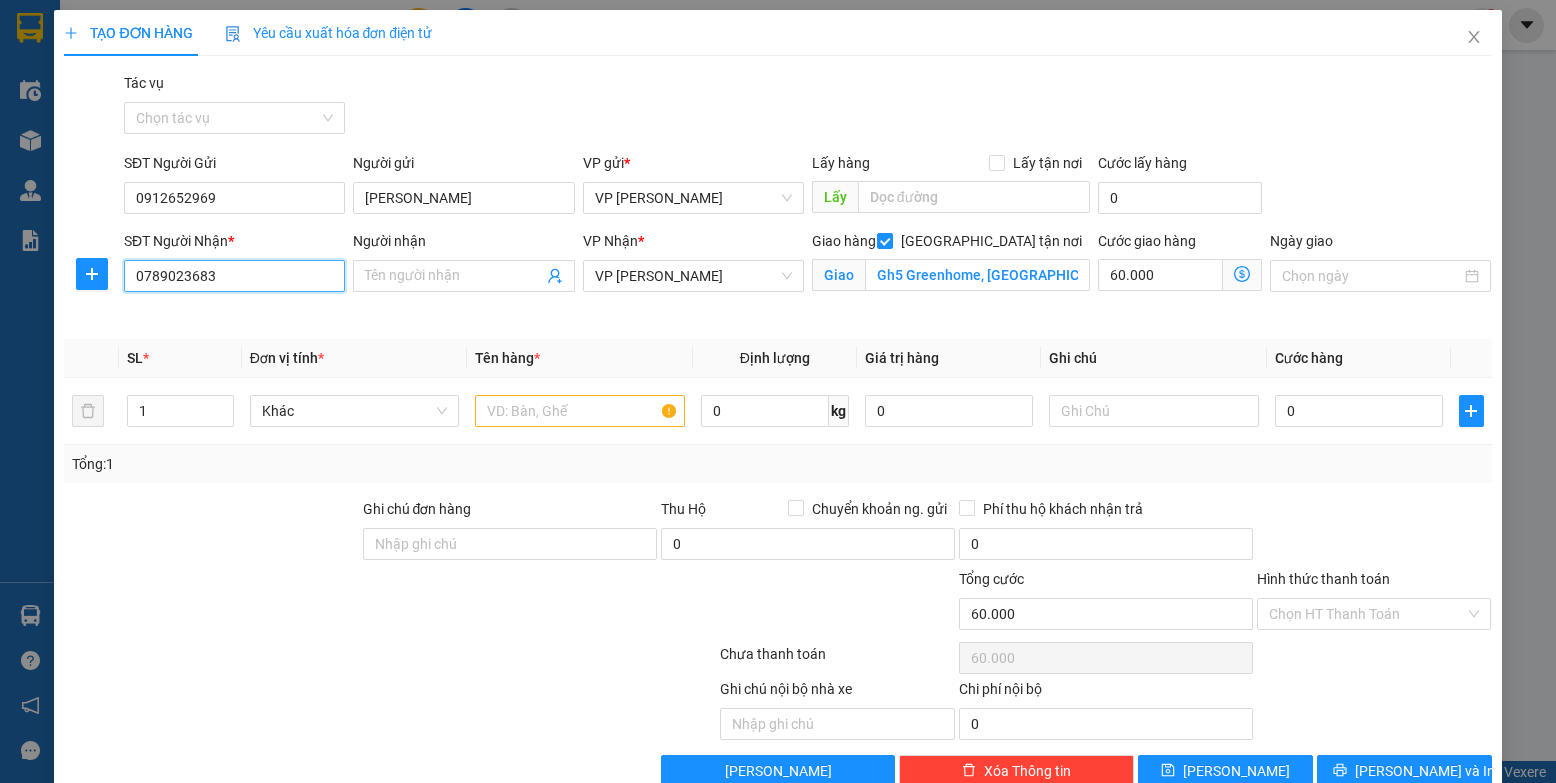 type on "0789023683" 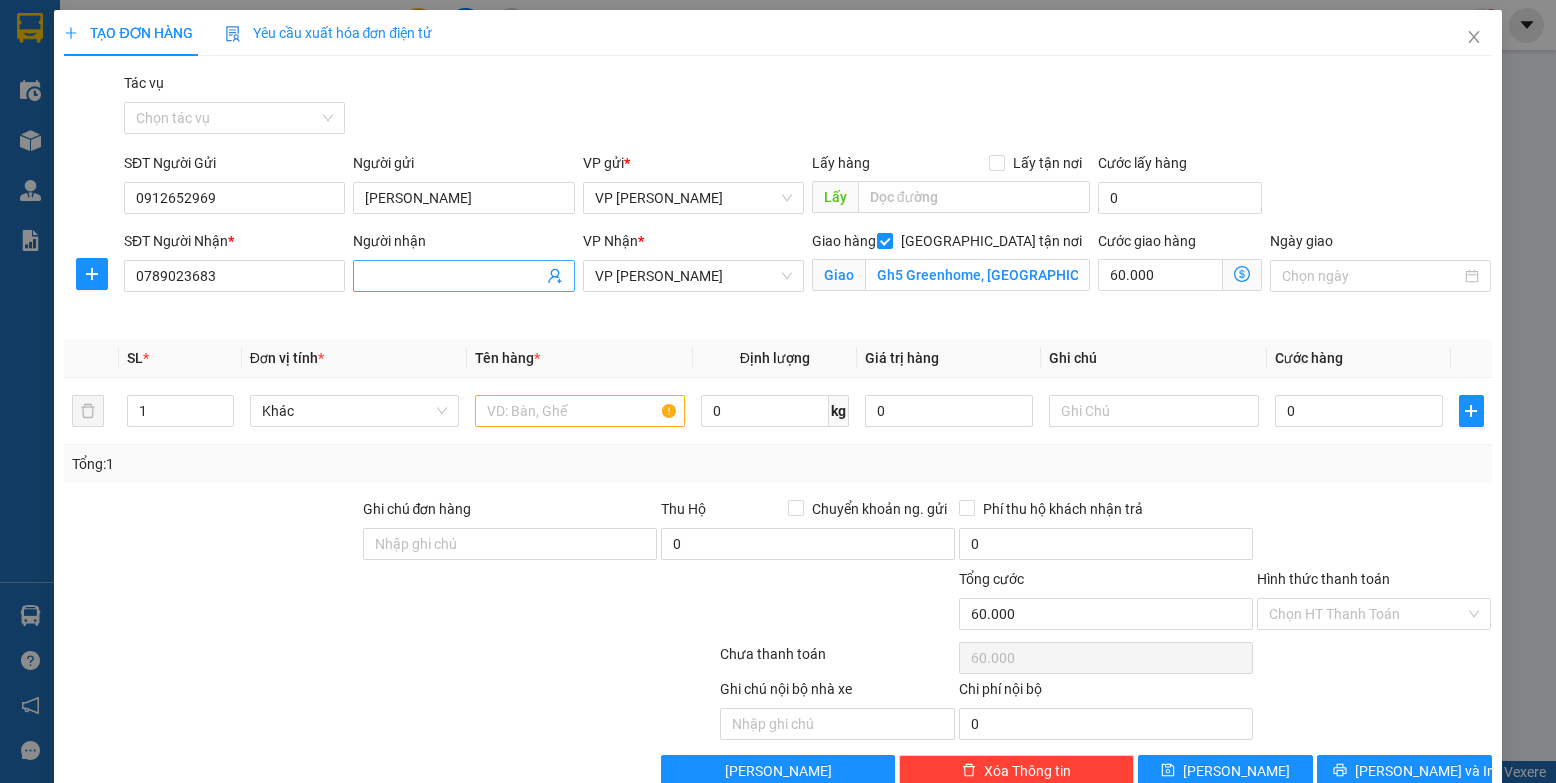 click on "Người nhận" at bounding box center (453, 276) 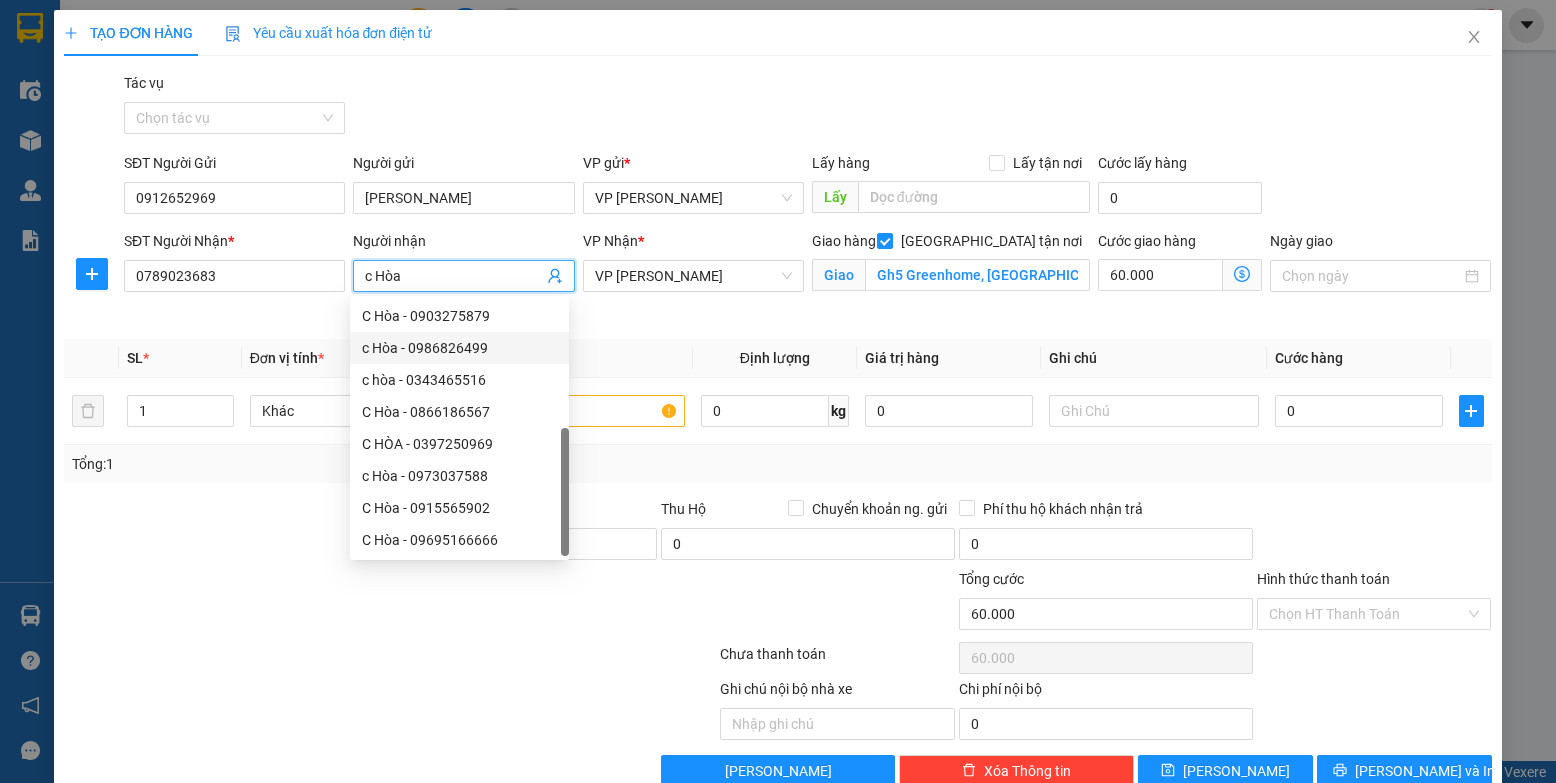scroll, scrollTop: 0, scrollLeft: 0, axis: both 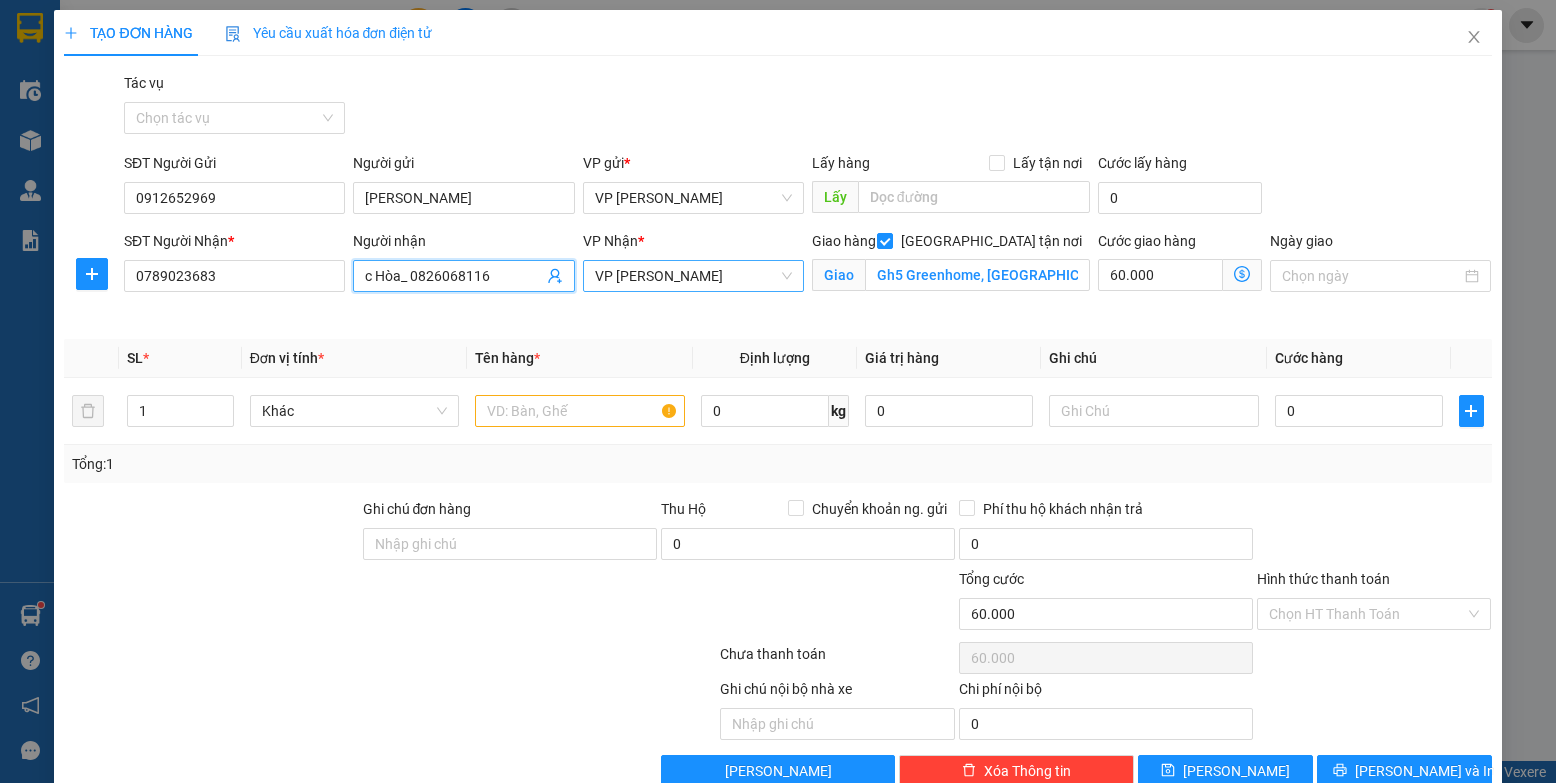 click on "VP [PERSON_NAME]" at bounding box center [693, 276] 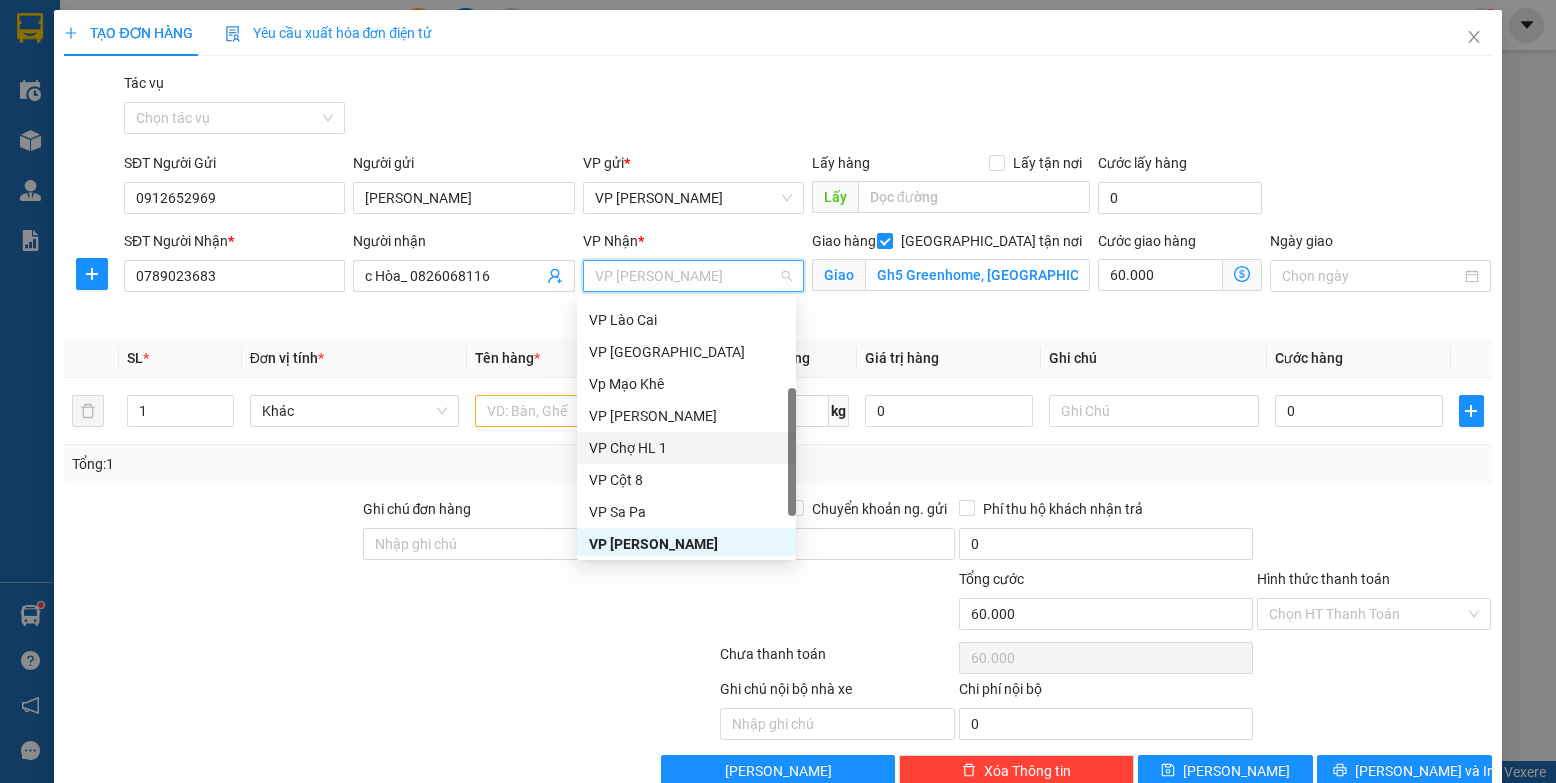 scroll, scrollTop: 120, scrollLeft: 0, axis: vertical 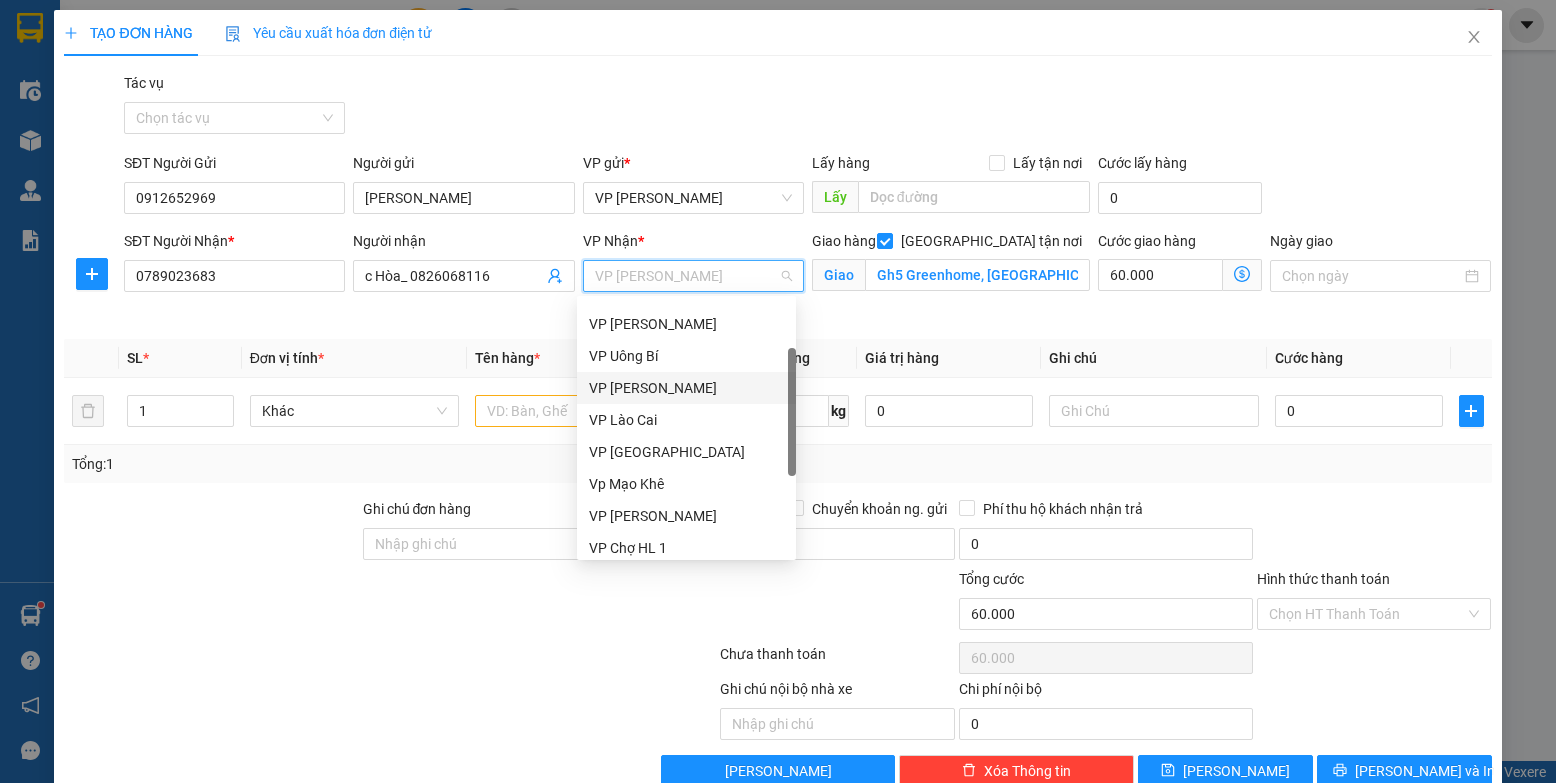 click on "VP [PERSON_NAME]" at bounding box center (686, 388) 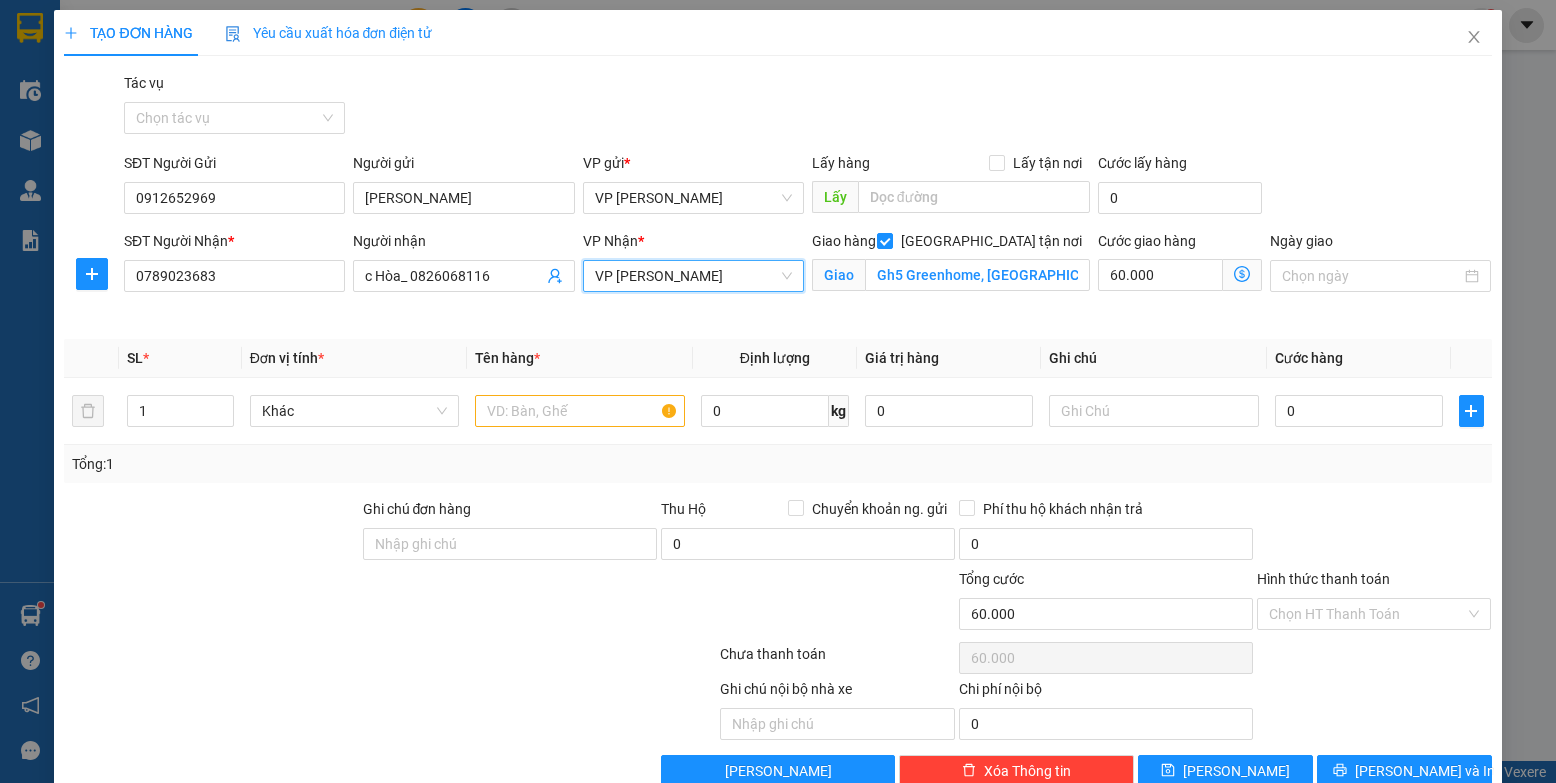 click on "Giao hàng [GEOGRAPHIC_DATA] tận nơi" at bounding box center [951, 245] 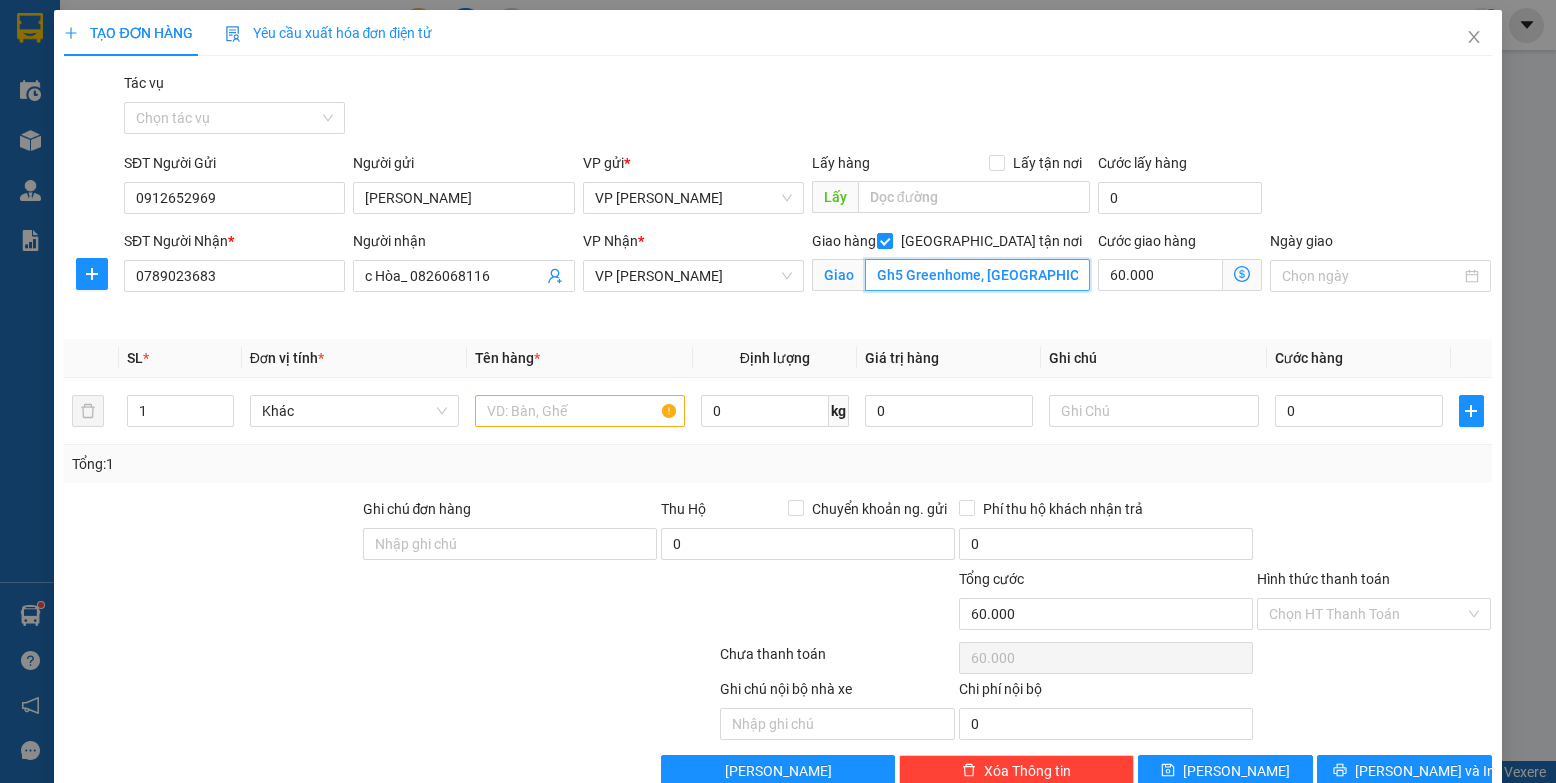 click on "Gh5 Greenhome, [GEOGRAPHIC_DATA], [GEOGRAPHIC_DATA]" at bounding box center [978, 275] 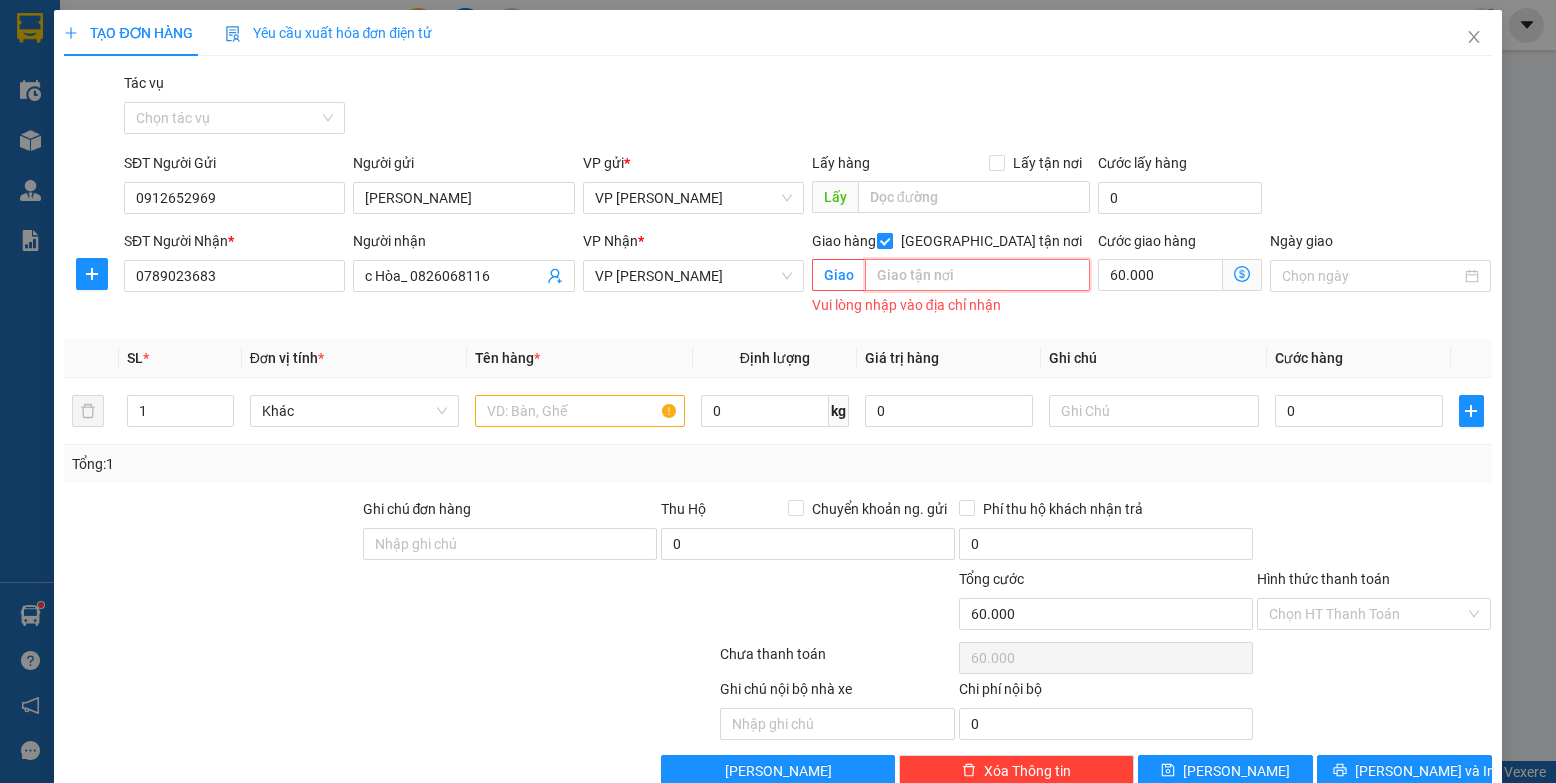 type 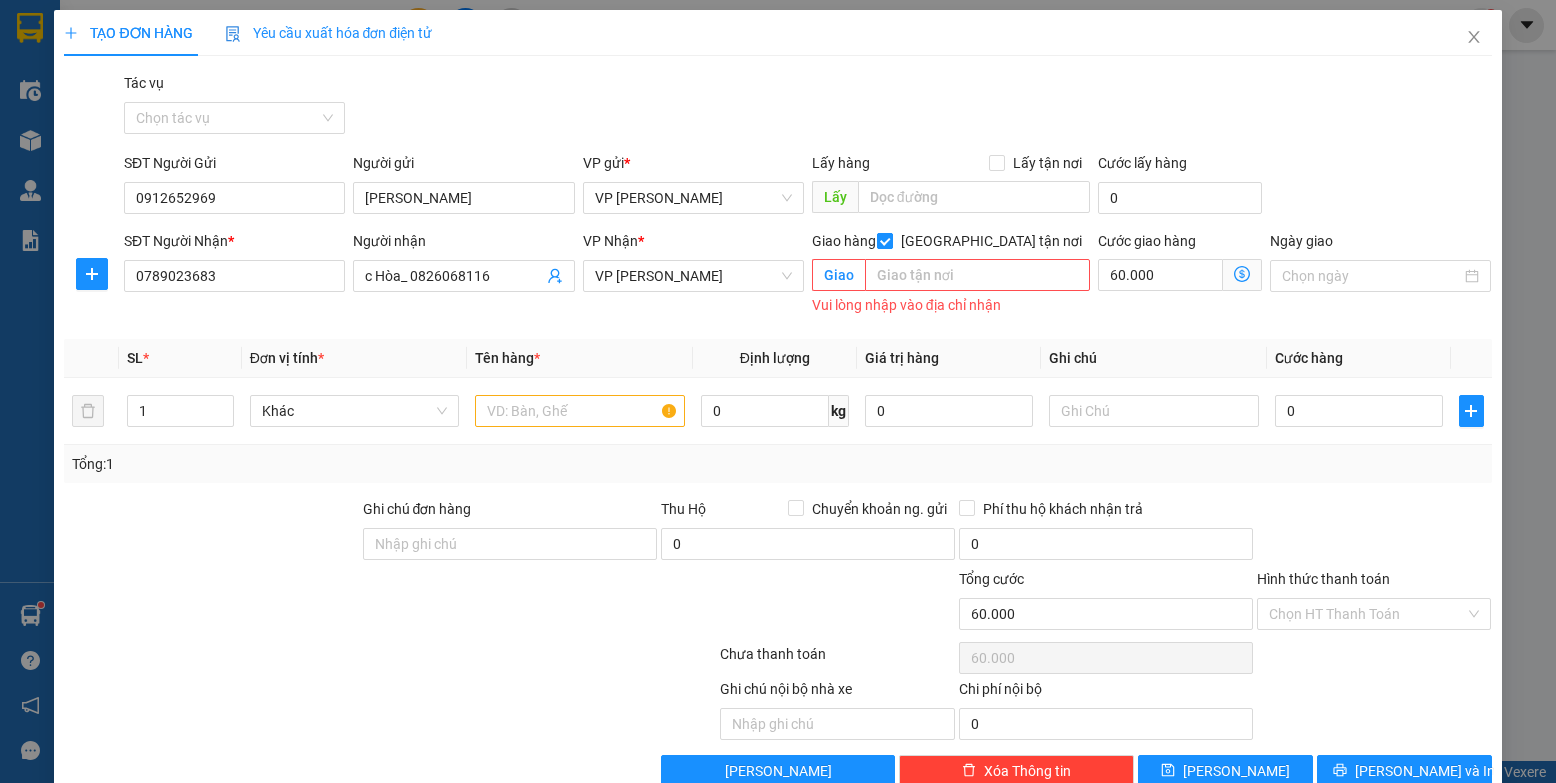 click at bounding box center [885, 241] 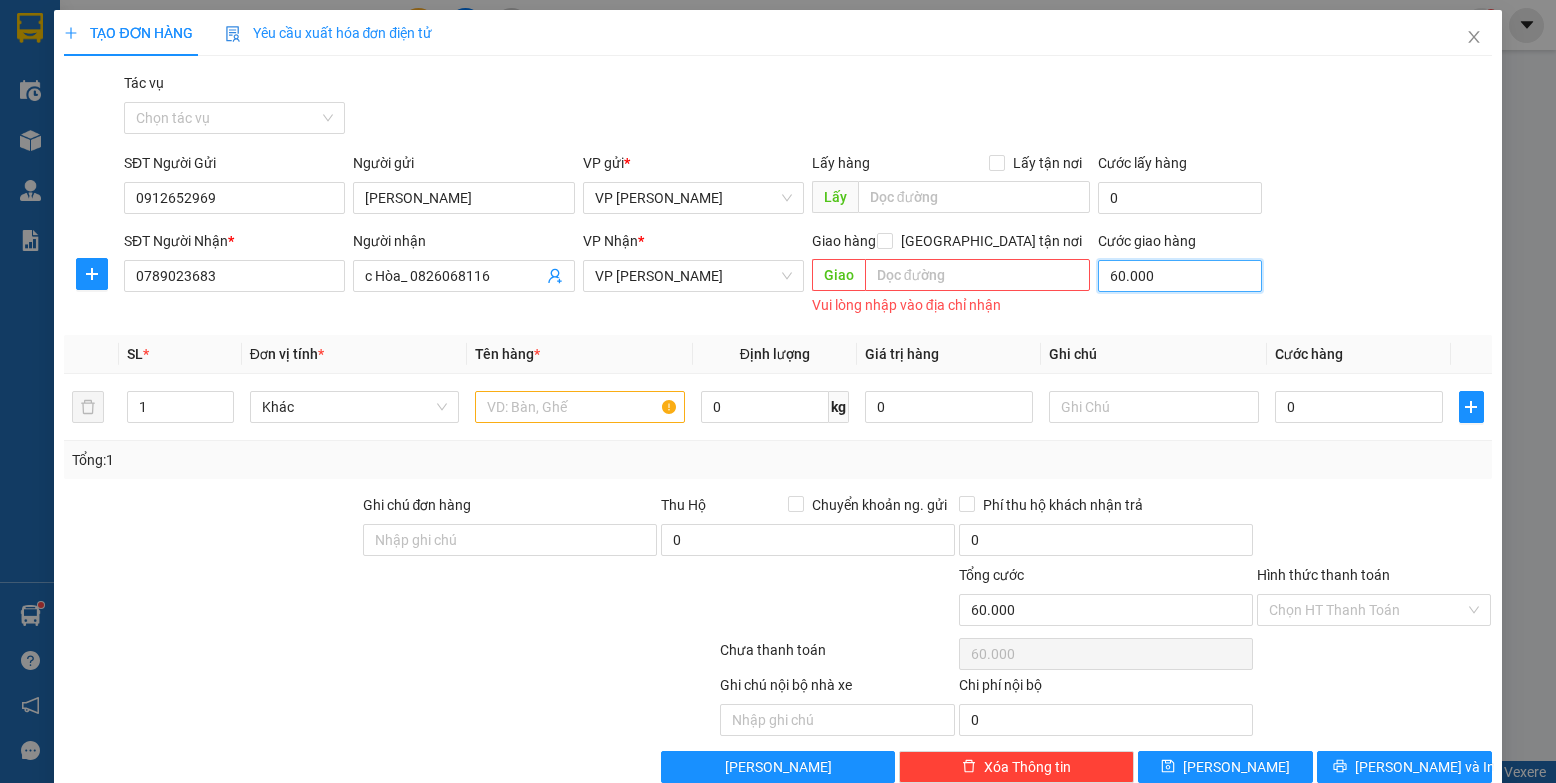 click on "60.000" at bounding box center (1180, 276) 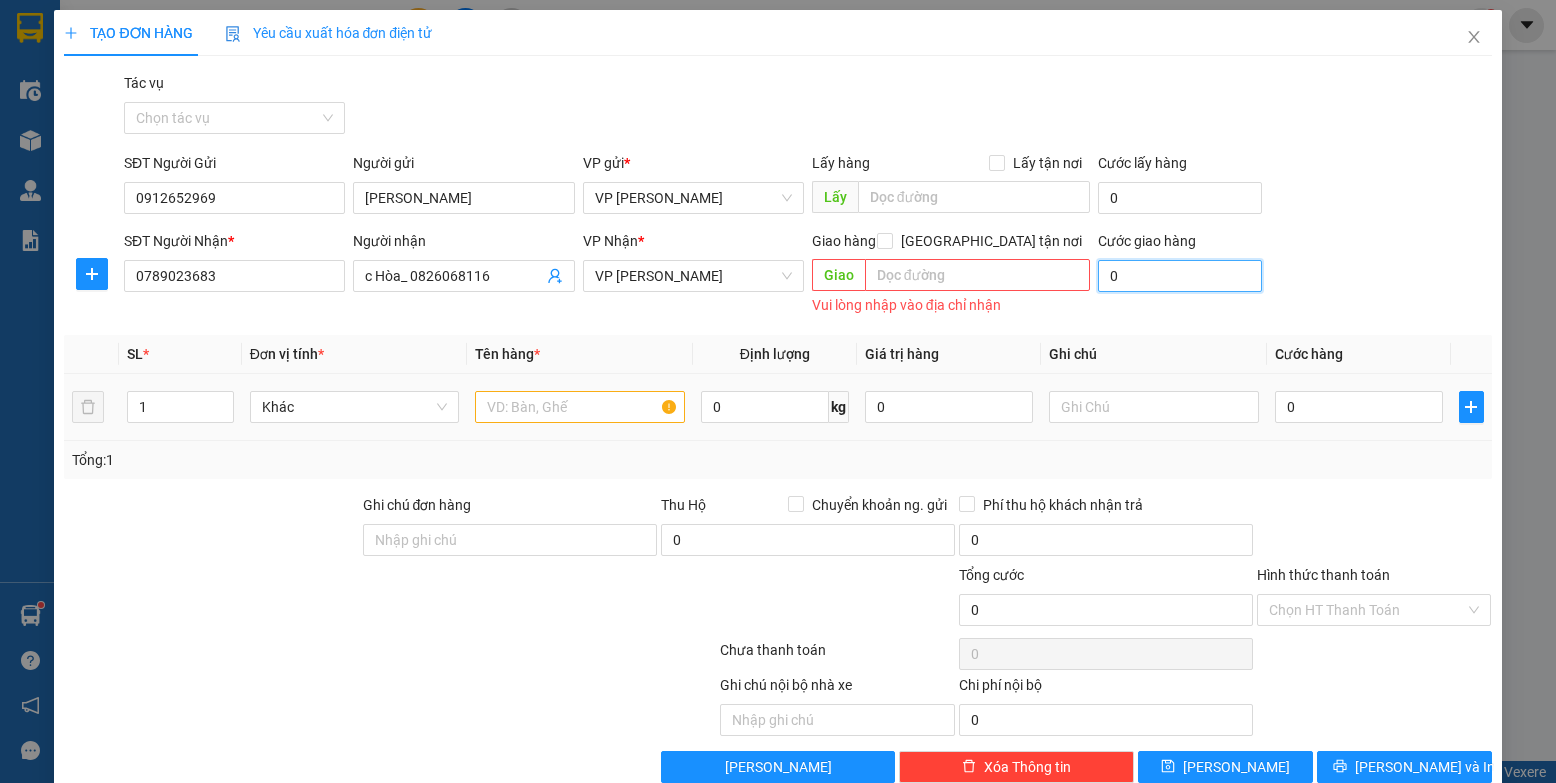 type on "0" 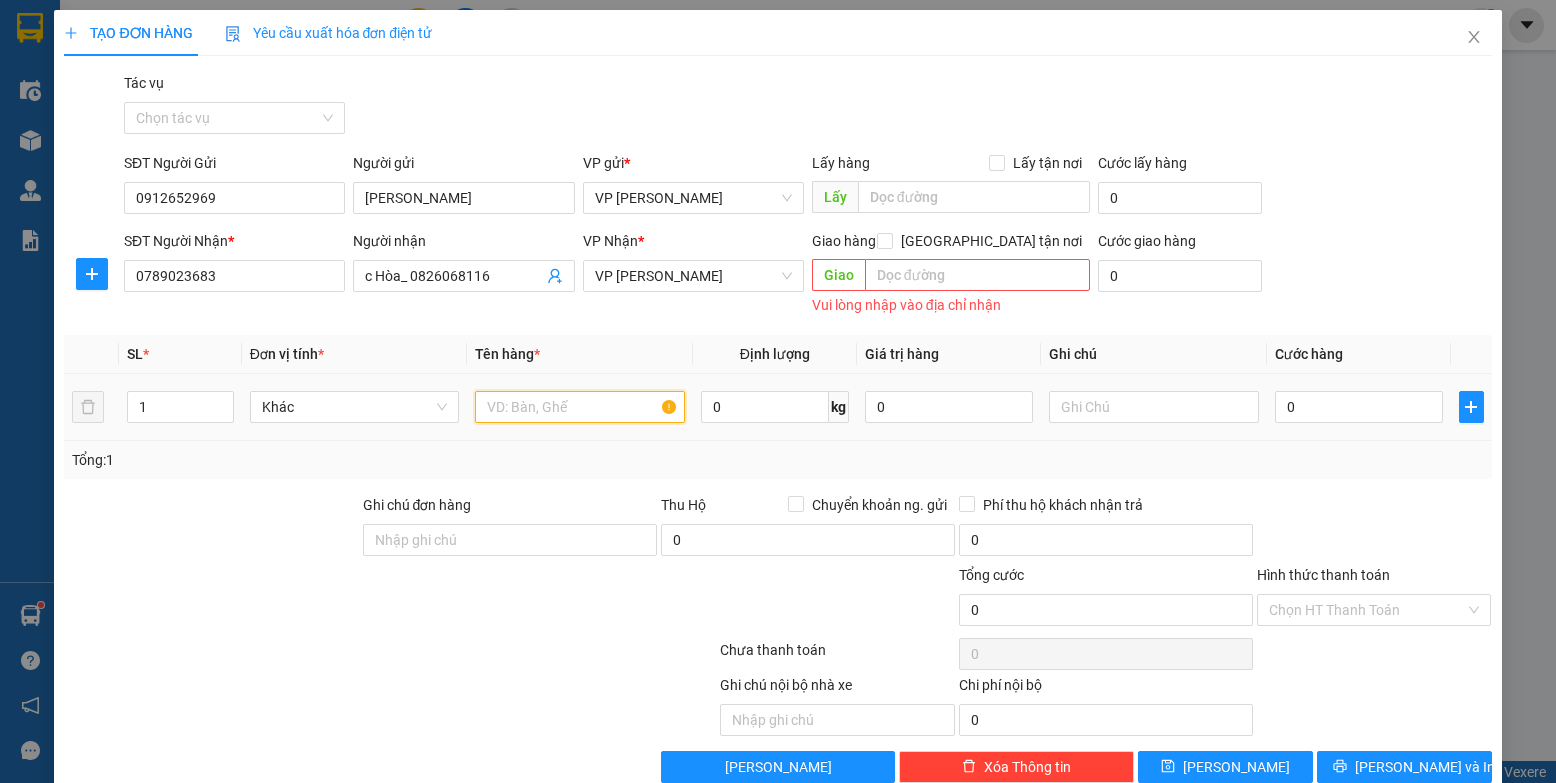click at bounding box center (580, 407) 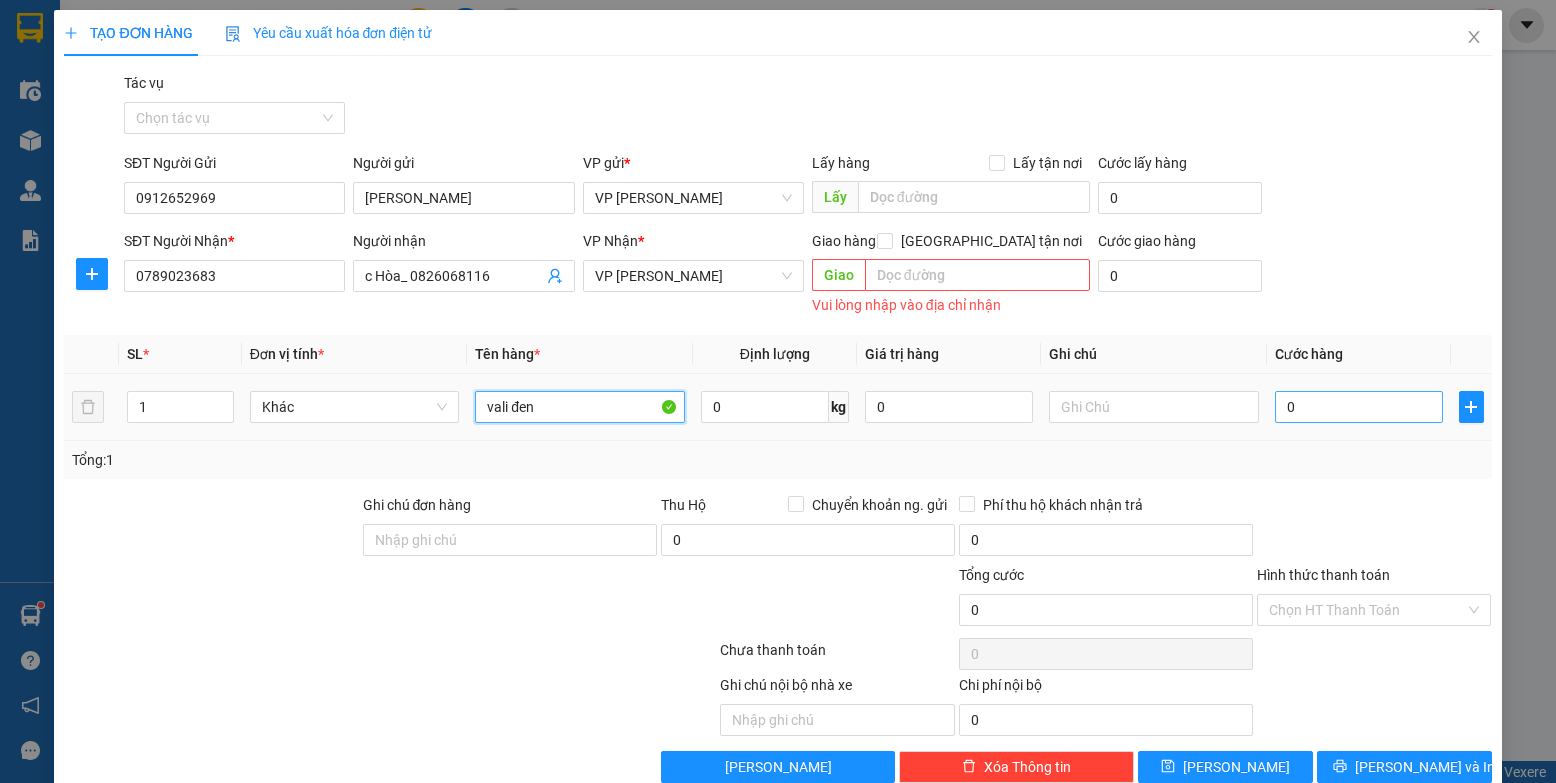 type on "vali đen" 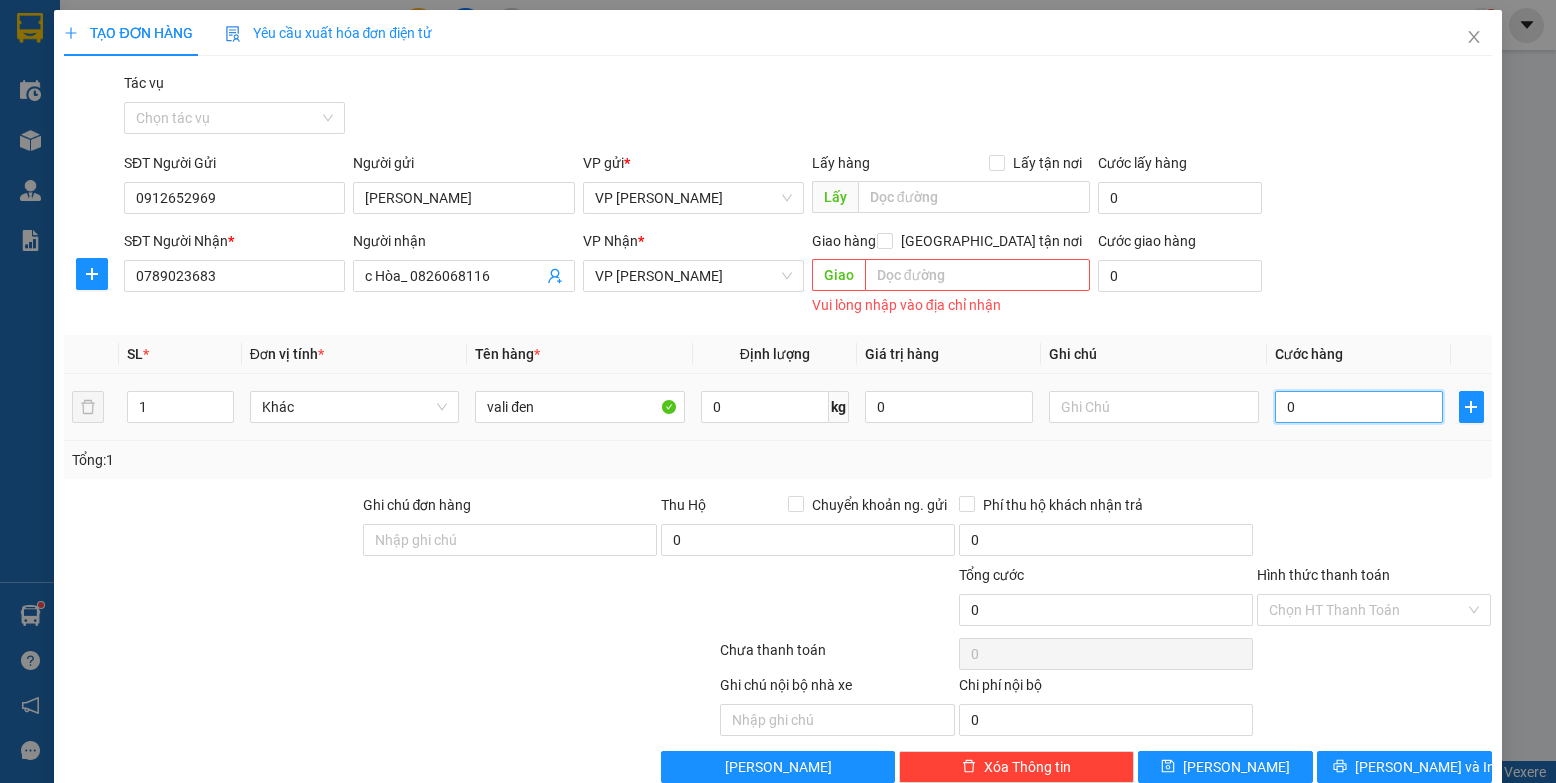 click on "0" at bounding box center [1359, 407] 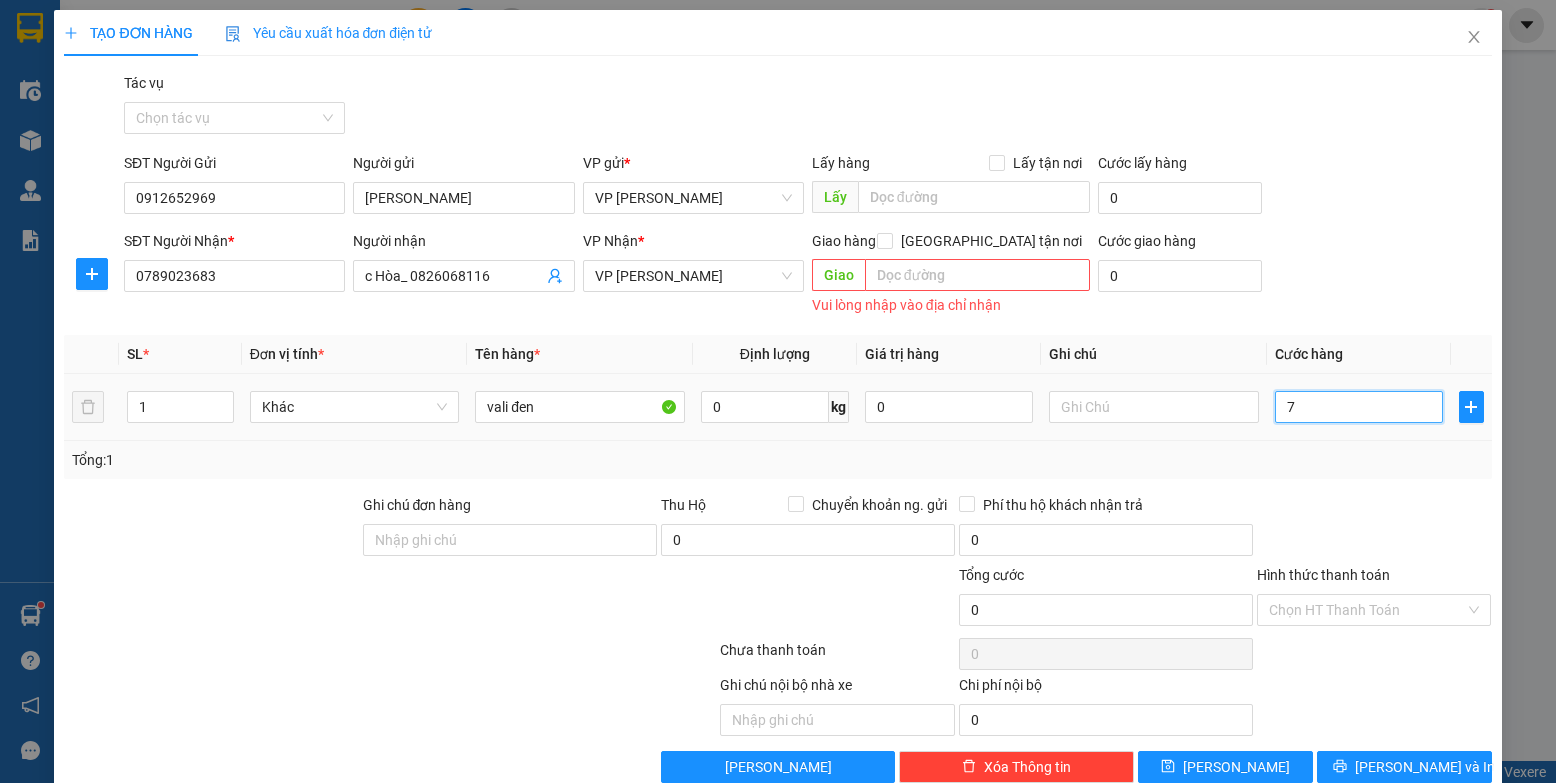 type on "7" 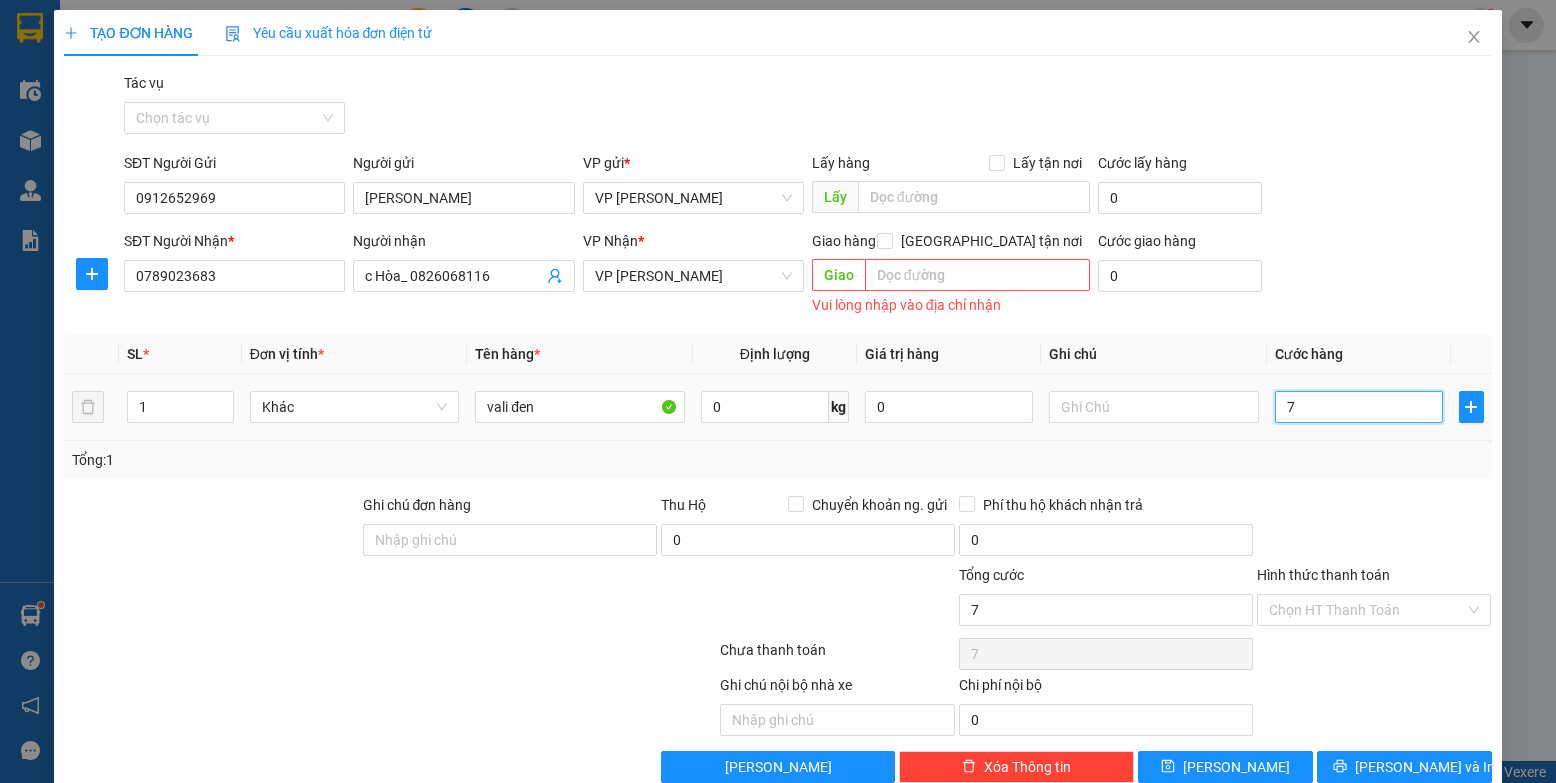 type on "70" 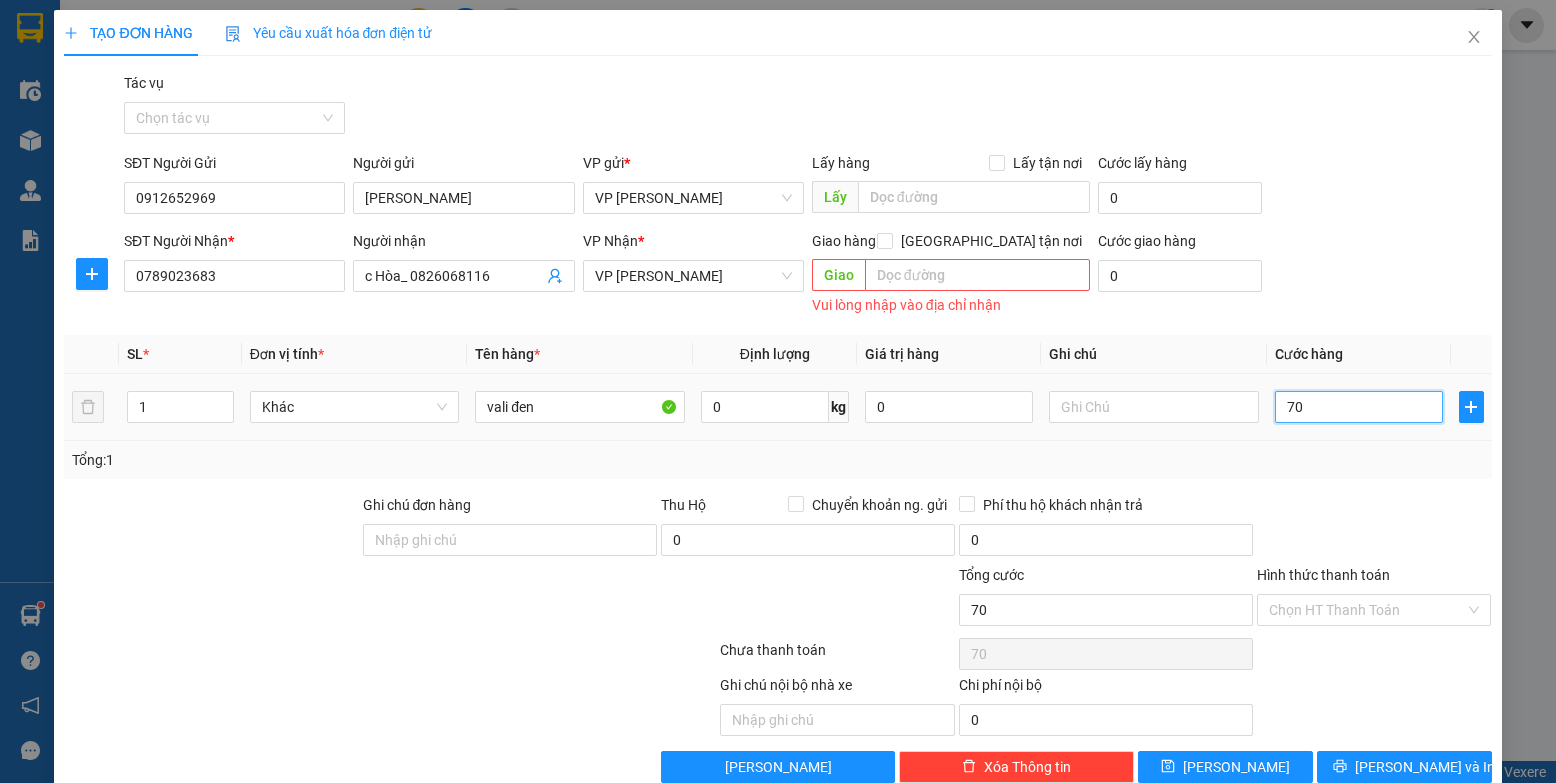 type on "700" 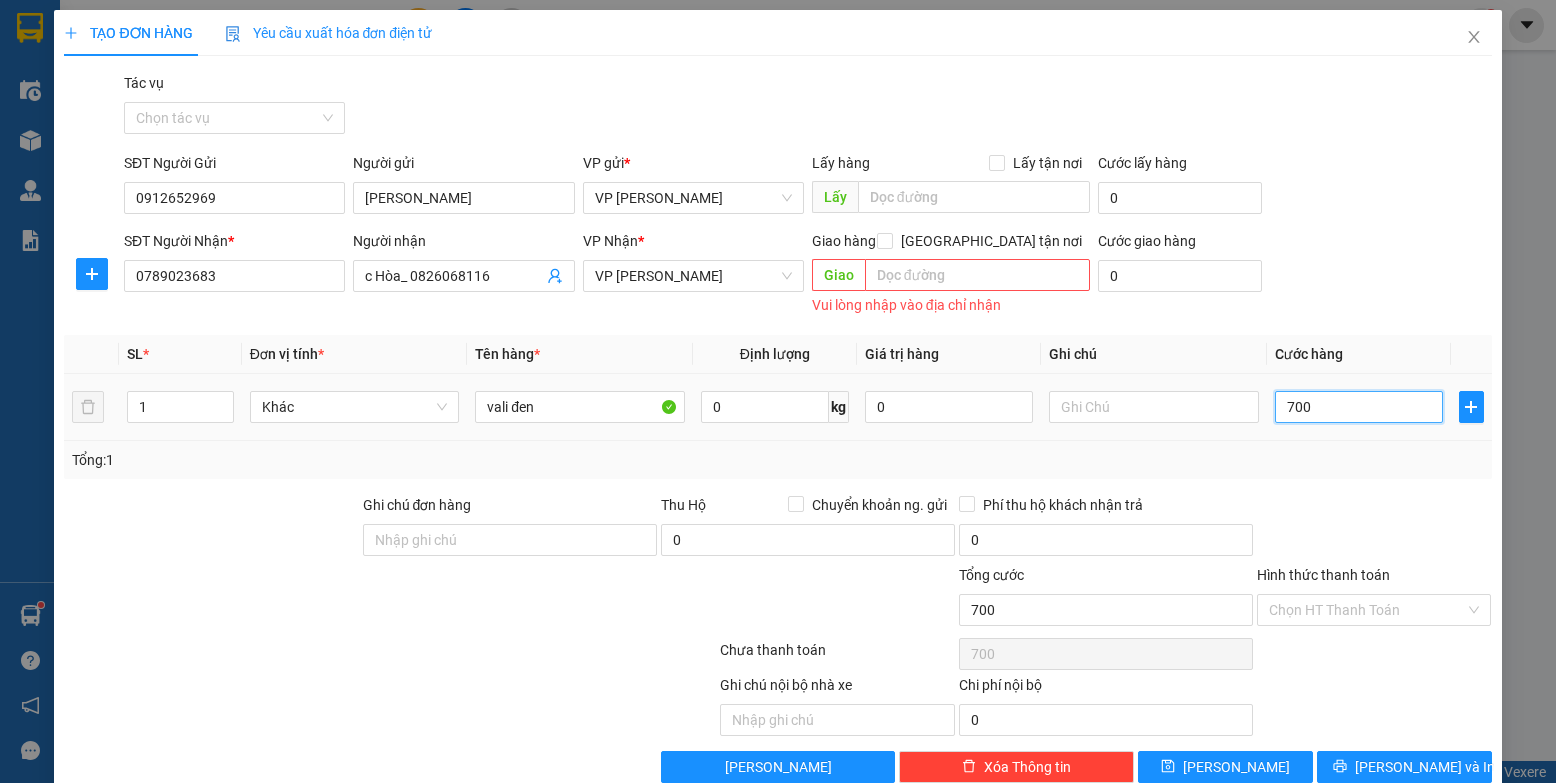 type on "7.000" 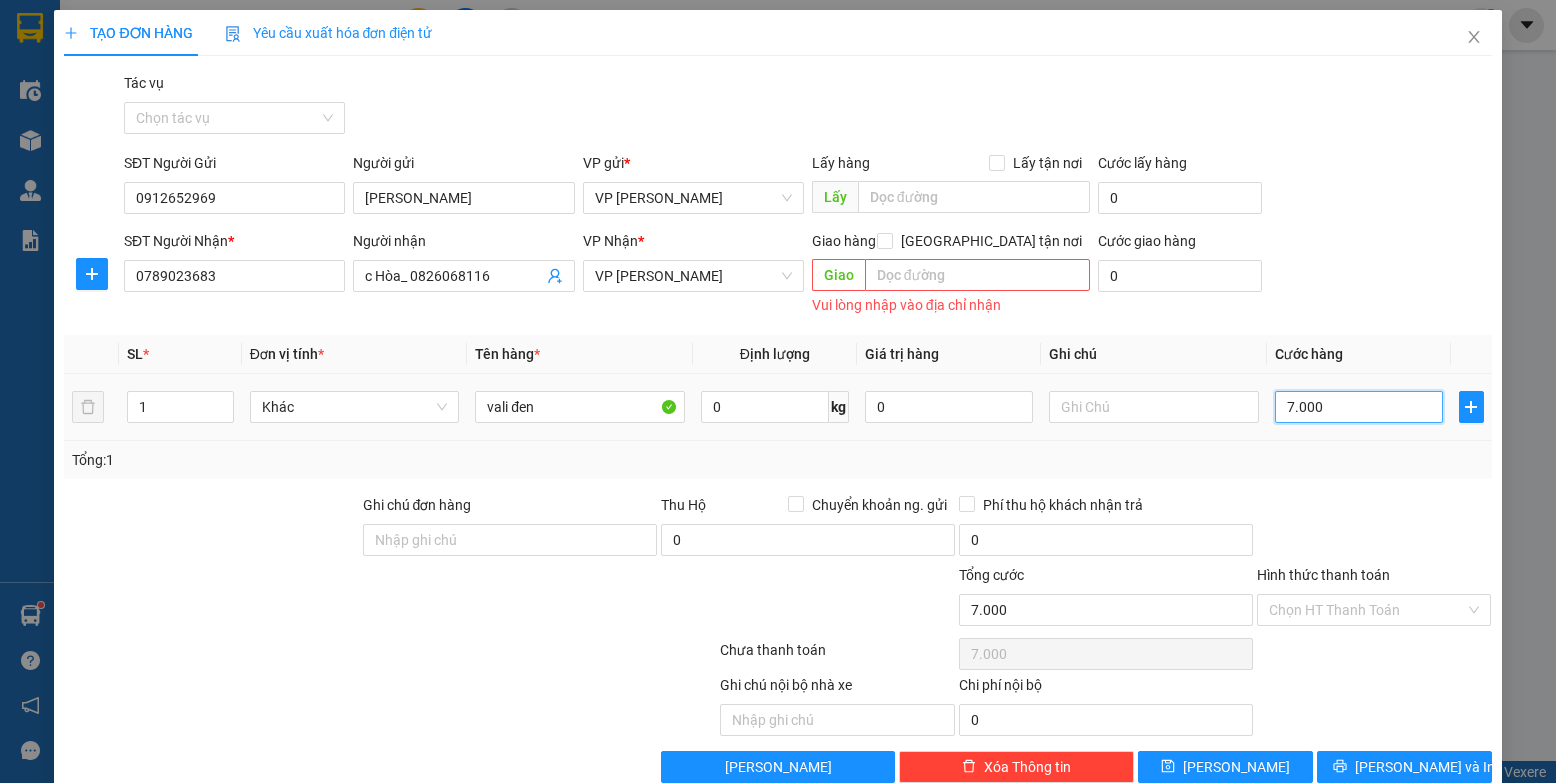 type on "70.000" 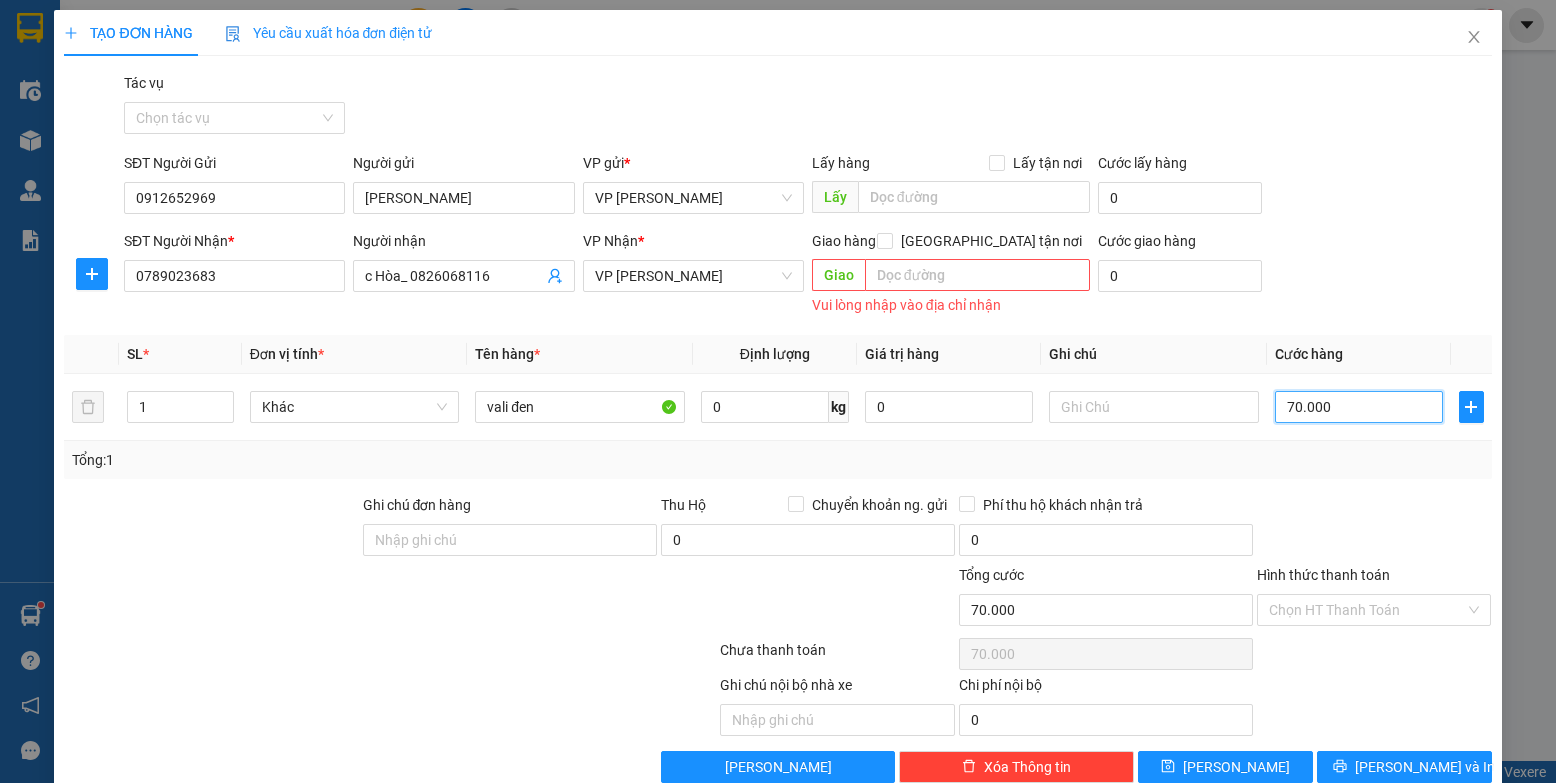 type on "70.000" 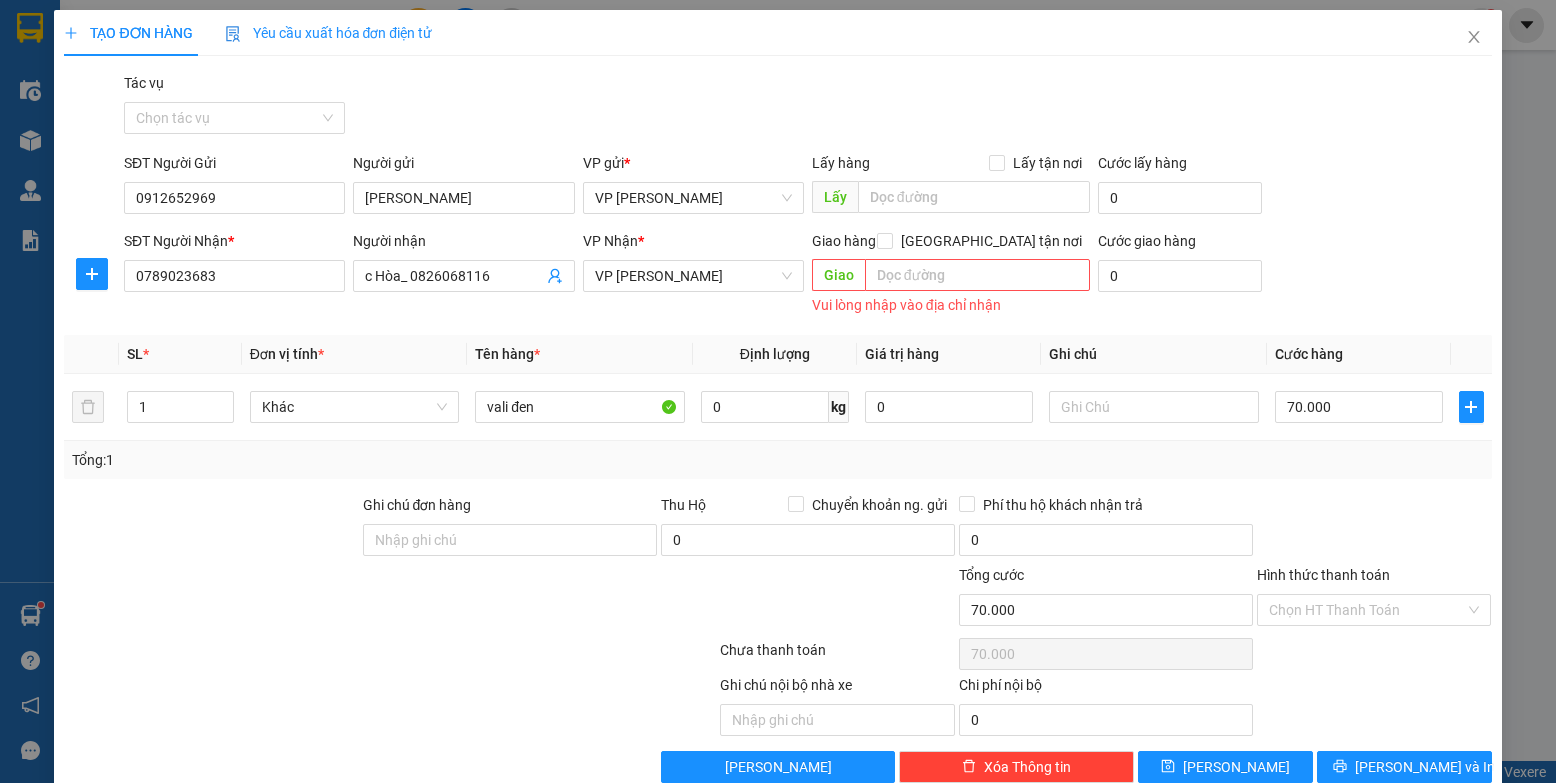 click on "SĐT Người Nhận  * 0789023683 Người nhận c Hòa_ 0826068116 VP Nhận  * VP Hạ Long  Giao hàng [GEOGRAPHIC_DATA] tận nơi Giao Vui lòng nhập vào địa chỉ nhận Cước giao hàng 0" at bounding box center [807, 275] 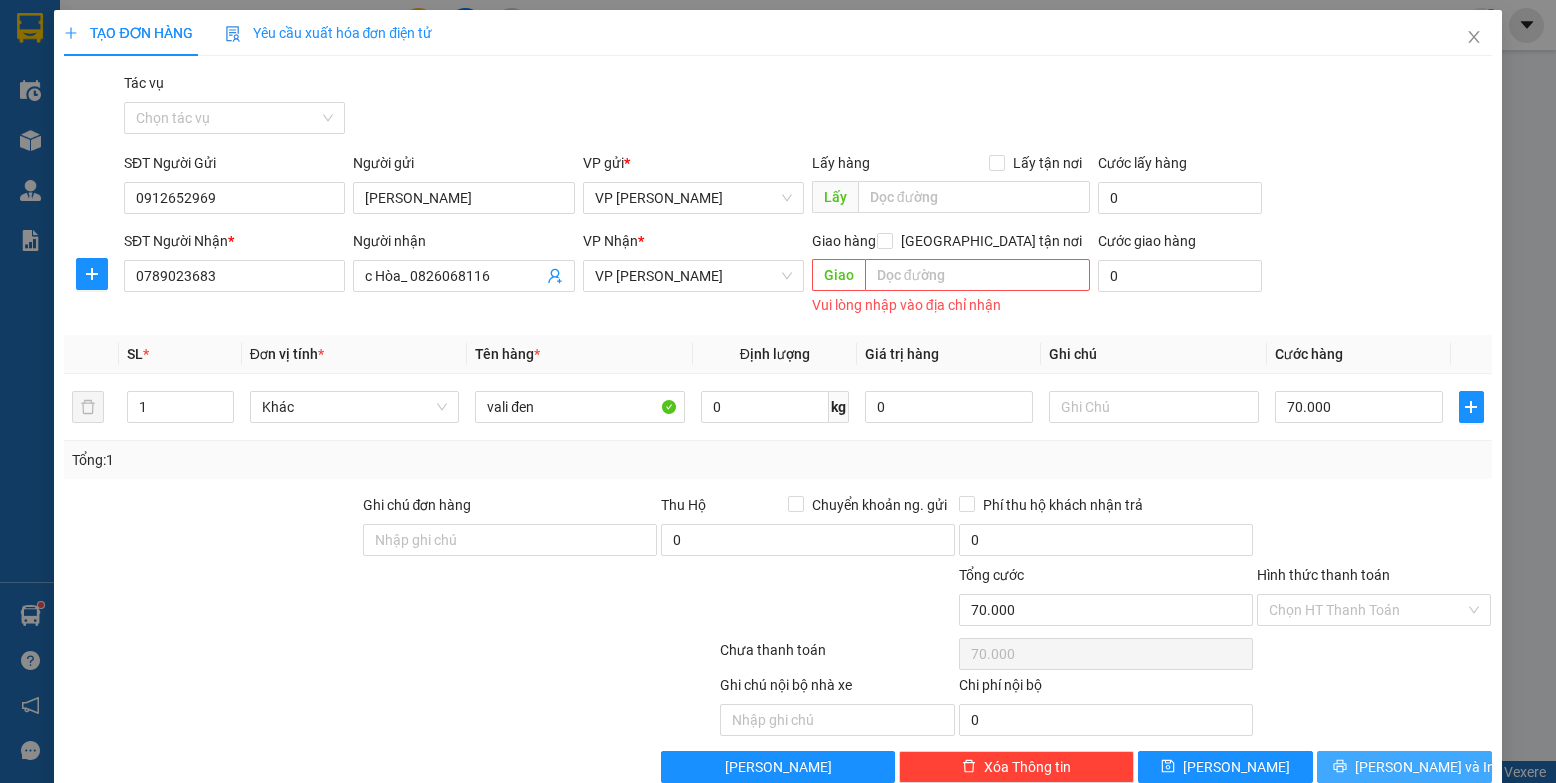click on "[PERSON_NAME] và In" at bounding box center (1404, 767) 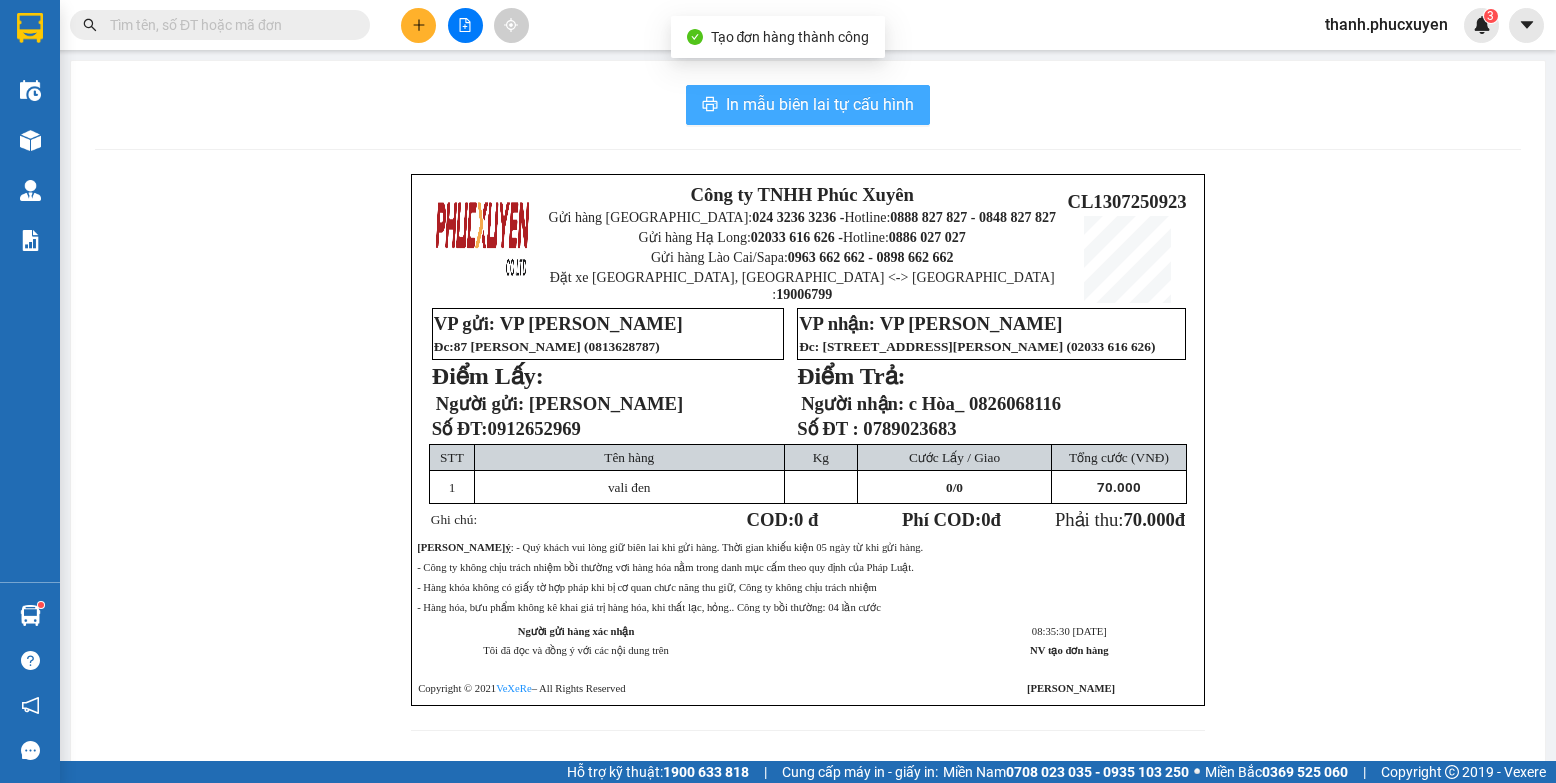 click on "In mẫu biên lai tự cấu hình" at bounding box center (820, 104) 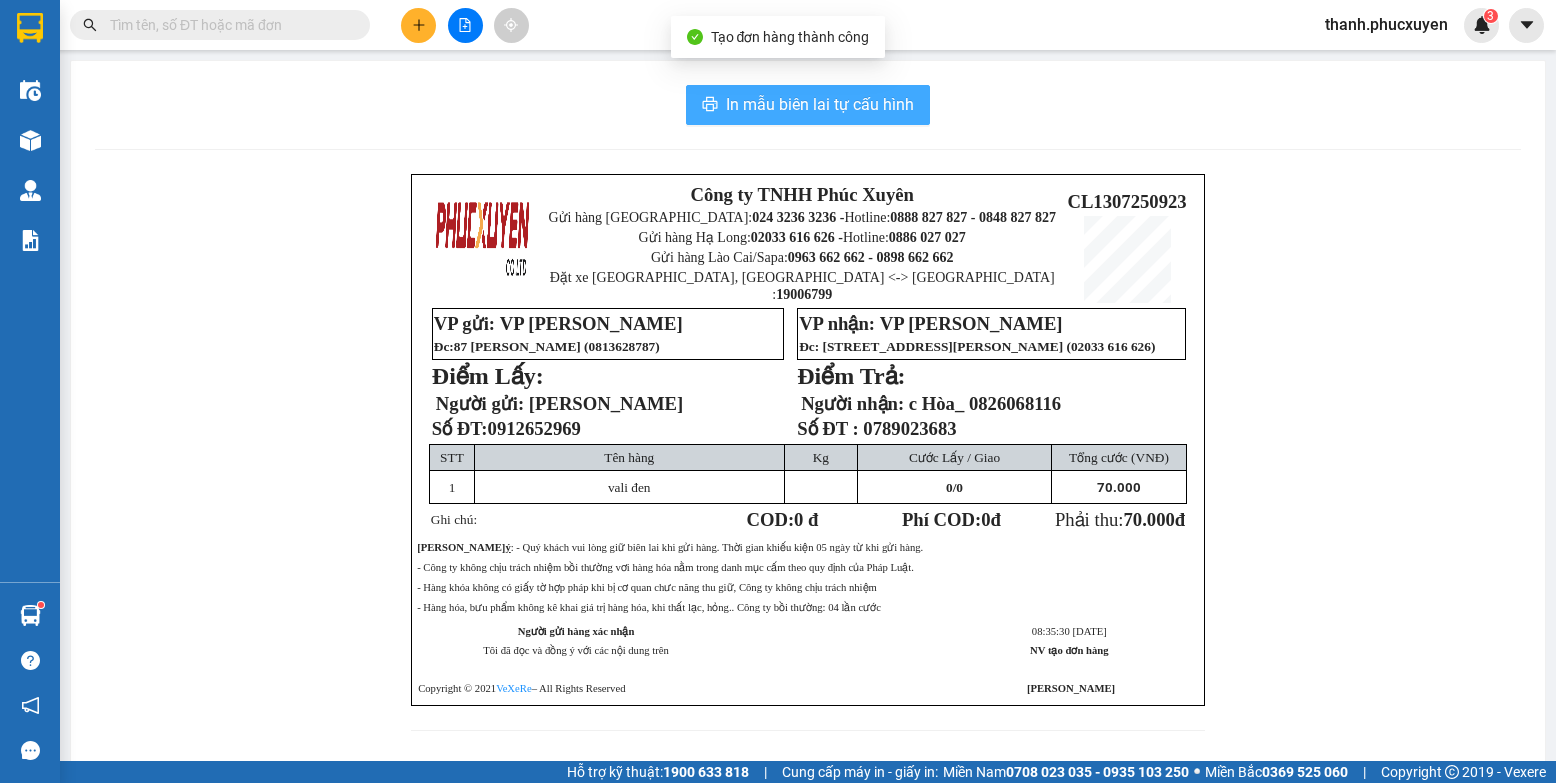 scroll, scrollTop: 0, scrollLeft: 0, axis: both 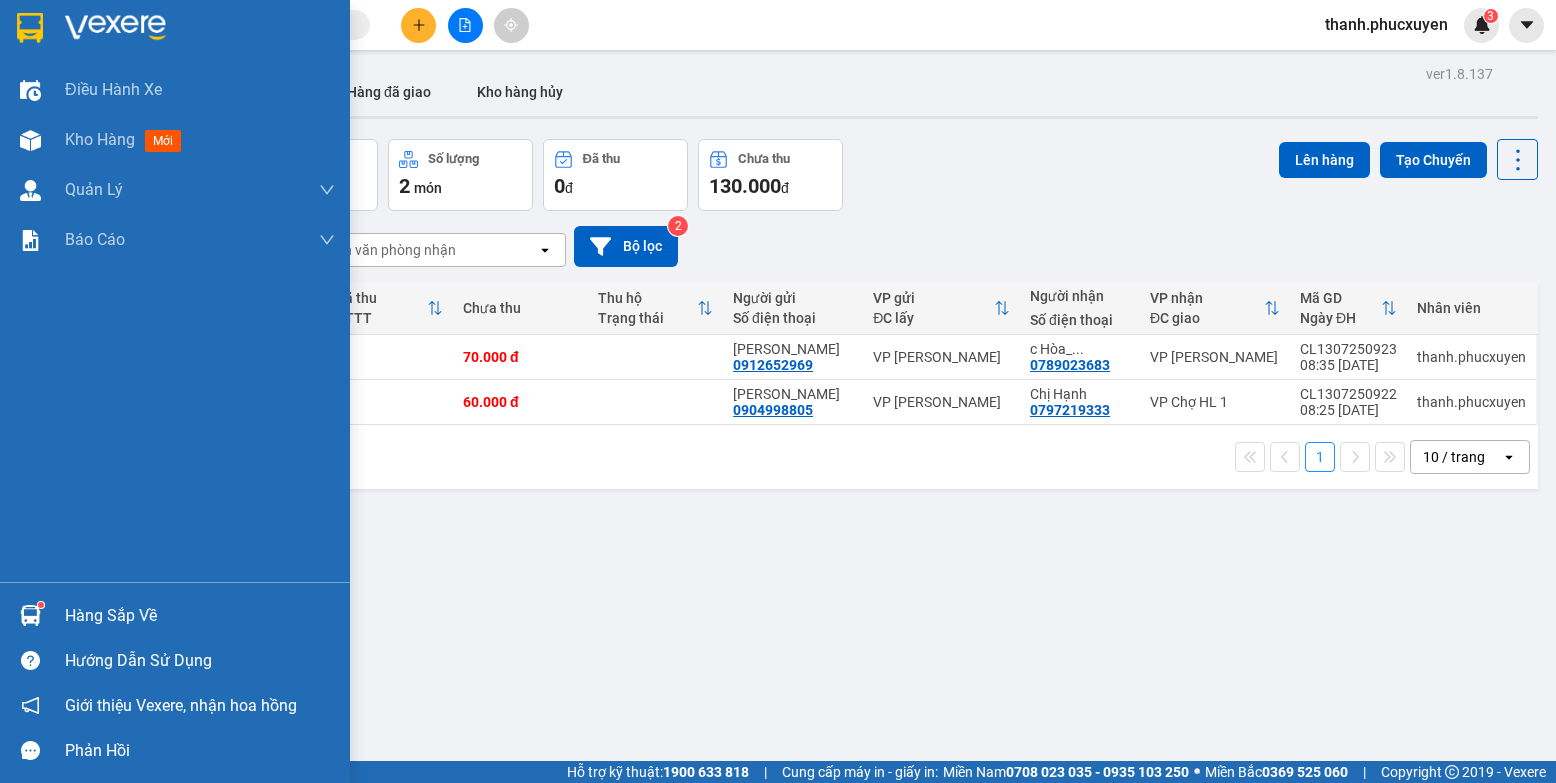 click on "Hàng sắp về" at bounding box center [175, 615] 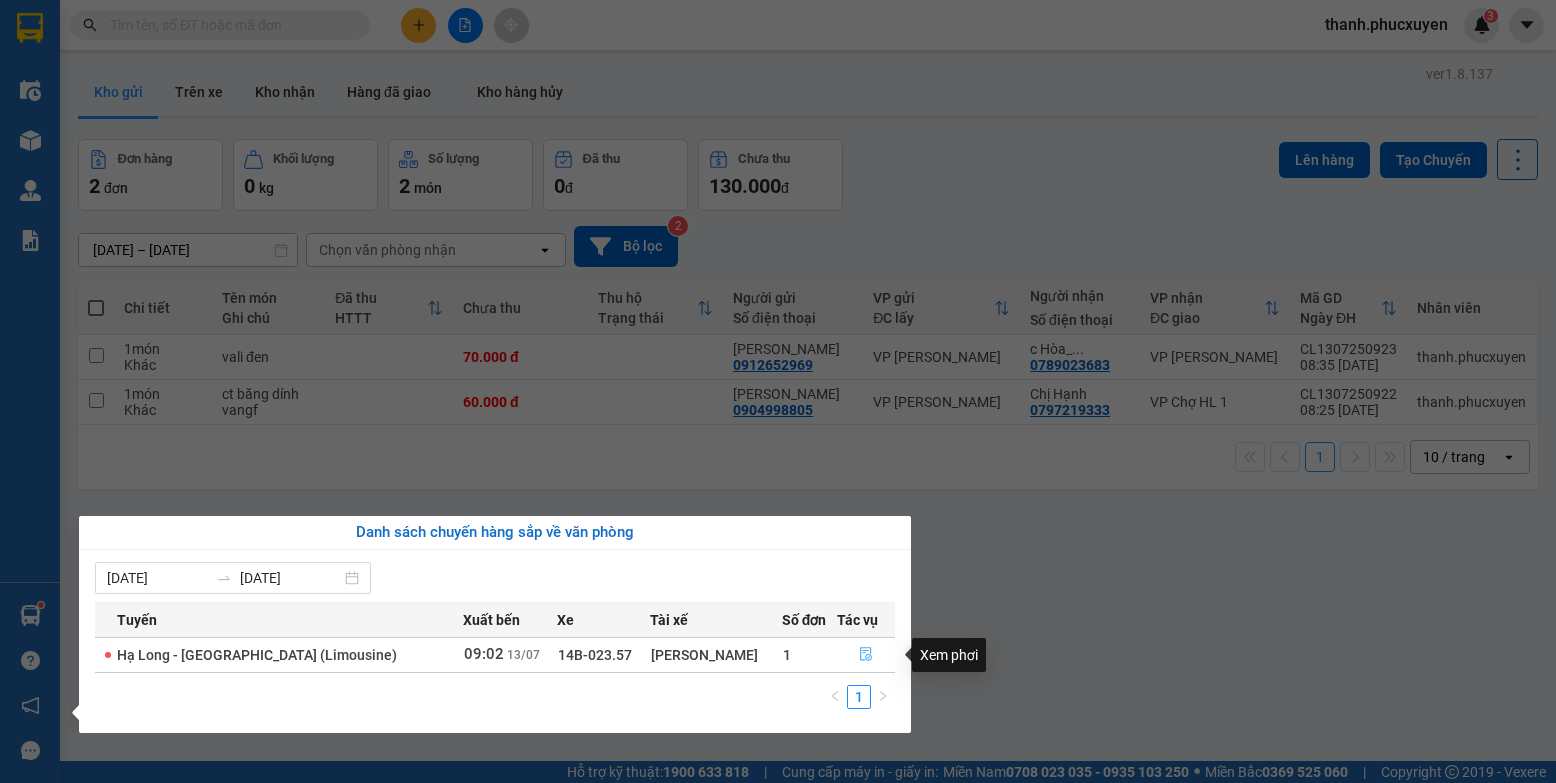 click 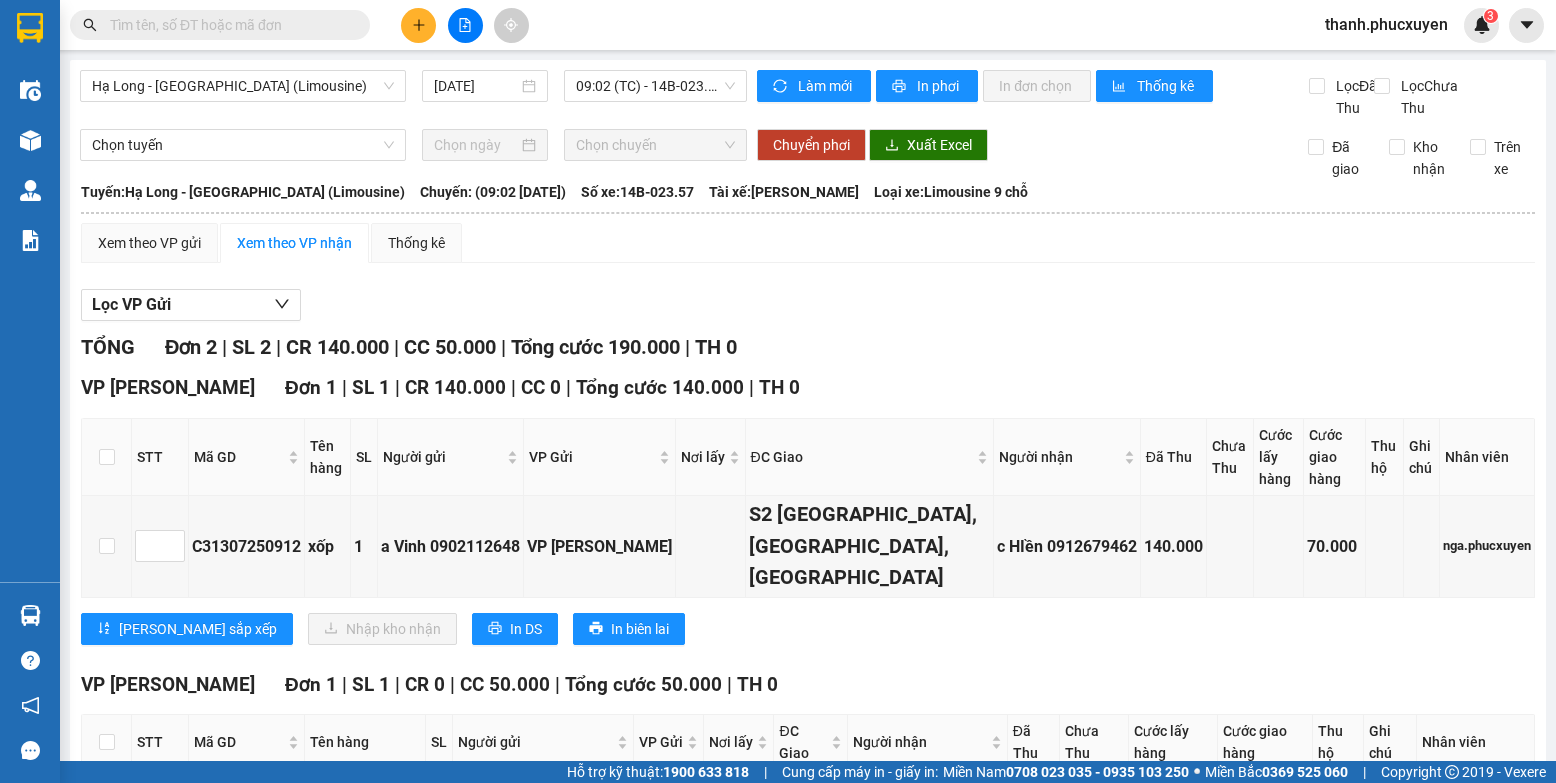 scroll, scrollTop: 192, scrollLeft: 0, axis: vertical 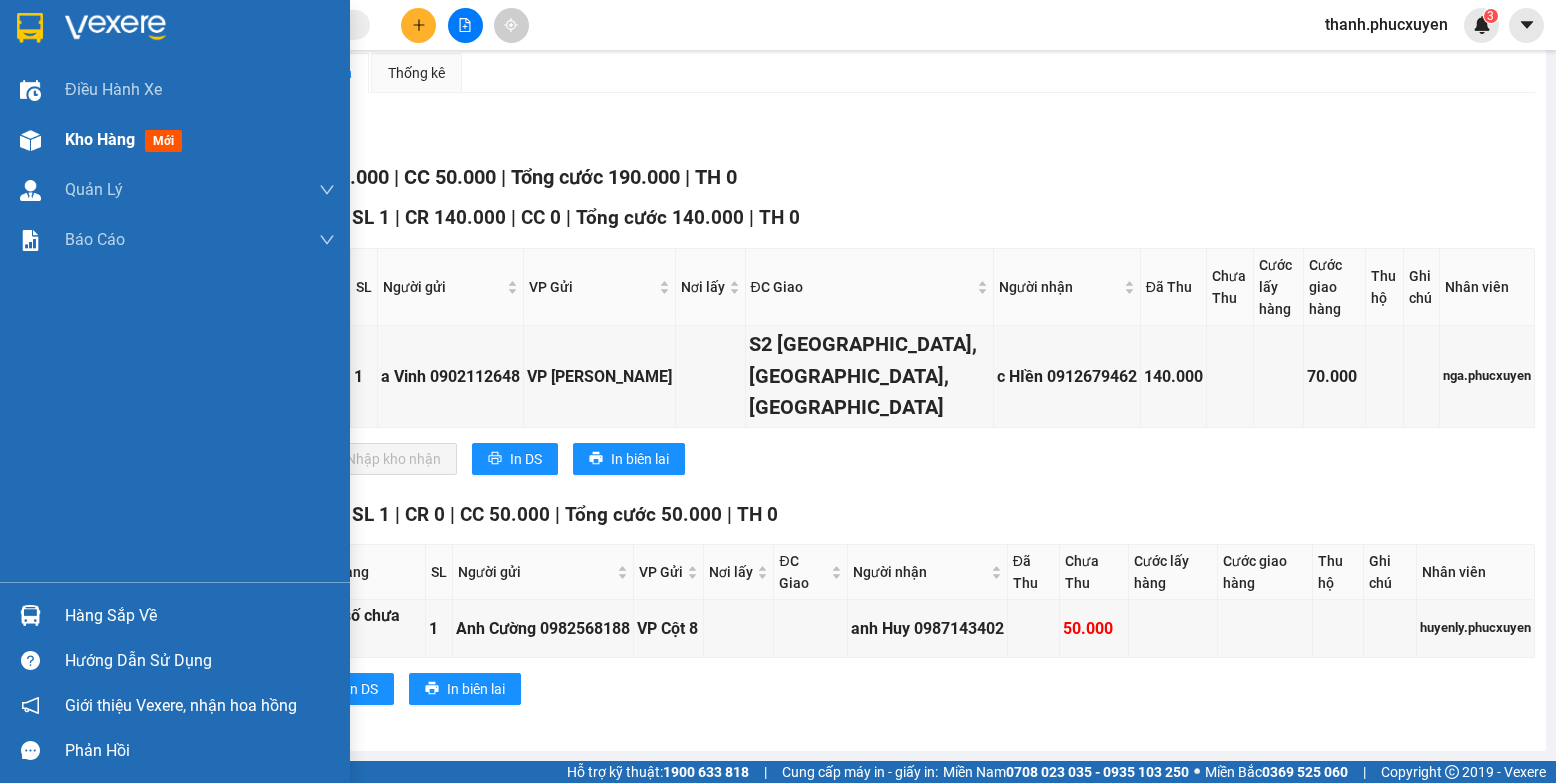 click at bounding box center (30, 140) 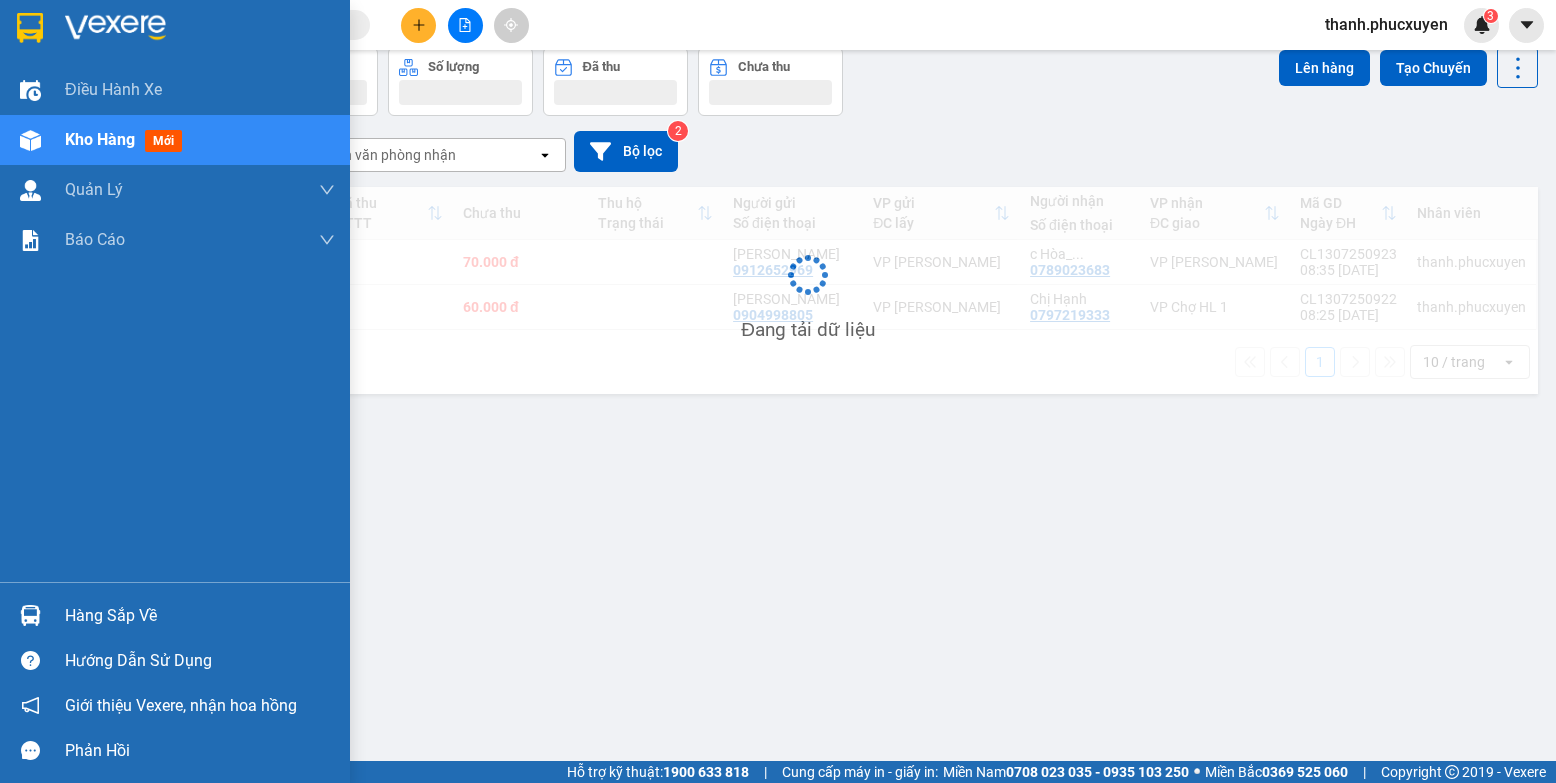 scroll, scrollTop: 92, scrollLeft: 0, axis: vertical 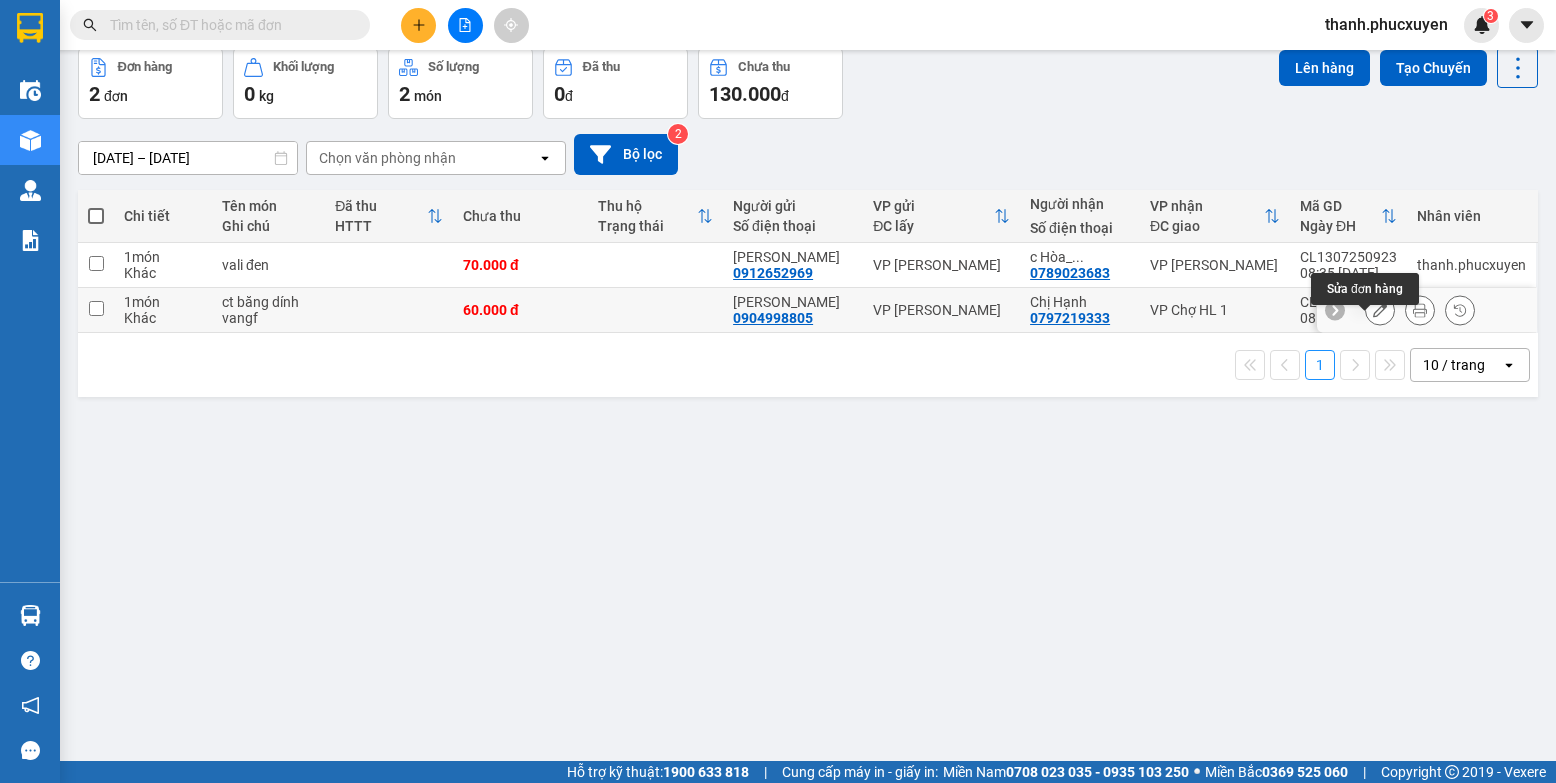 click 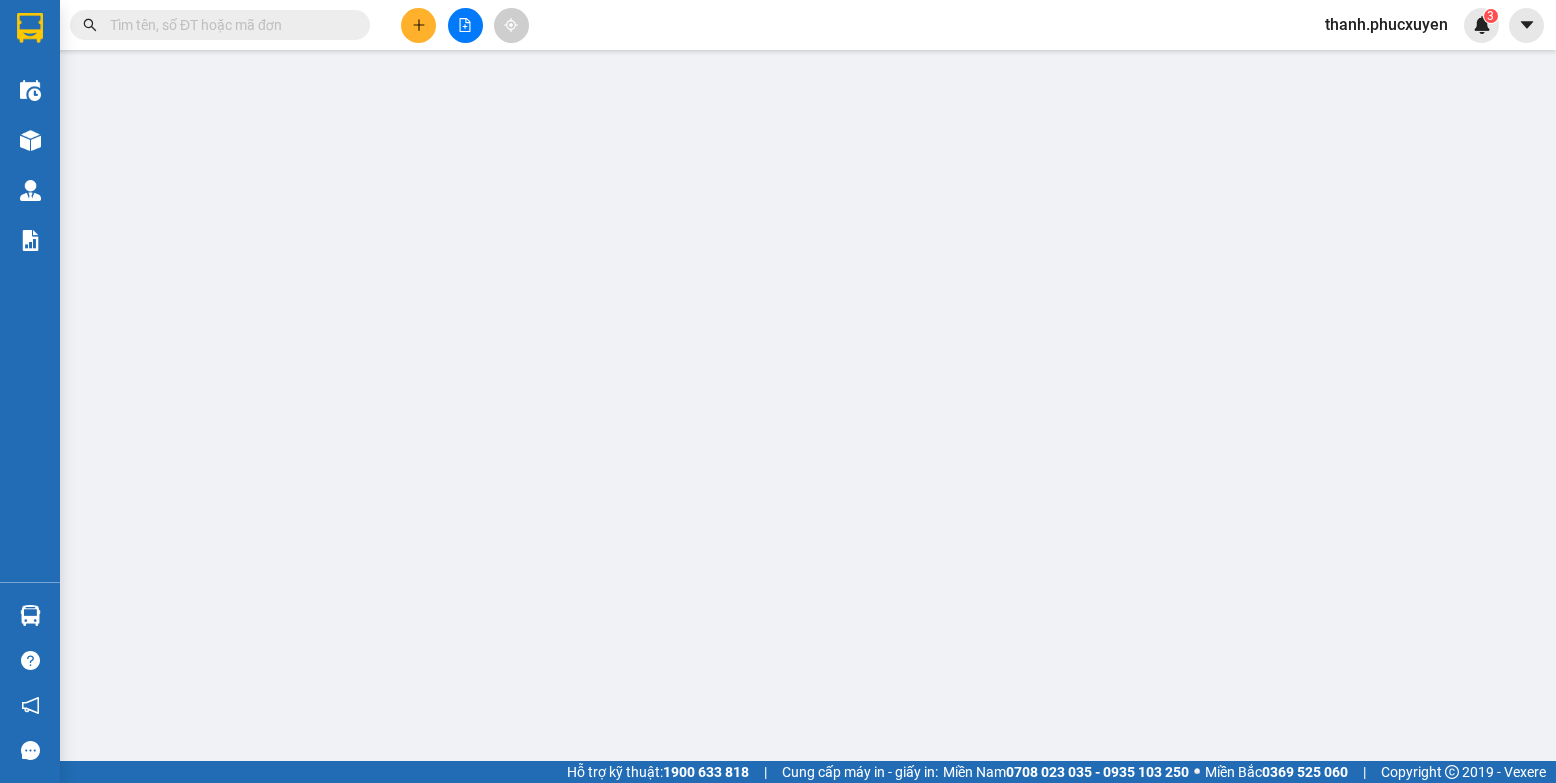 scroll, scrollTop: 0, scrollLeft: 0, axis: both 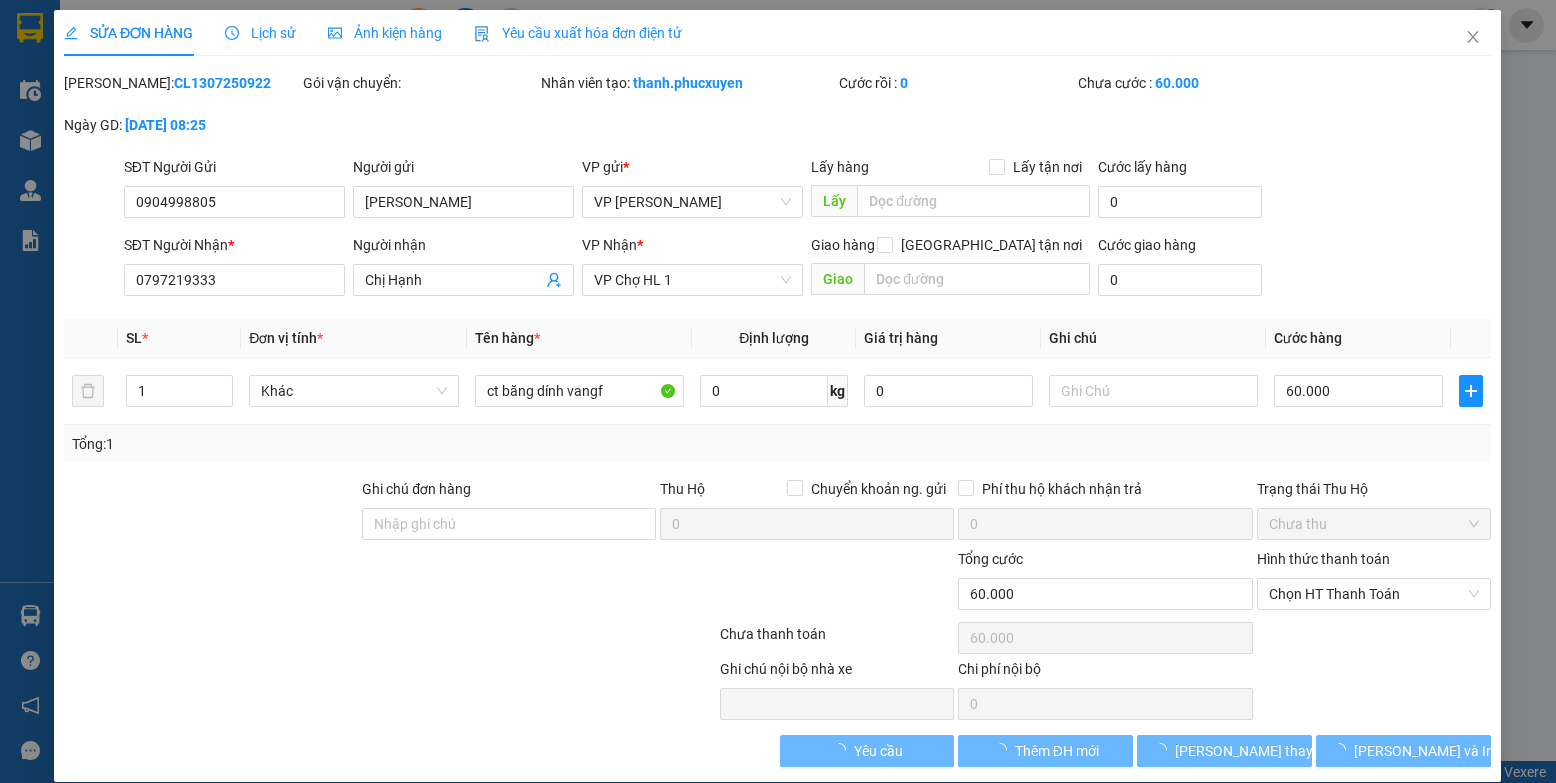 type on "0904998805" 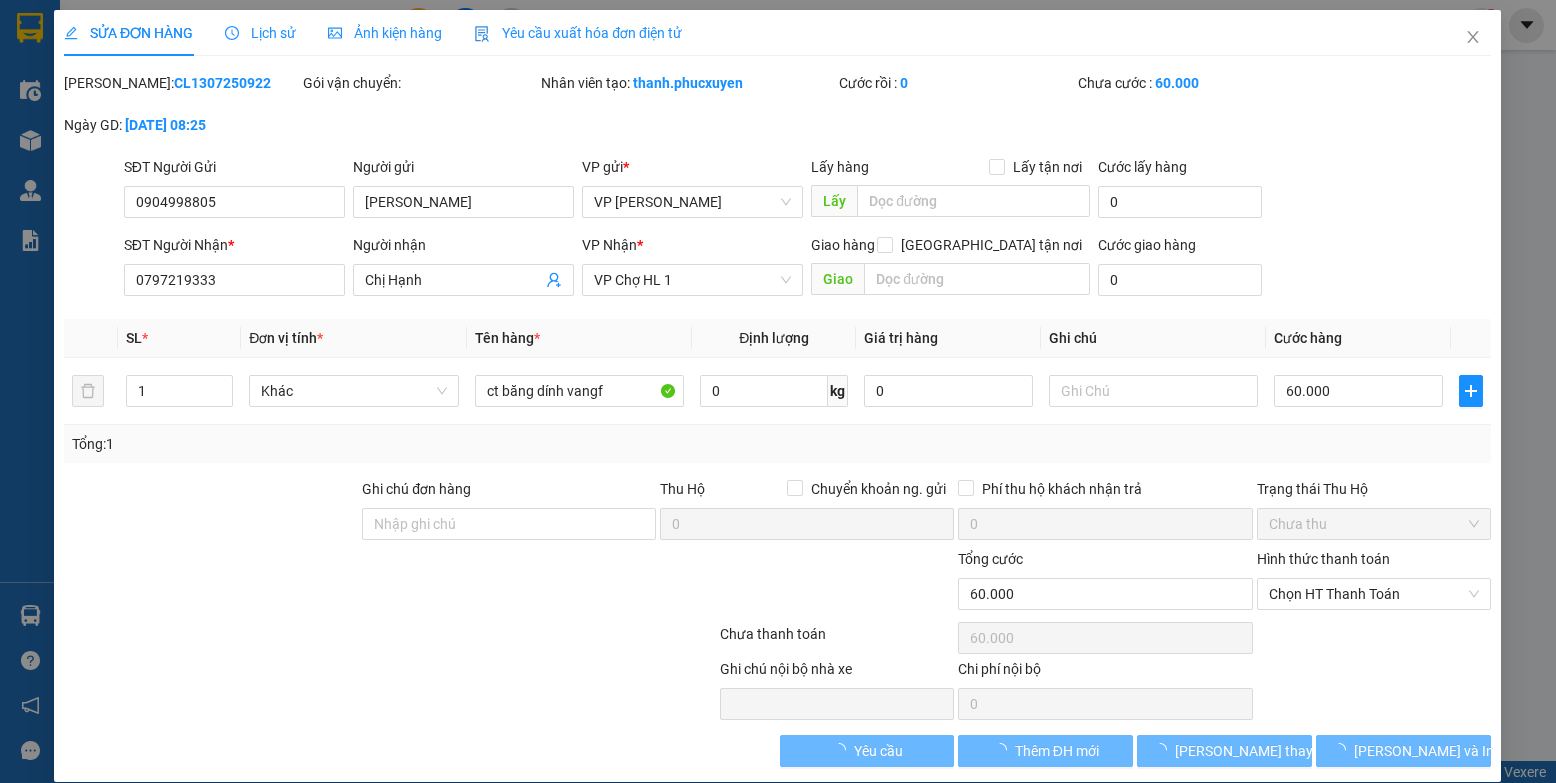 type on "[PERSON_NAME]" 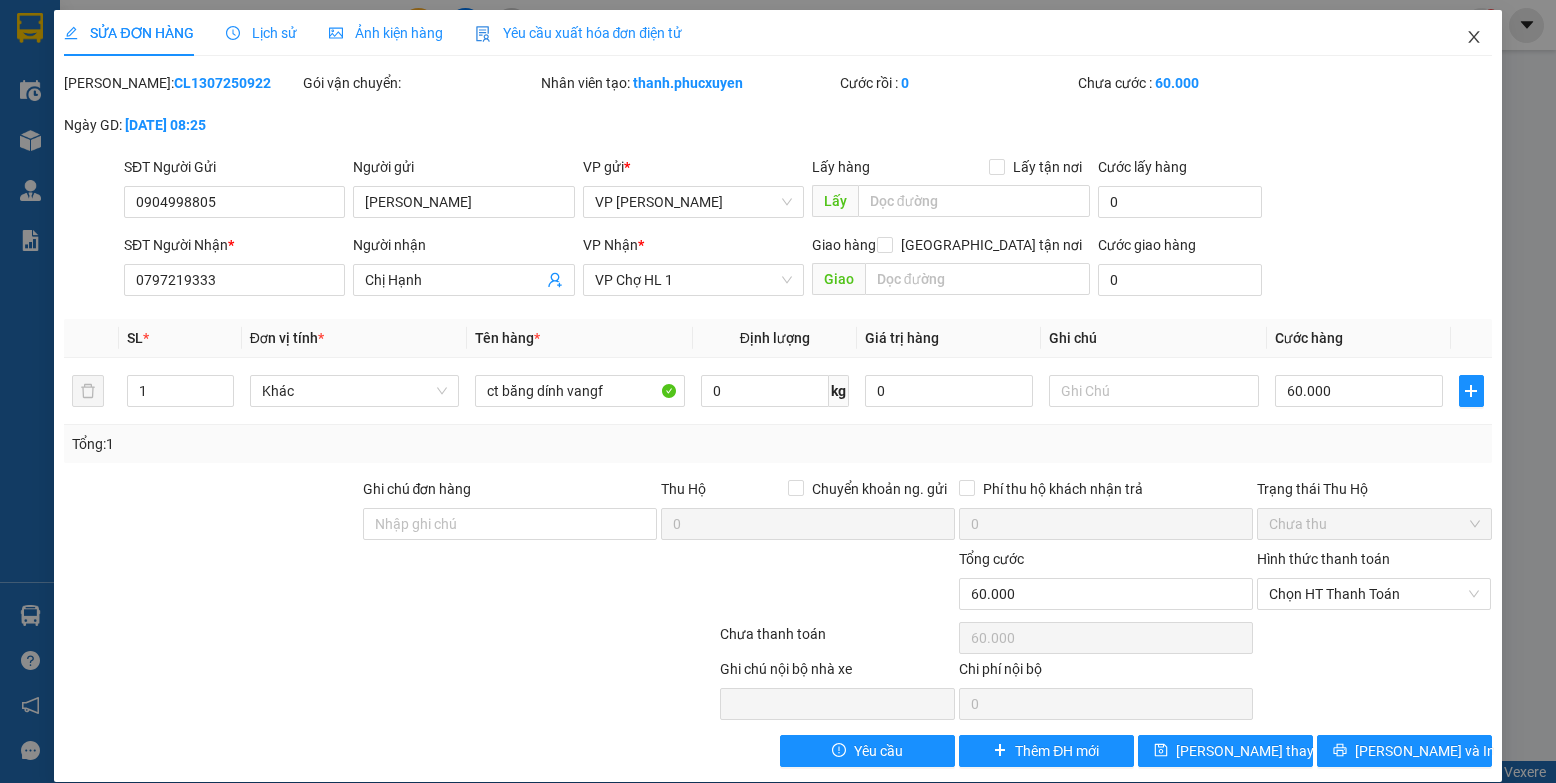 click 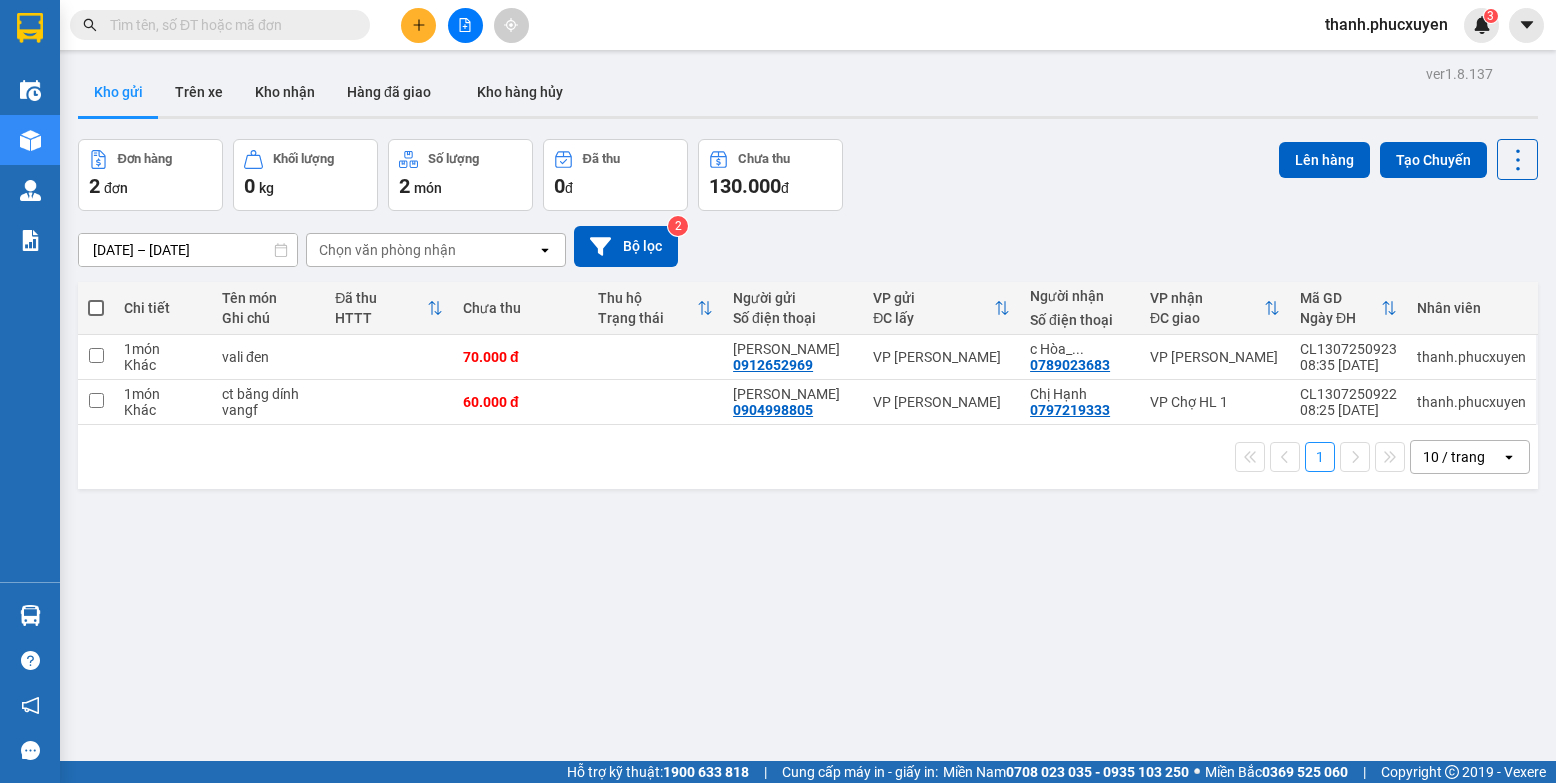 click at bounding box center [96, 308] 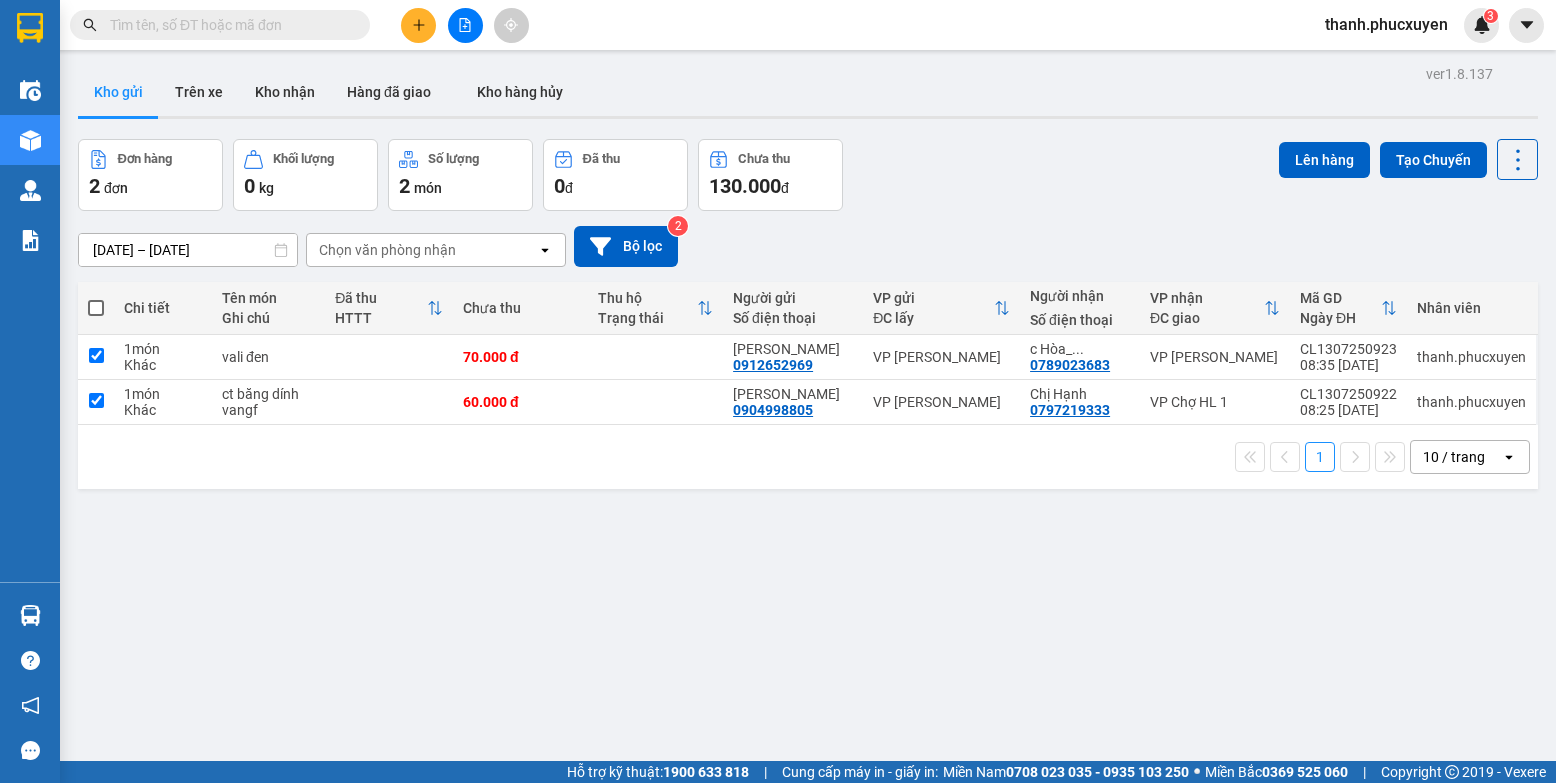 checkbox on "true" 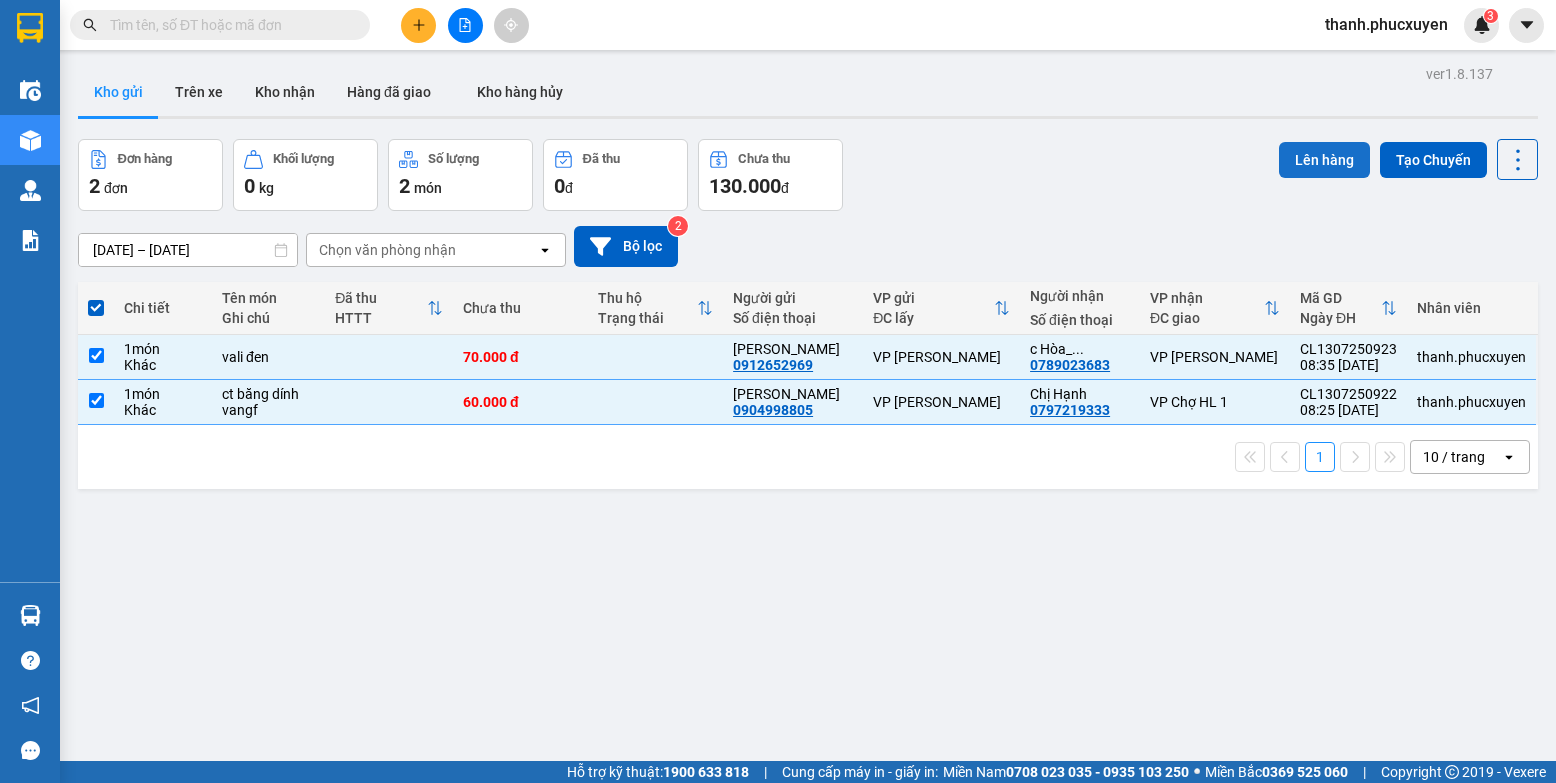 click on "Lên hàng" at bounding box center (1324, 160) 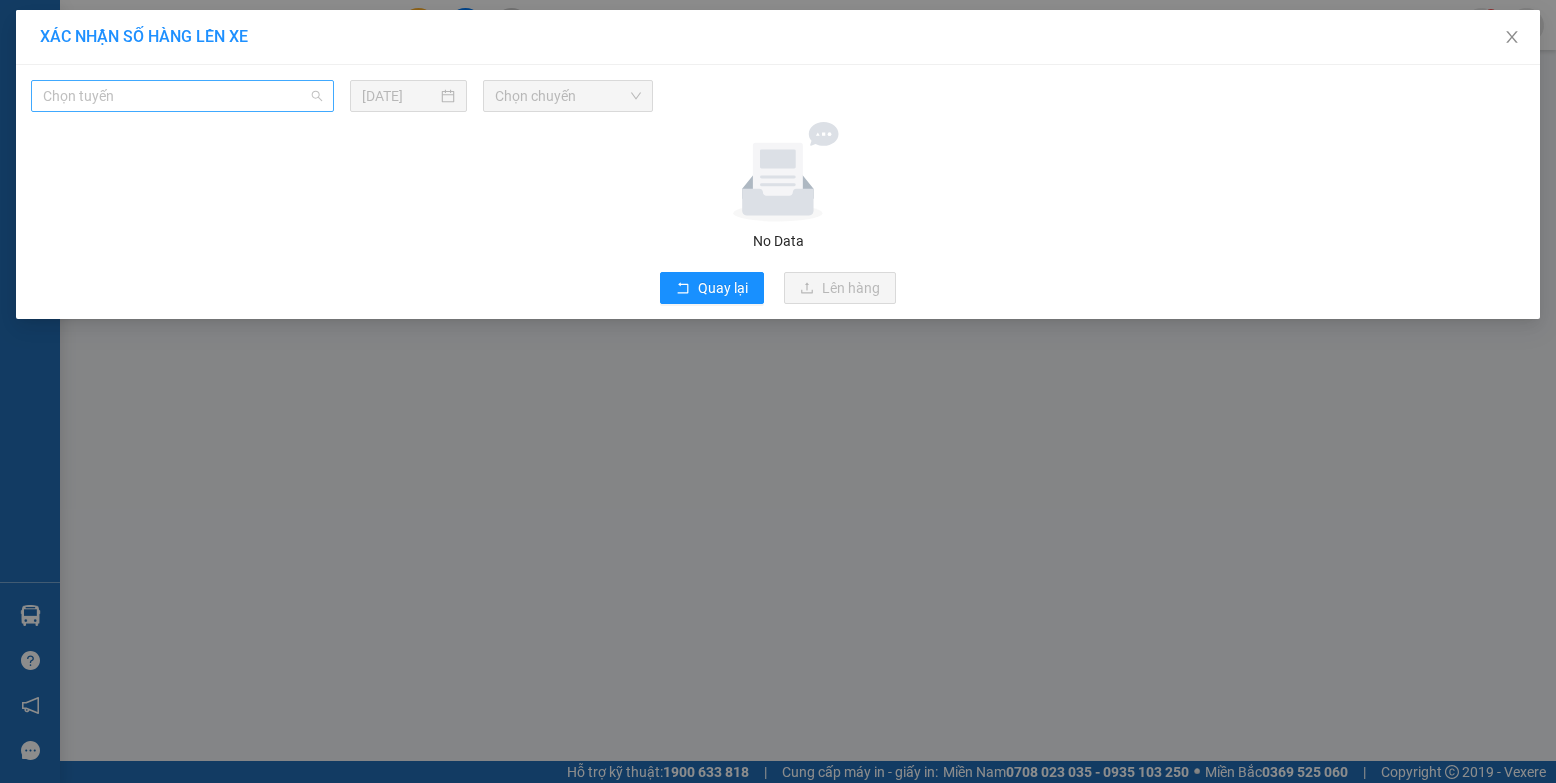 click on "Chọn tuyến" at bounding box center [182, 96] 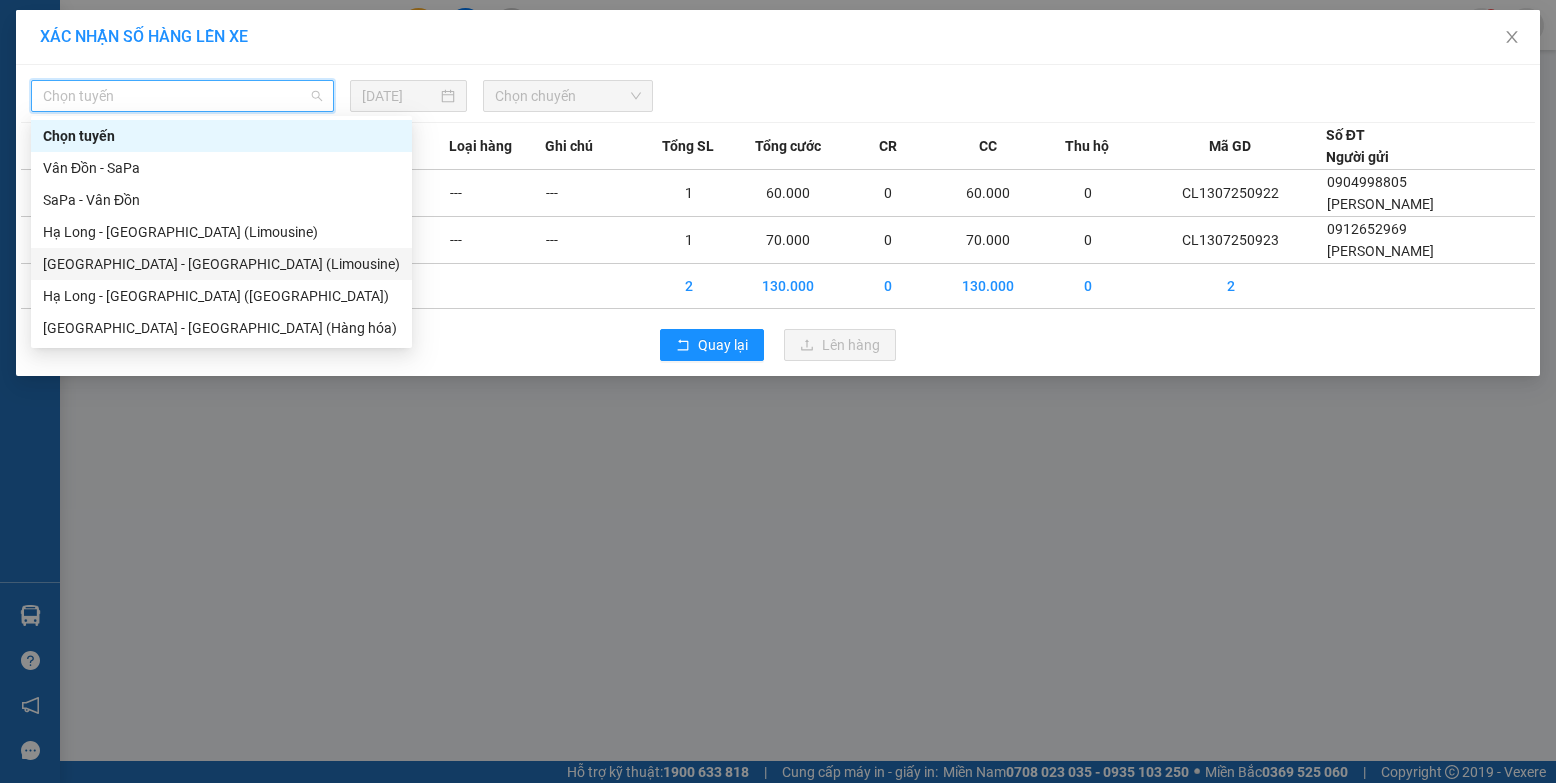 click on "[GEOGRAPHIC_DATA] - [GEOGRAPHIC_DATA] (Limousine)" at bounding box center [221, 264] 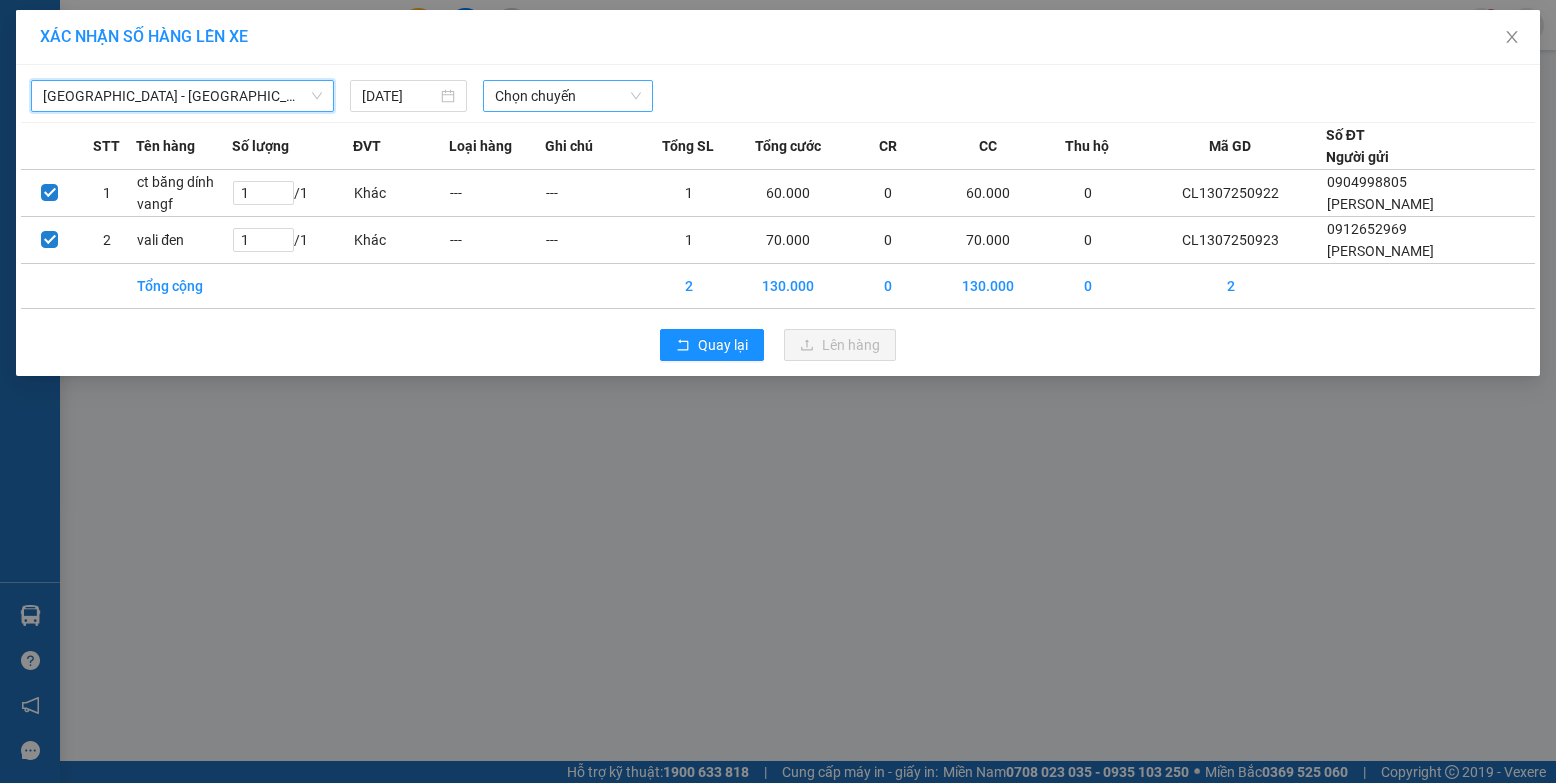 click on "Chọn chuyến" at bounding box center (568, 96) 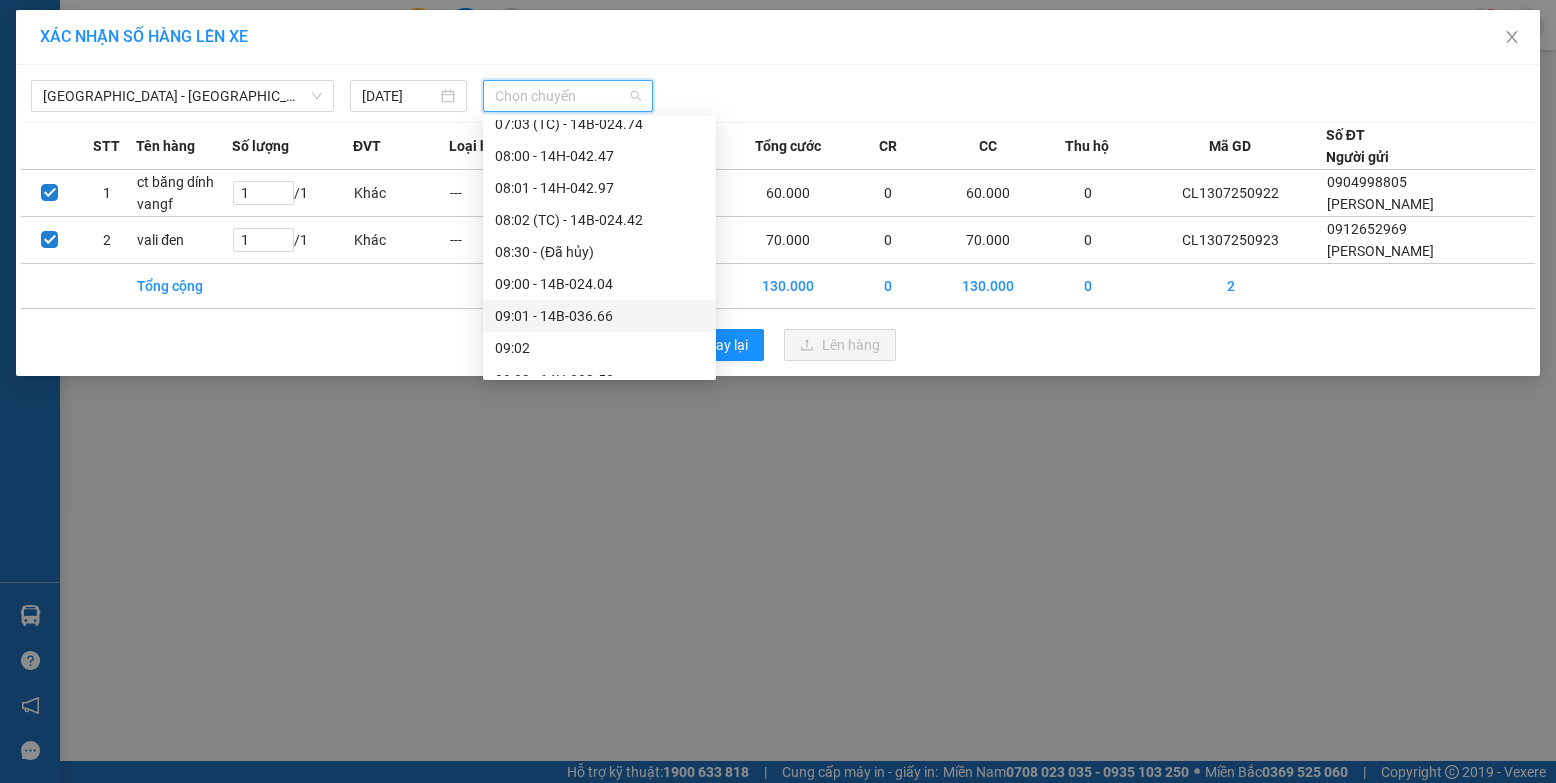 scroll, scrollTop: 400, scrollLeft: 0, axis: vertical 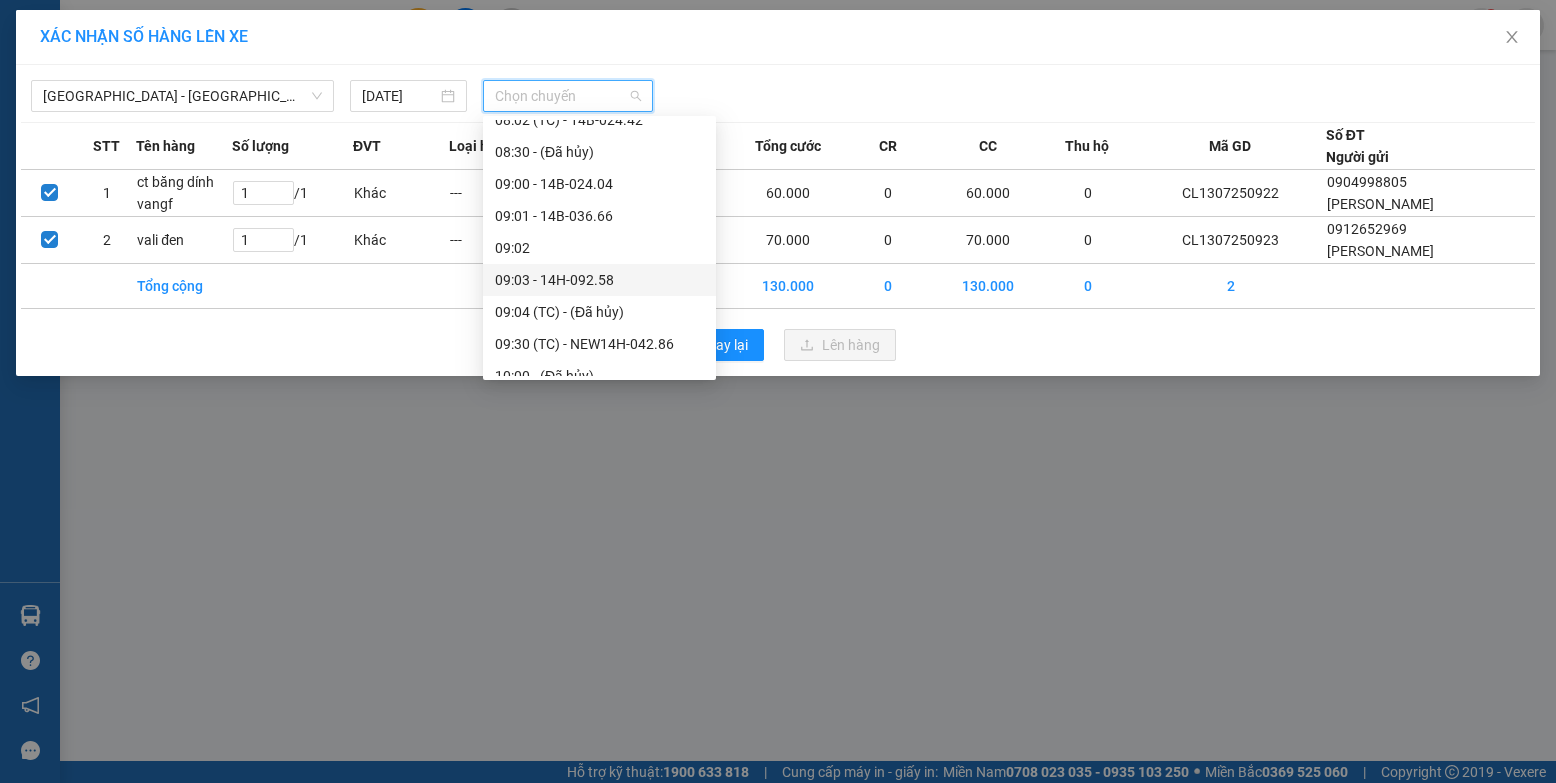 click on "09:03     - 14H-092.58" at bounding box center [599, 280] 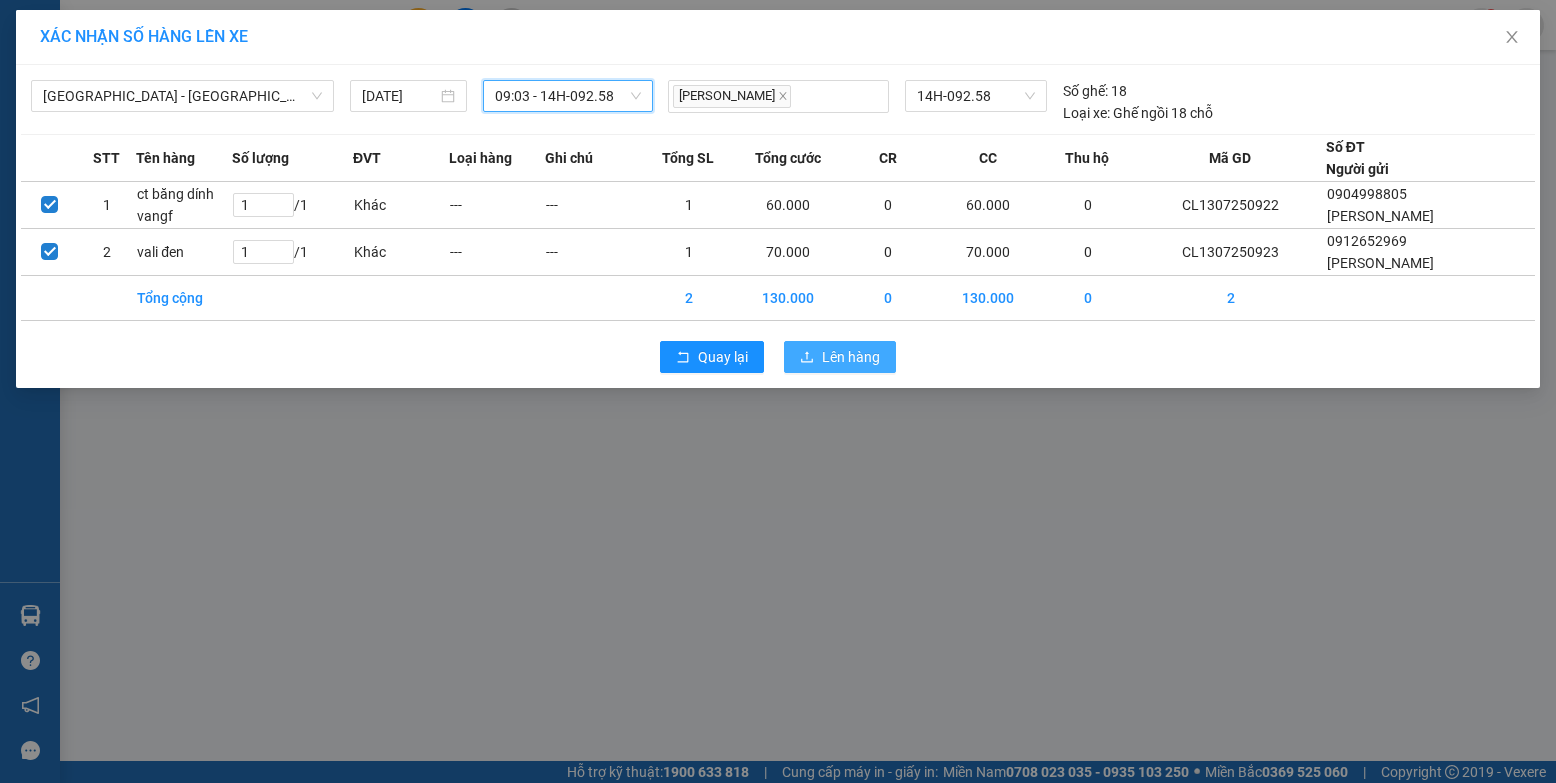 click on "Lên hàng" at bounding box center [851, 357] 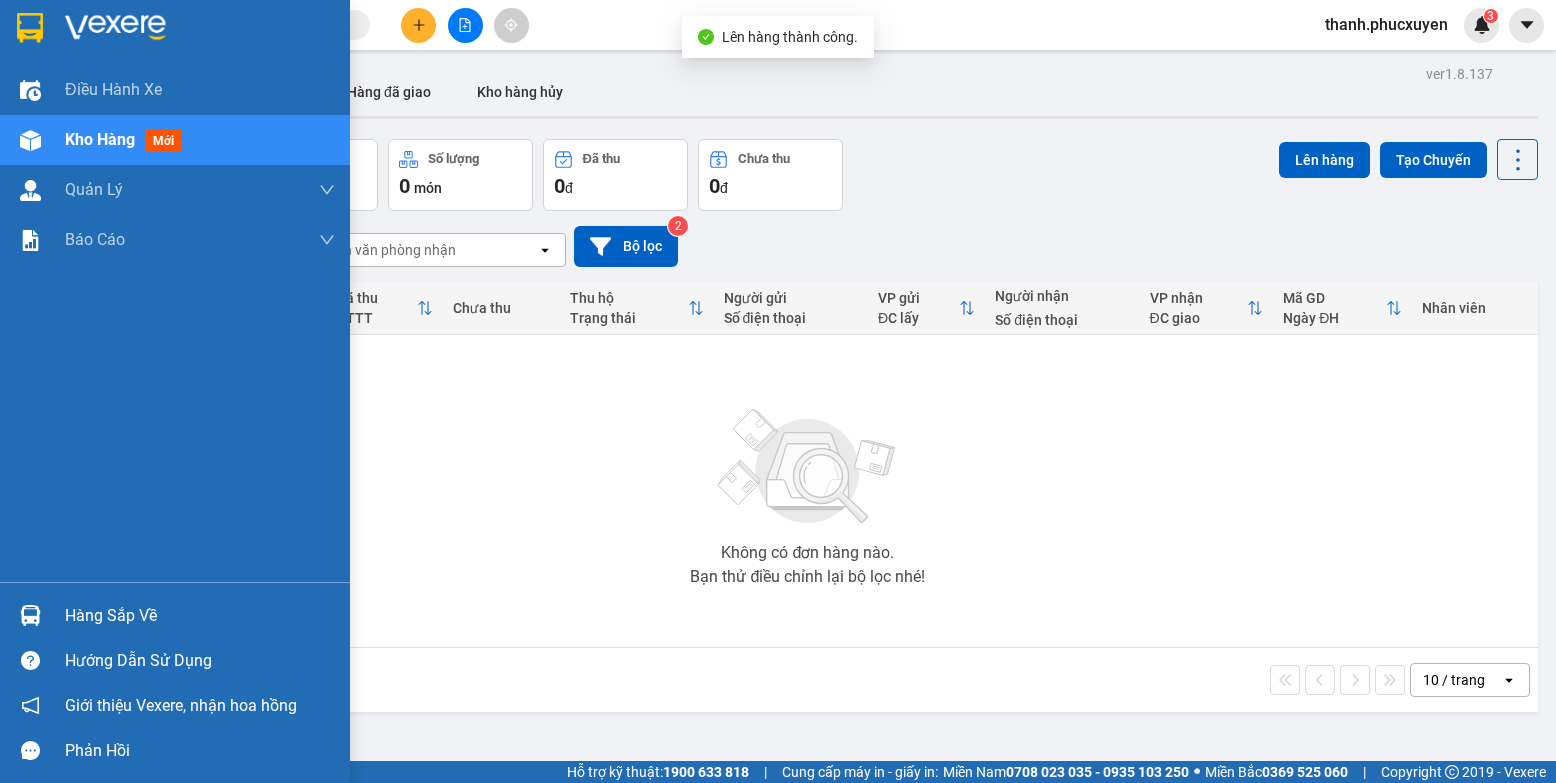 click at bounding box center (30, 615) 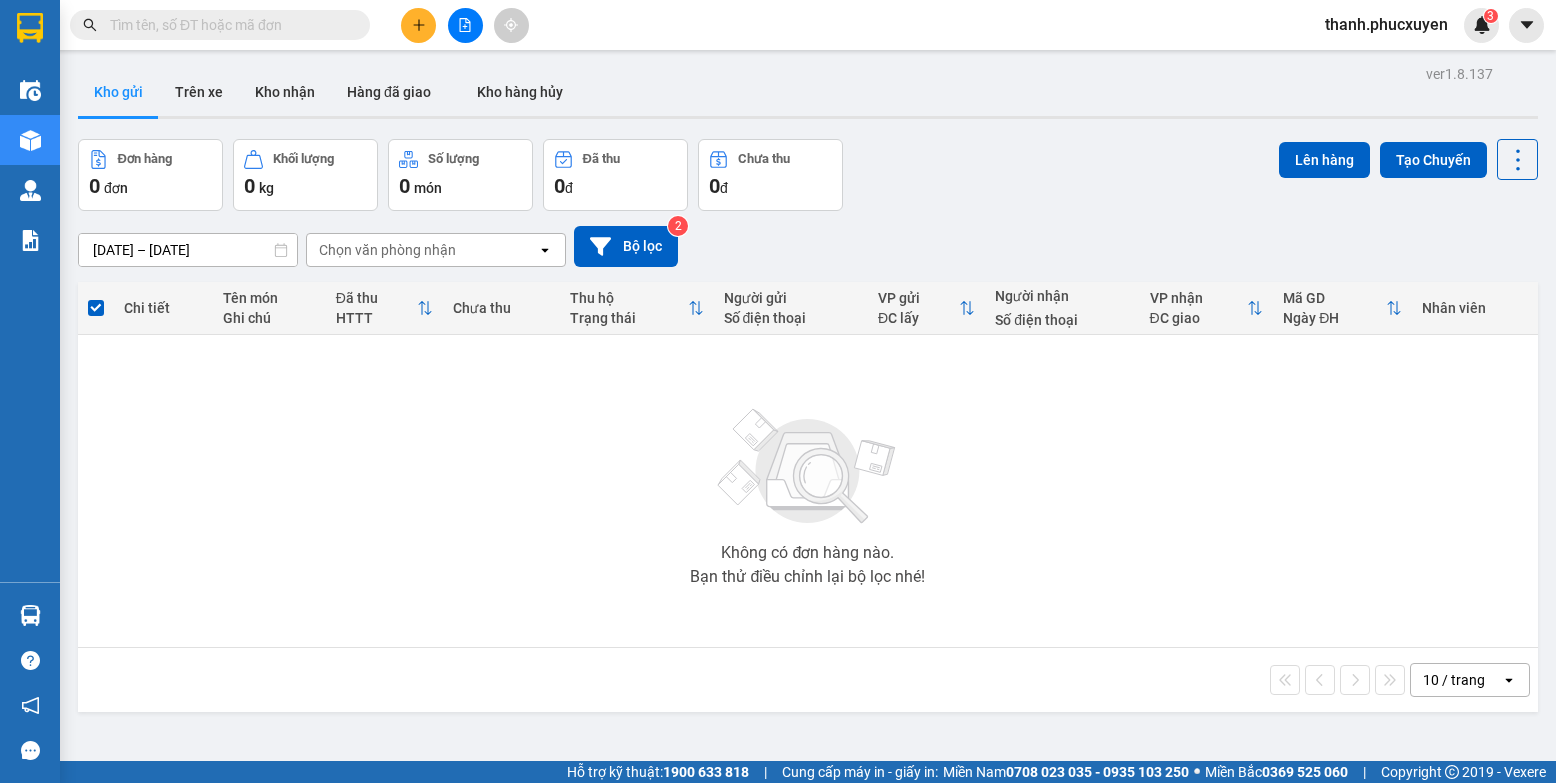 click on "Kết quả tìm kiếm ( 0 )  Bộ lọc  Thuộc VP này No Data thanh.phucxuyen 3     Điều hành xe     Kho hàng mới     Quản [PERSON_NAME] lý thu hộ Quản lý chuyến Quản lý khách hàng Quản lý khách hàng mới Quản lý giao nhận mới Quản lý kiểm kho     Báo cáo  11. Báo cáo đơn giao nhận nội bộ 1. Chi tiết đơn hàng văn phòng 12. Thống kê đơn đối tác 2. Tổng doanh thu theo từng văn phòng 3. Thống kê đơn hàng toàn nhà xe  4. Báo cáo dòng tiền theo nhân viên 5. Doanh thu thực tế chi tiết theo phòng hàng  8. Thống kê nhận và gửi hàng theo văn phòng 9. Thống kê chi tiết đơn hàng theo văn phòng gửi Báo cáo Dòng tiền Thực thu của Nhân viên (Tách cước) Hàng sắp về Hướng dẫn sử dụng Giới thiệu Vexere, nhận hoa hồng Phản hồi Phần mềm hỗ trợ bạn tốt chứ? ver  1.8.137 Kho gửi Trên xe Kho nhận Hàng đã giao Kho hàng hủy Đơn hàng 0 đơn 0 kg" at bounding box center (778, 391) 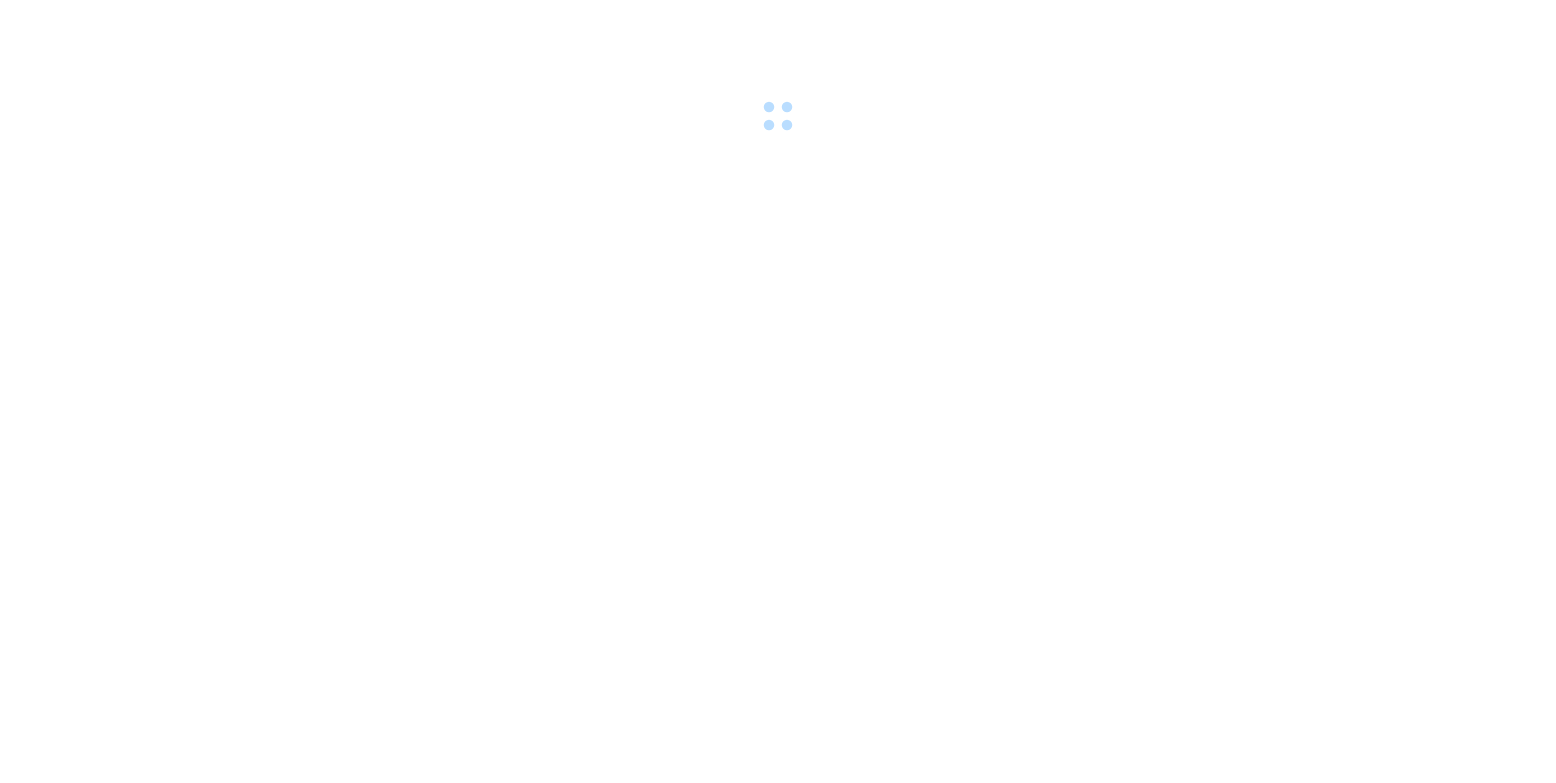 scroll, scrollTop: 0, scrollLeft: 0, axis: both 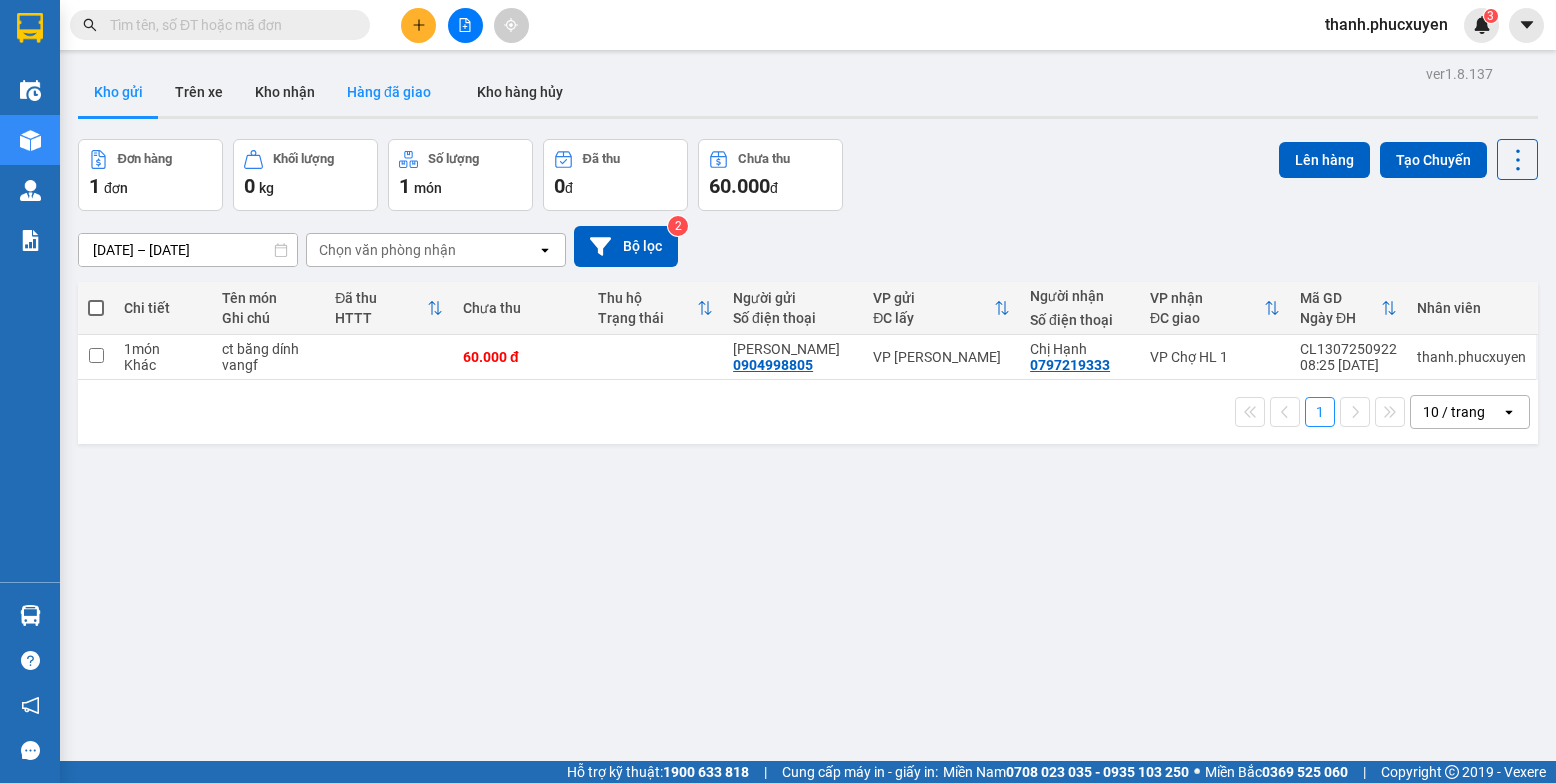 click on "Hàng đã giao" at bounding box center (389, 92) 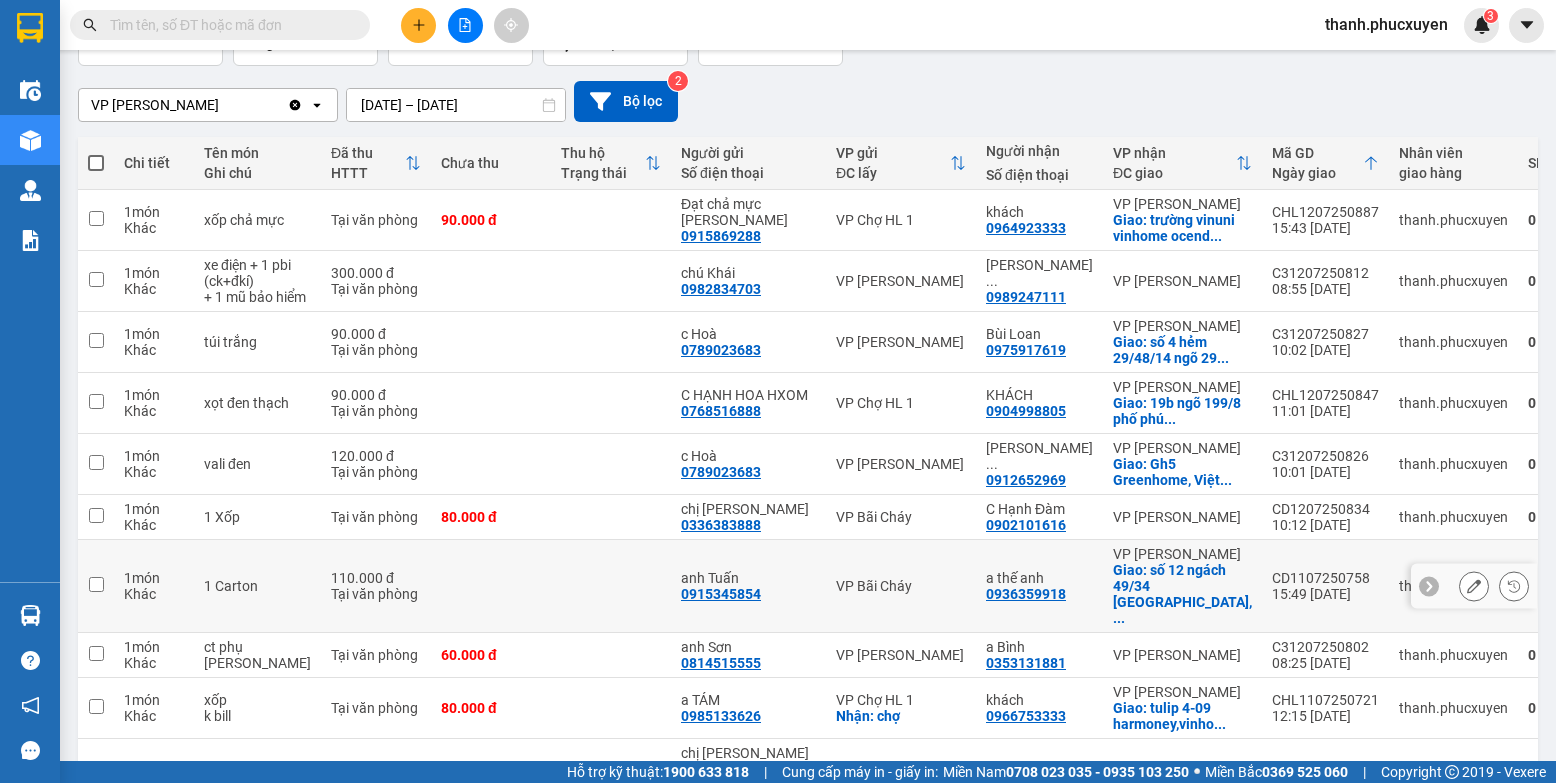 scroll, scrollTop: 200, scrollLeft: 0, axis: vertical 